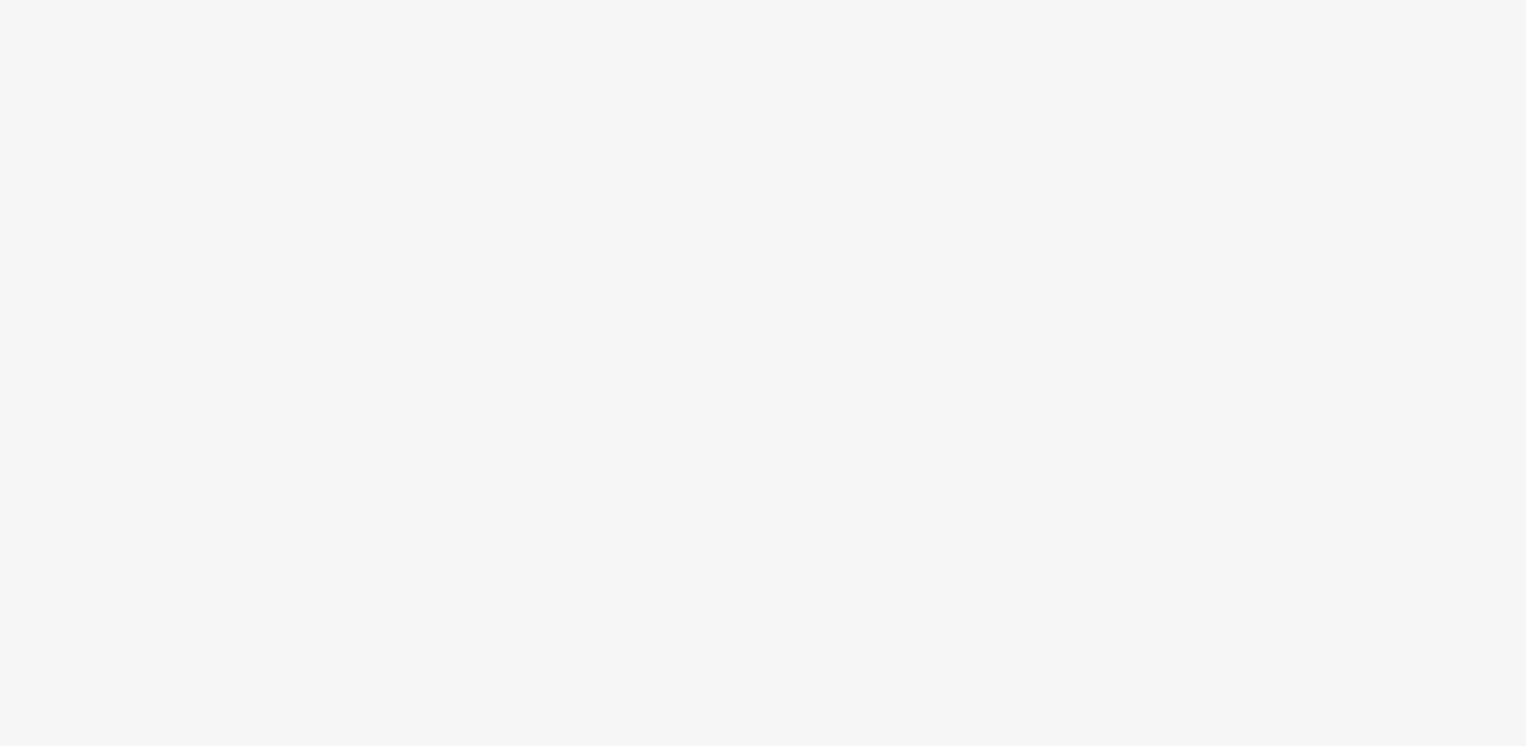 scroll, scrollTop: 0, scrollLeft: 0, axis: both 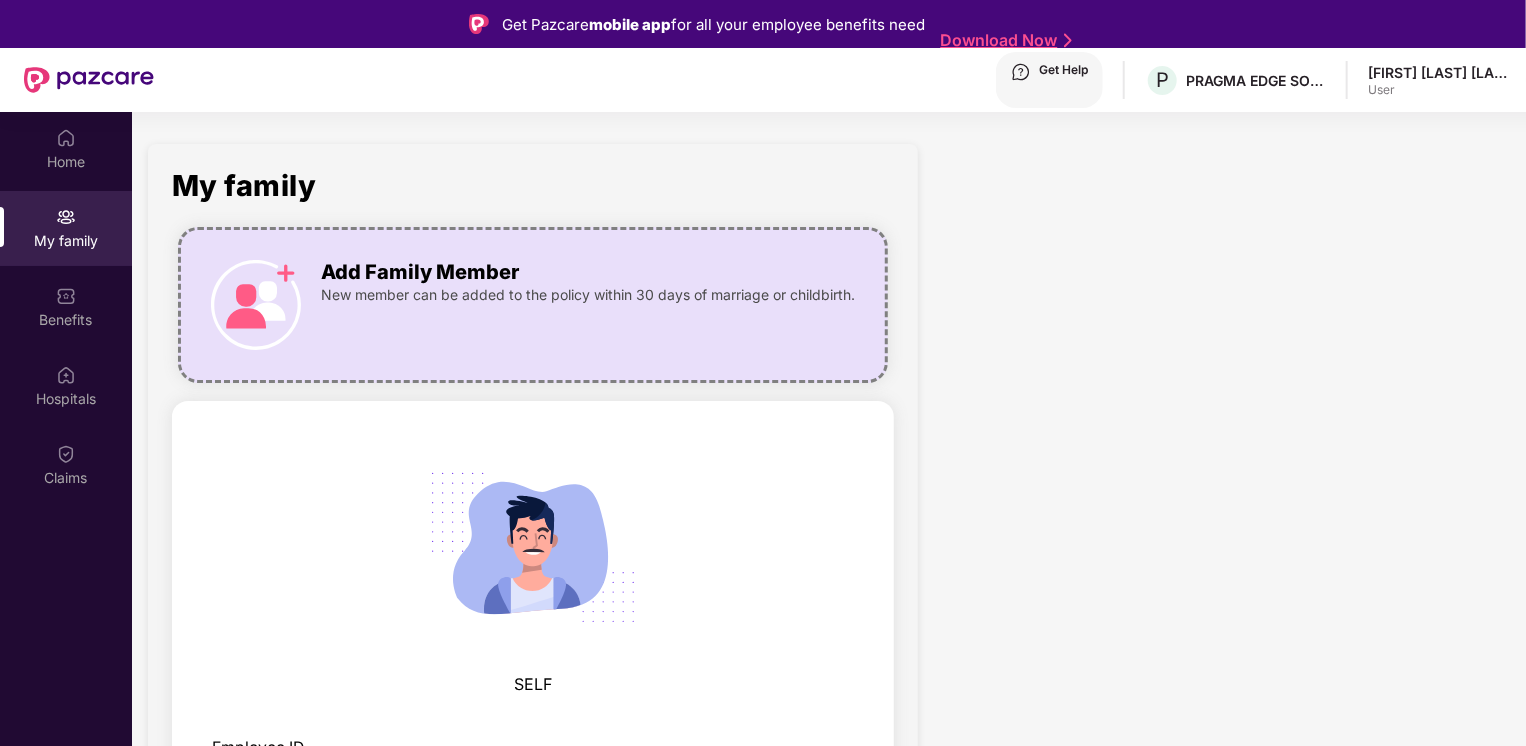 click on "Get Help P PRAGMA EDGE SOFTWARE SERVICES PRIVATE LIMITED [FIRST] [LAST] [LAST] User" at bounding box center (852, 80) 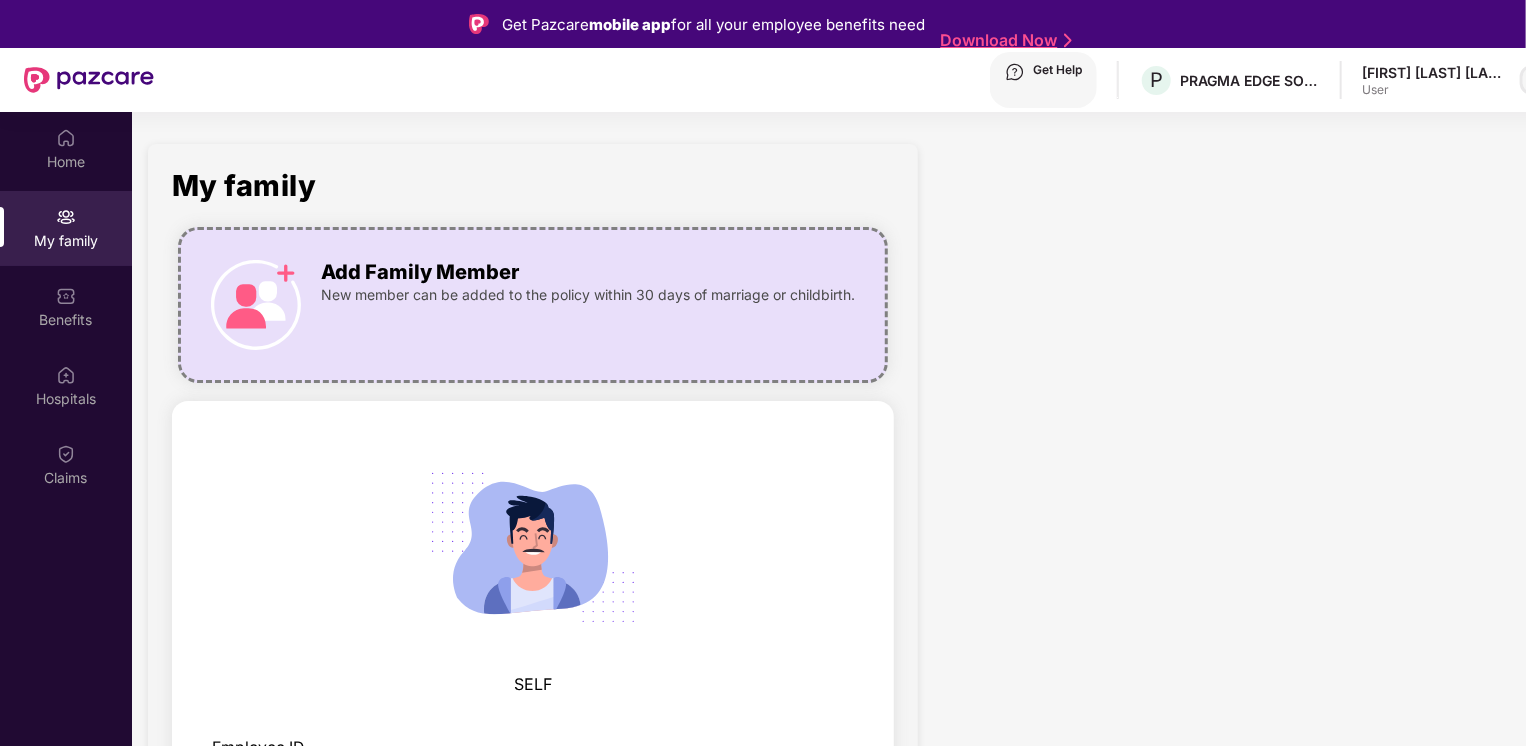 click at bounding box center (1535, 80) 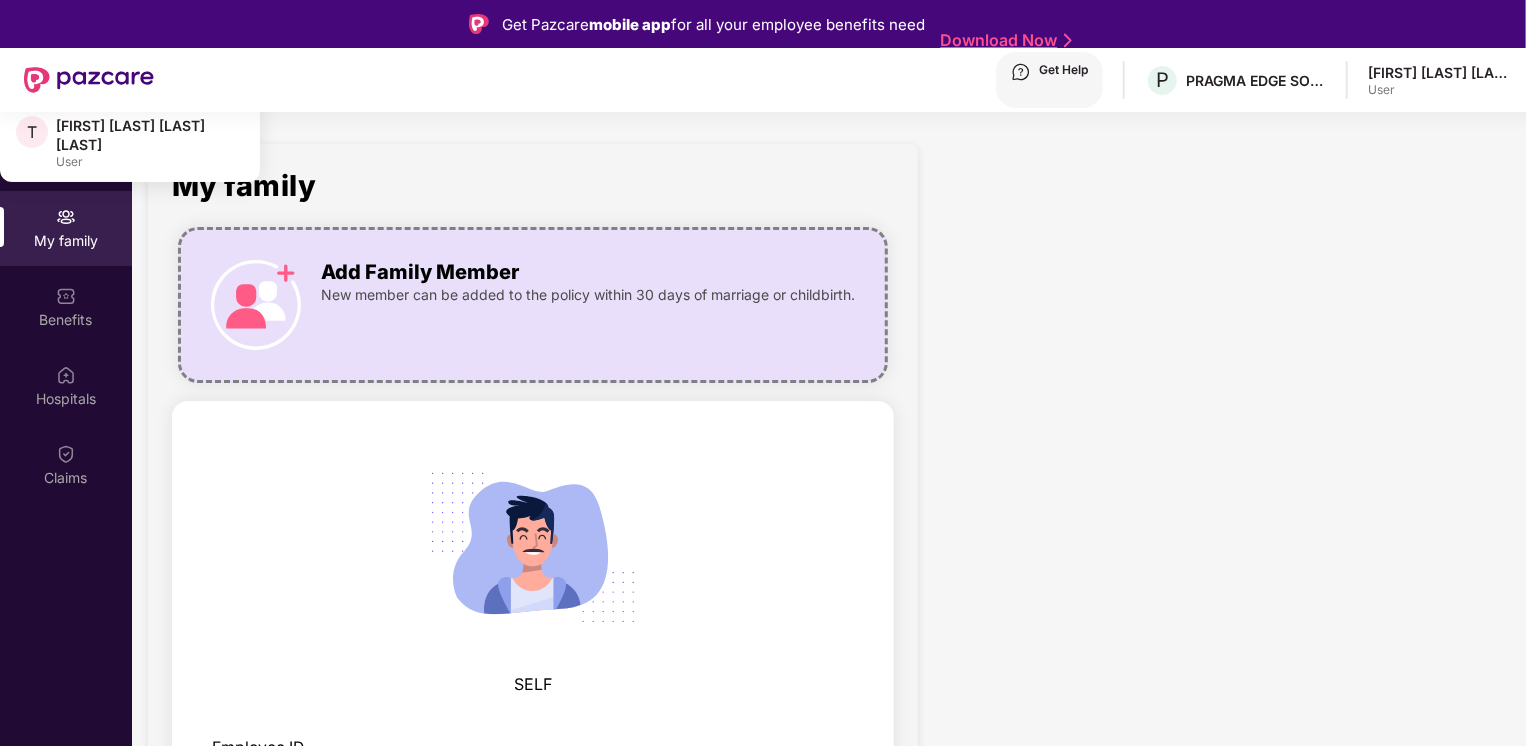 click on "Switch to admin view" at bounding box center (130, 31) 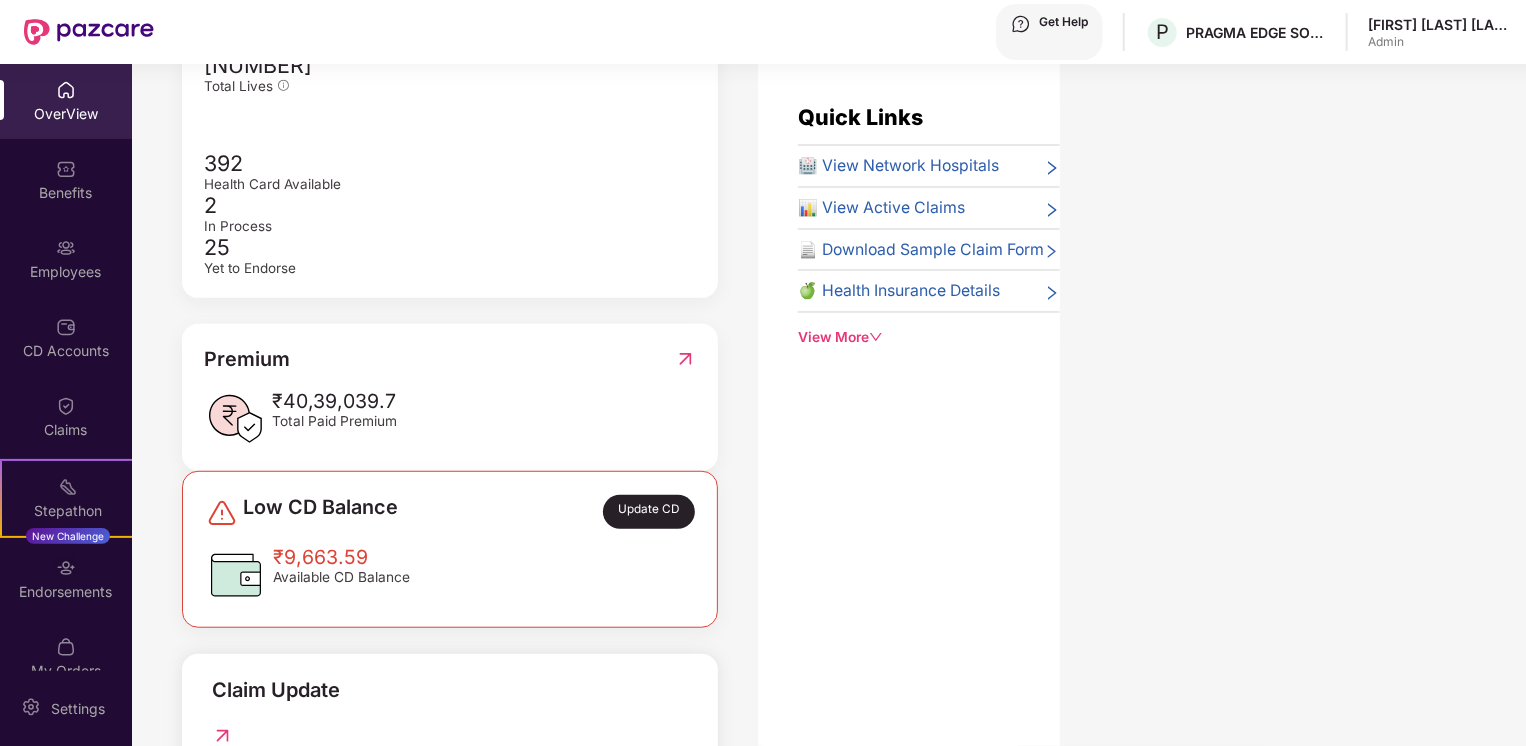 scroll, scrollTop: 489, scrollLeft: 0, axis: vertical 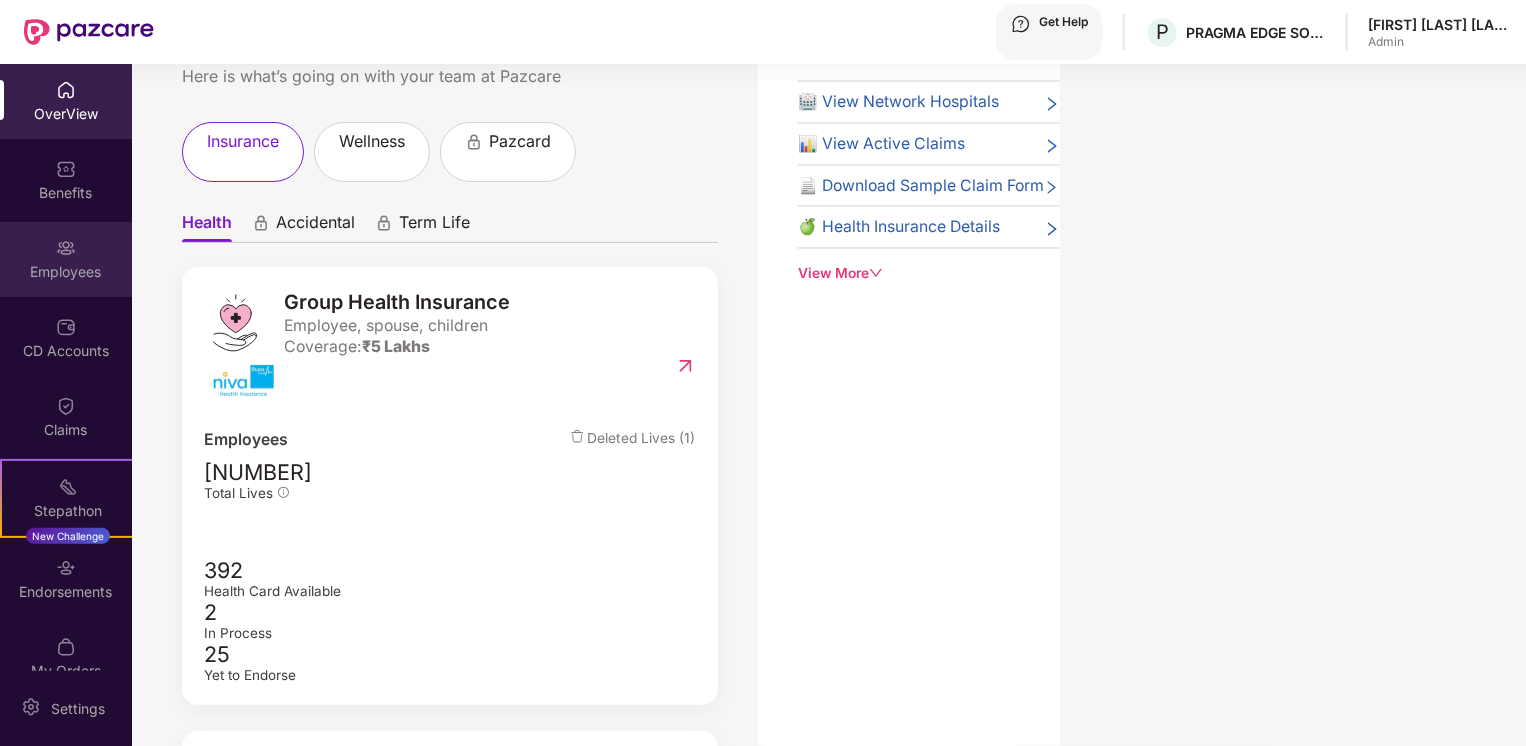 click on "Employees" at bounding box center (66, 114) 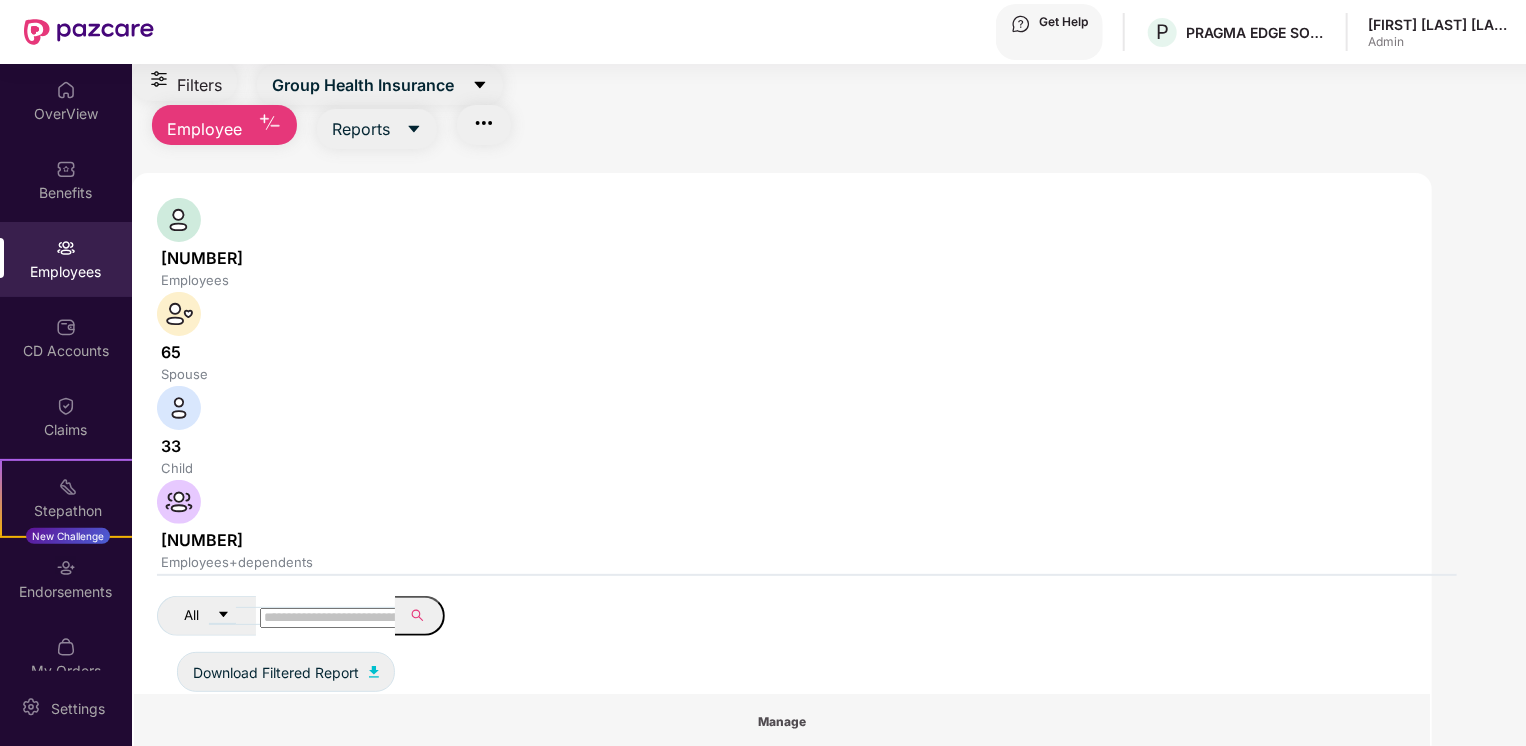 click at bounding box center (331, 618) 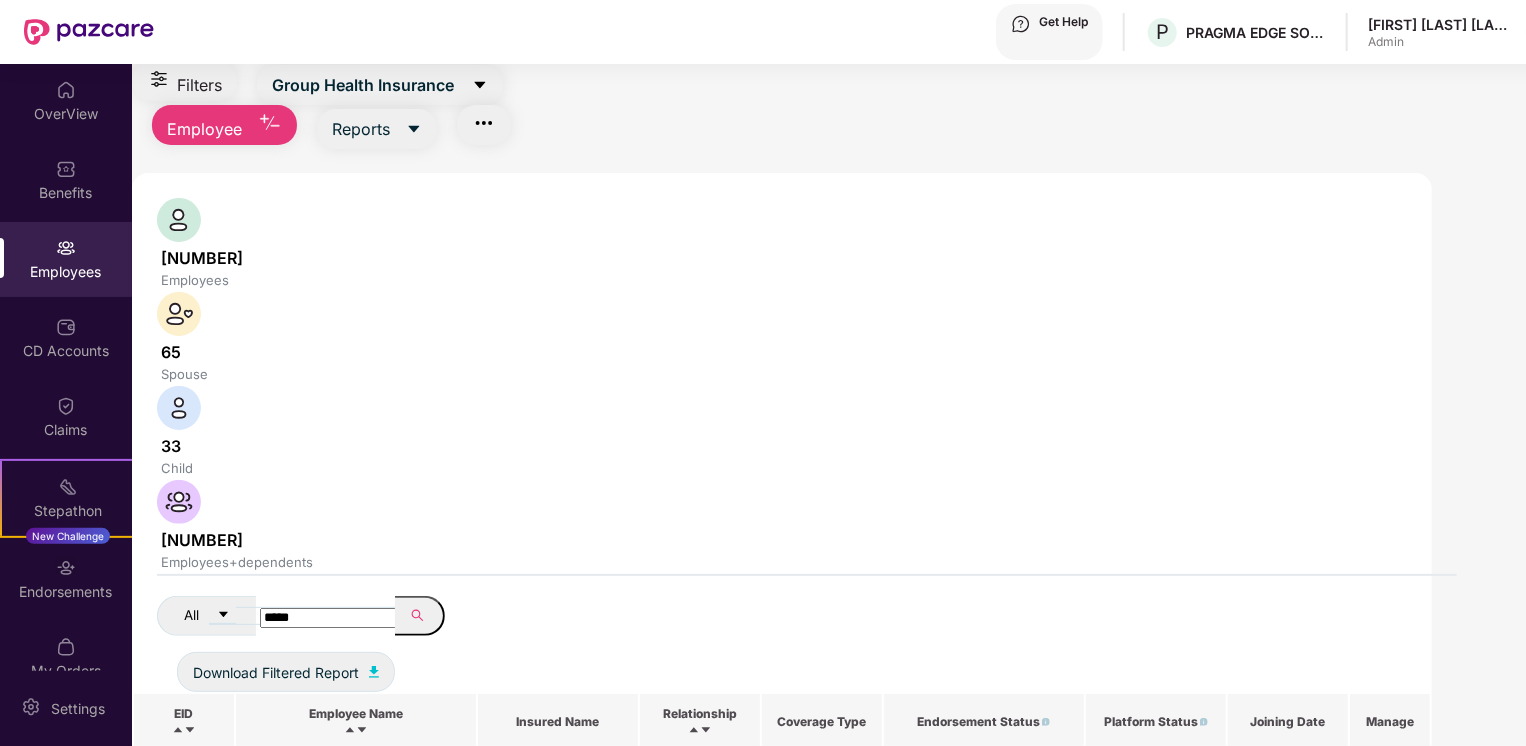 type on "*****" 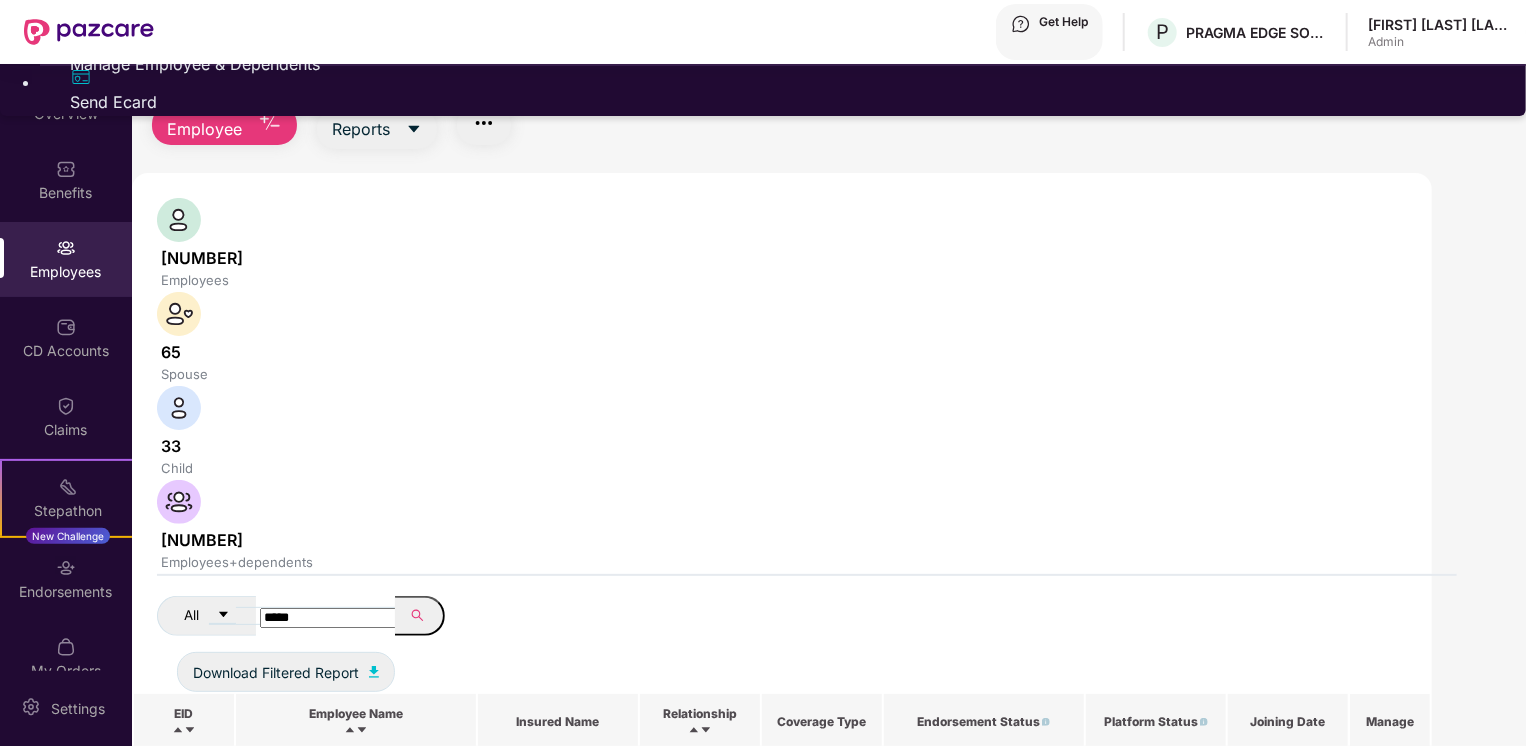 click on "Manage Employee & Dependents" at bounding box center (783, 64) 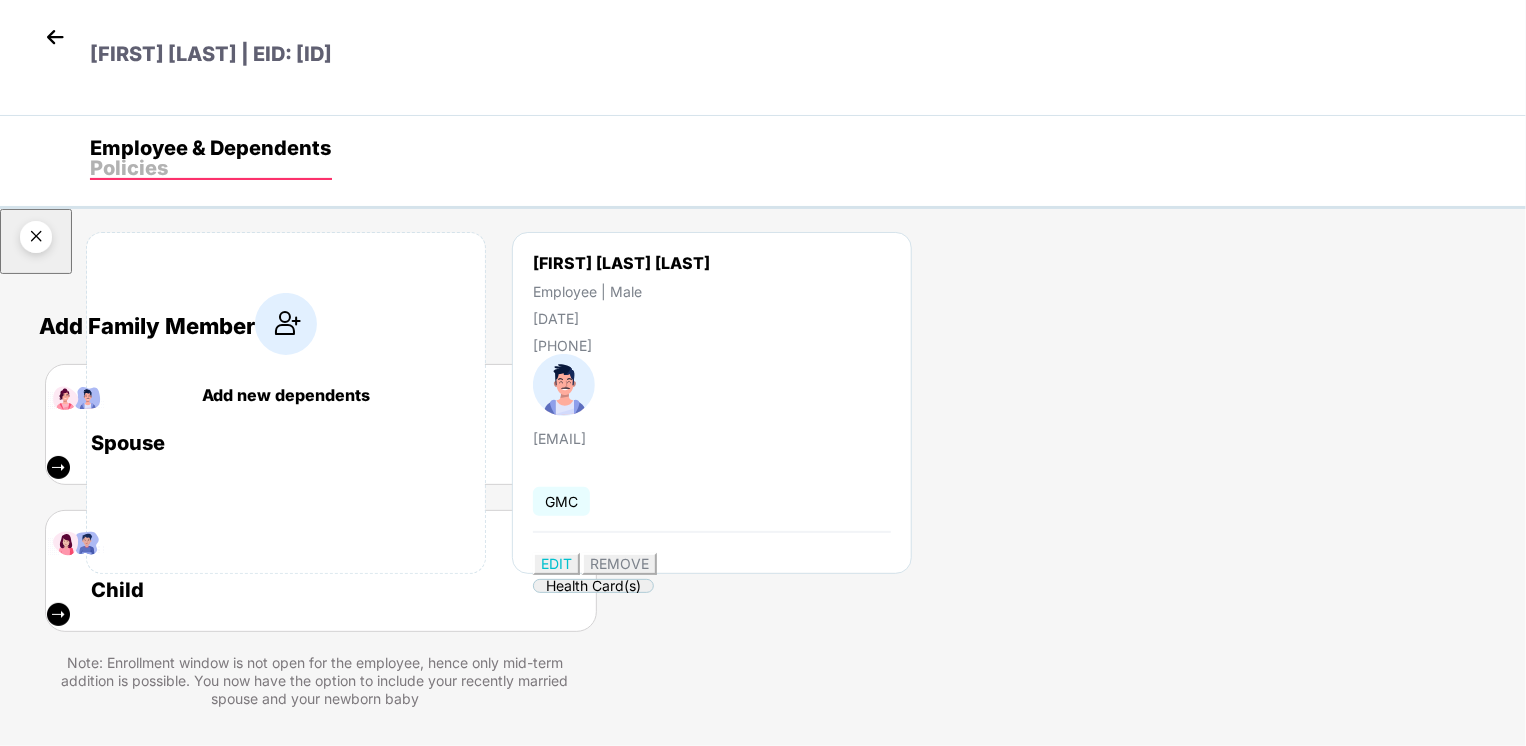 click on "Spouse" at bounding box center (321, 443) 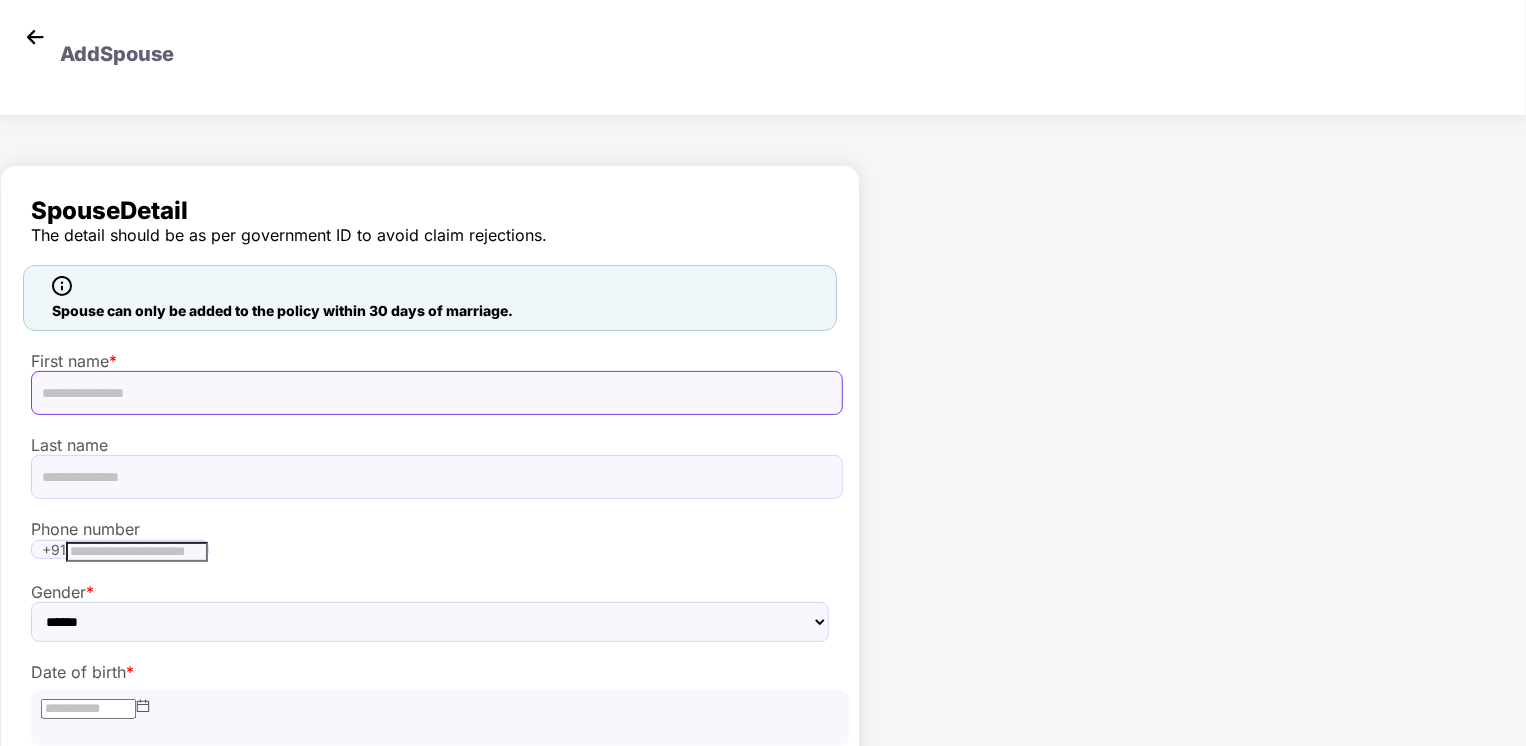 click at bounding box center (437, 393) 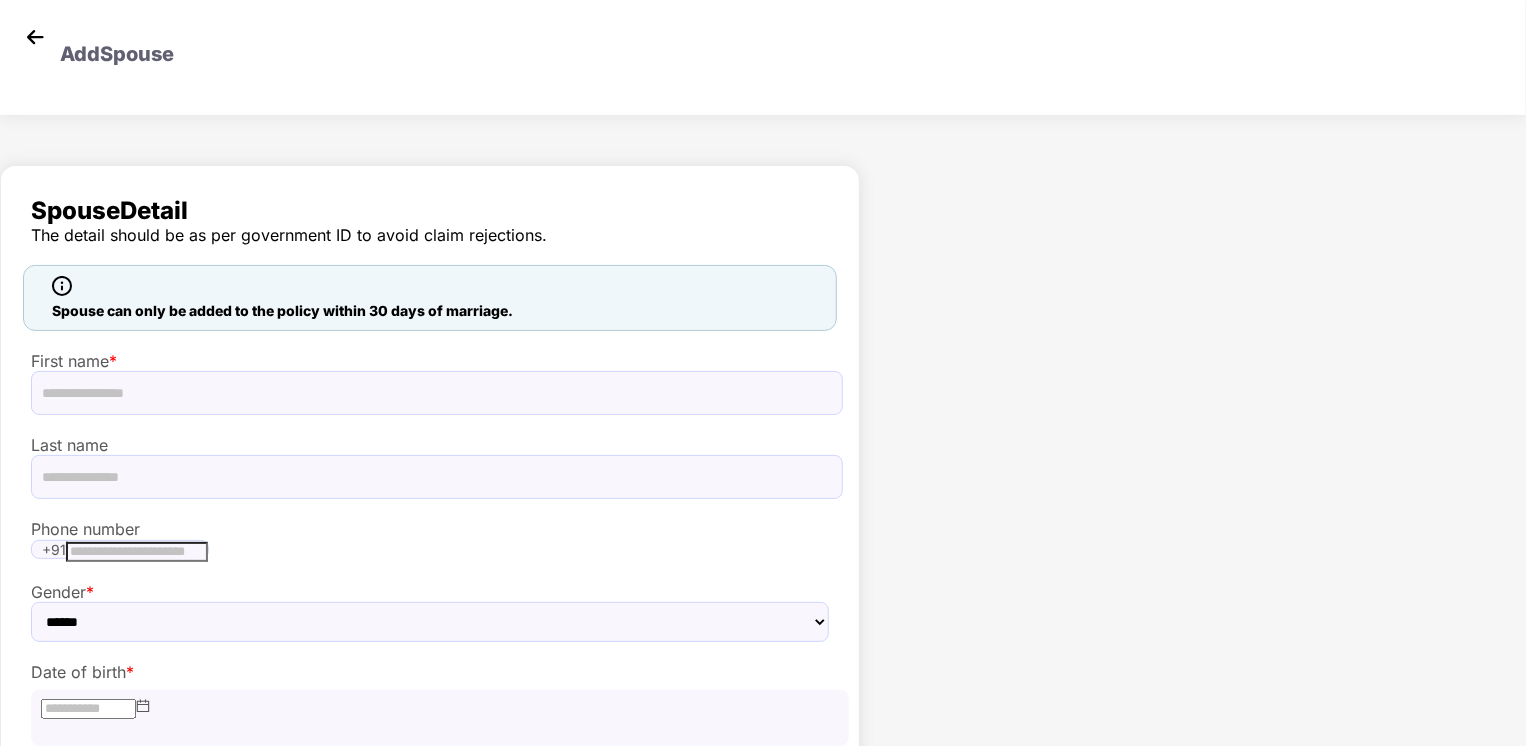 click on "Spouse  Detail The detail should be as per government ID to avoid claim rejections.  Spouse can only be added to the policy within 30 days of marriage. First name  * Last name Phone number +91 Gender  * ****** **** ****** Date of birth  * Date of marriage  * Submit" at bounding box center (430, 563) 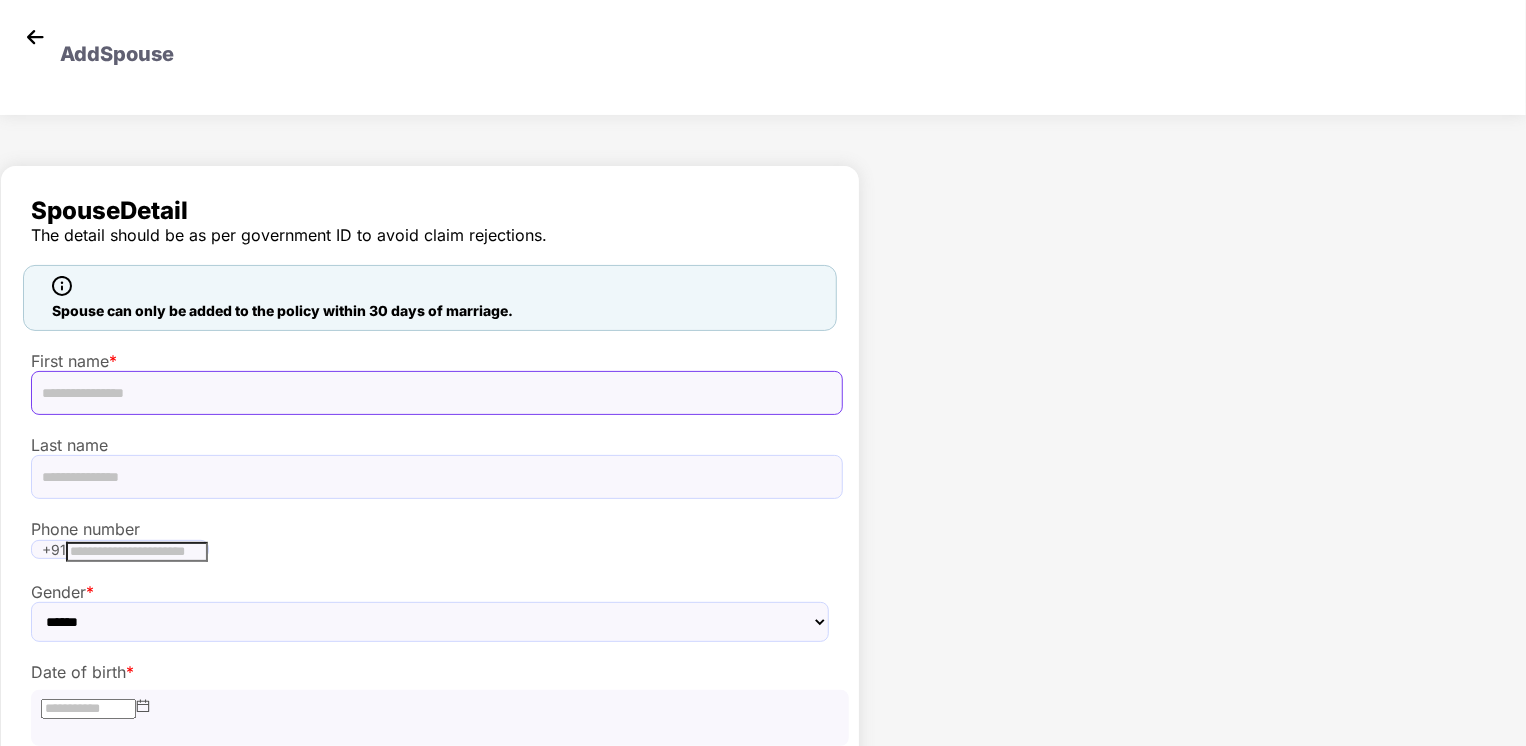 click at bounding box center [437, 393] 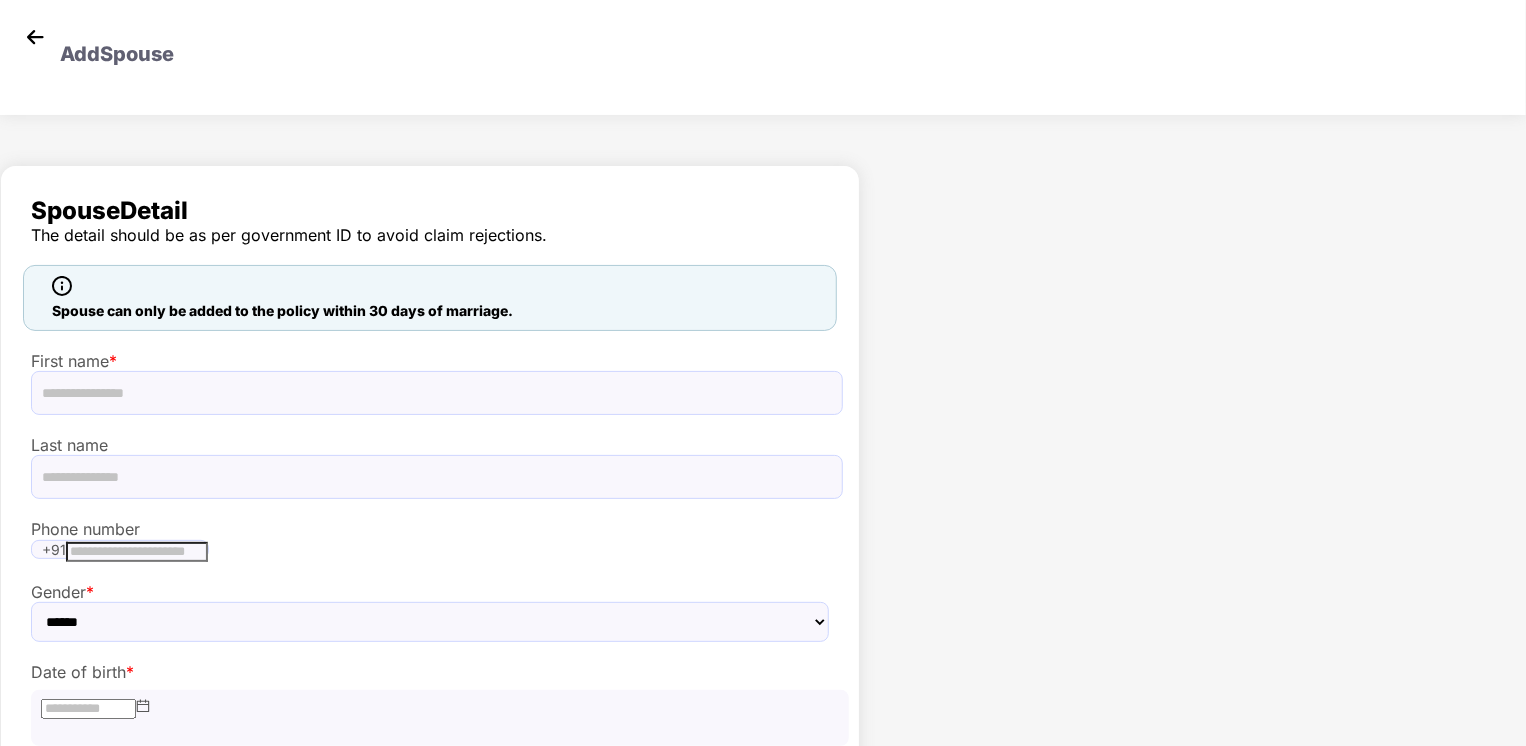 click on "Spouse  Detail The detail should be as per government ID to avoid claim rejections.  Spouse can only be added to the policy within 30 days of marriage. First name  * Last name Phone number +91 Gender  * ****** **** ****** Date of birth  * Date of marriage  * Submit" at bounding box center (763, 563) 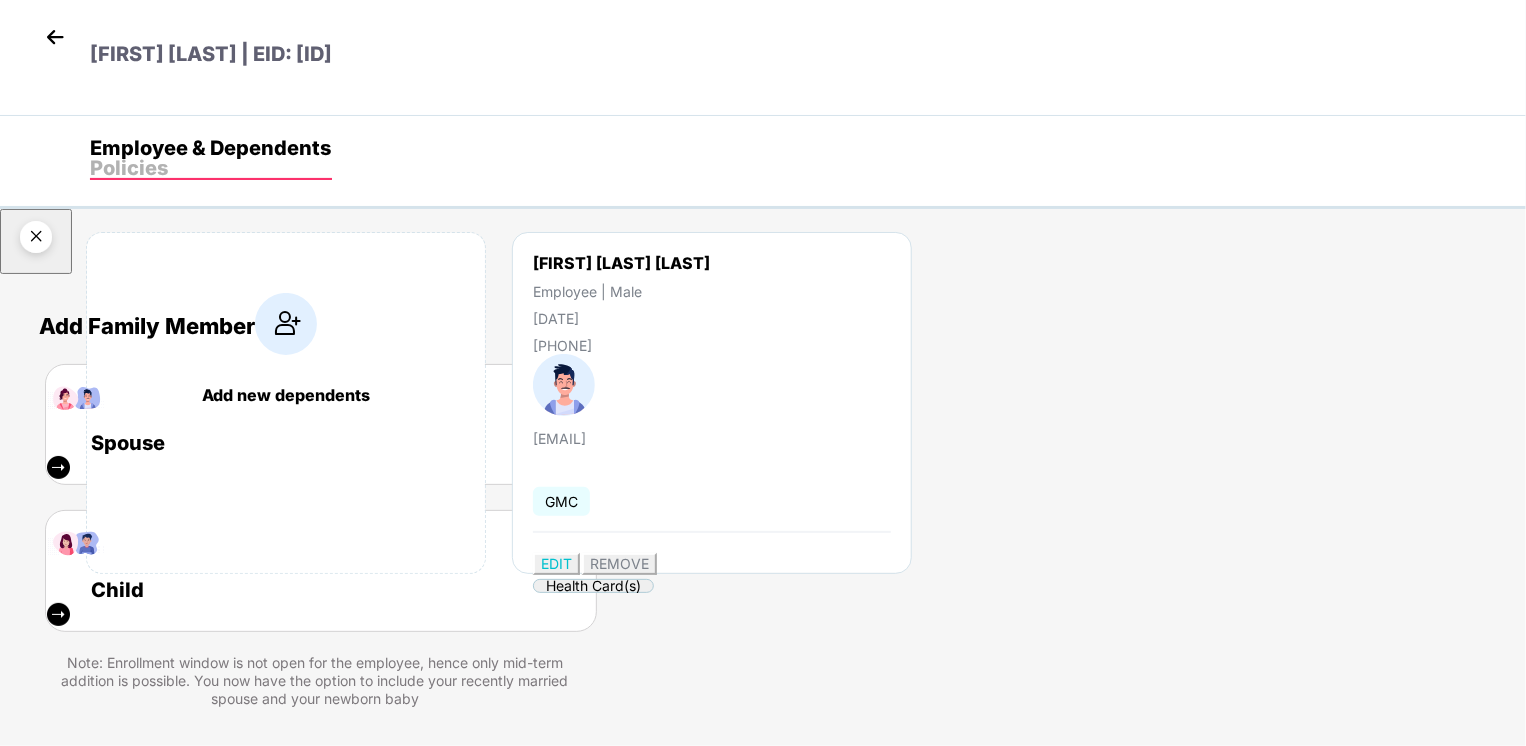 click at bounding box center (36, 240) 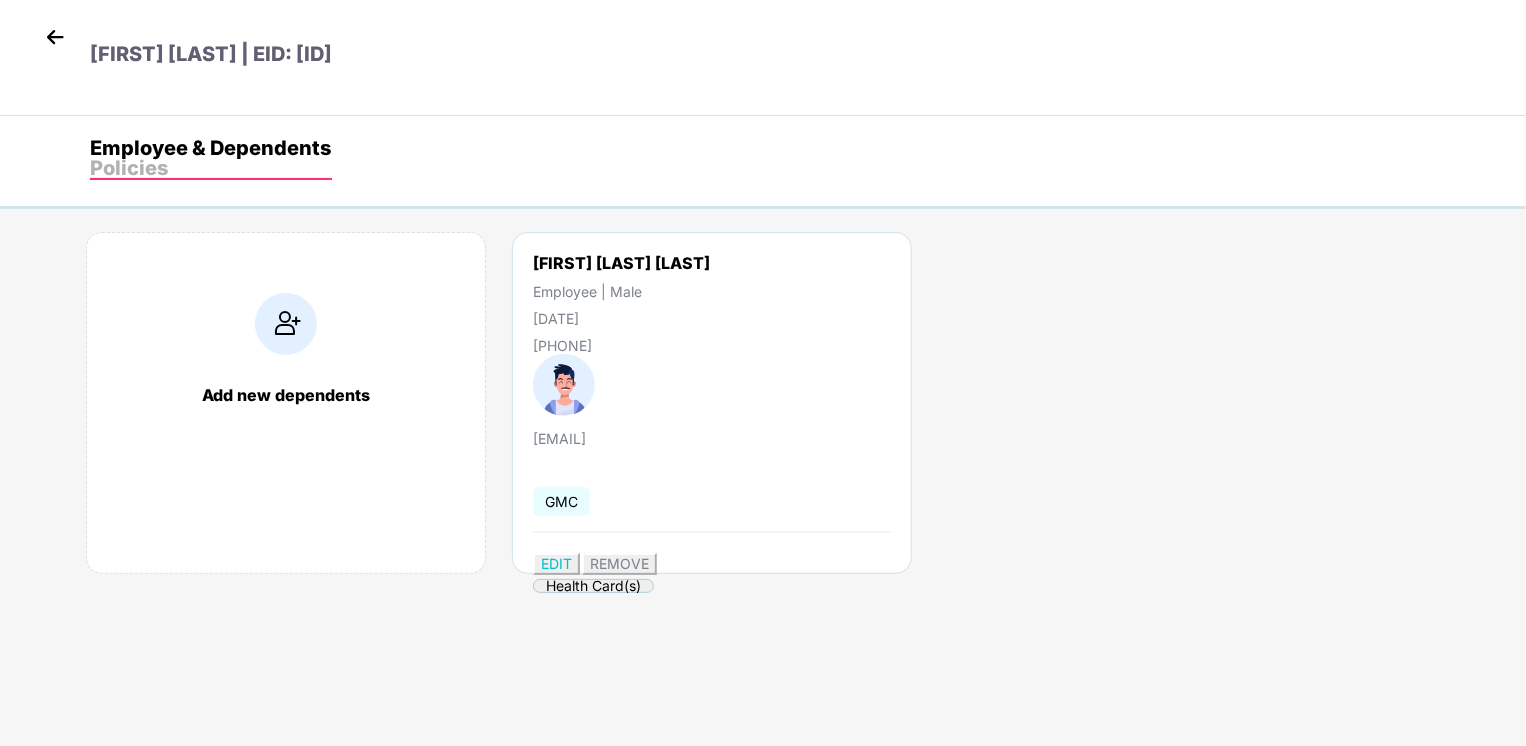 click at bounding box center [55, 37] 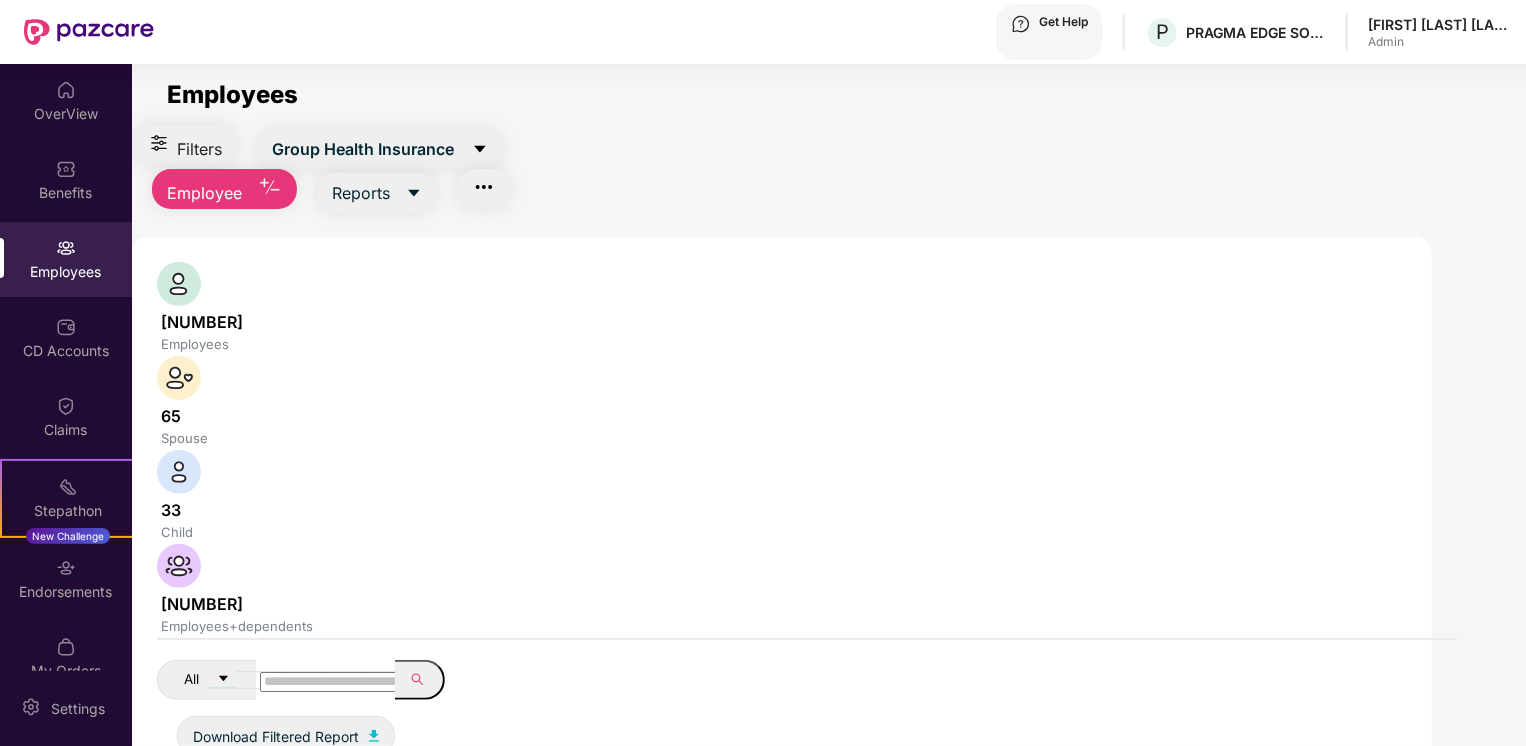 click at bounding box center (331, 682) 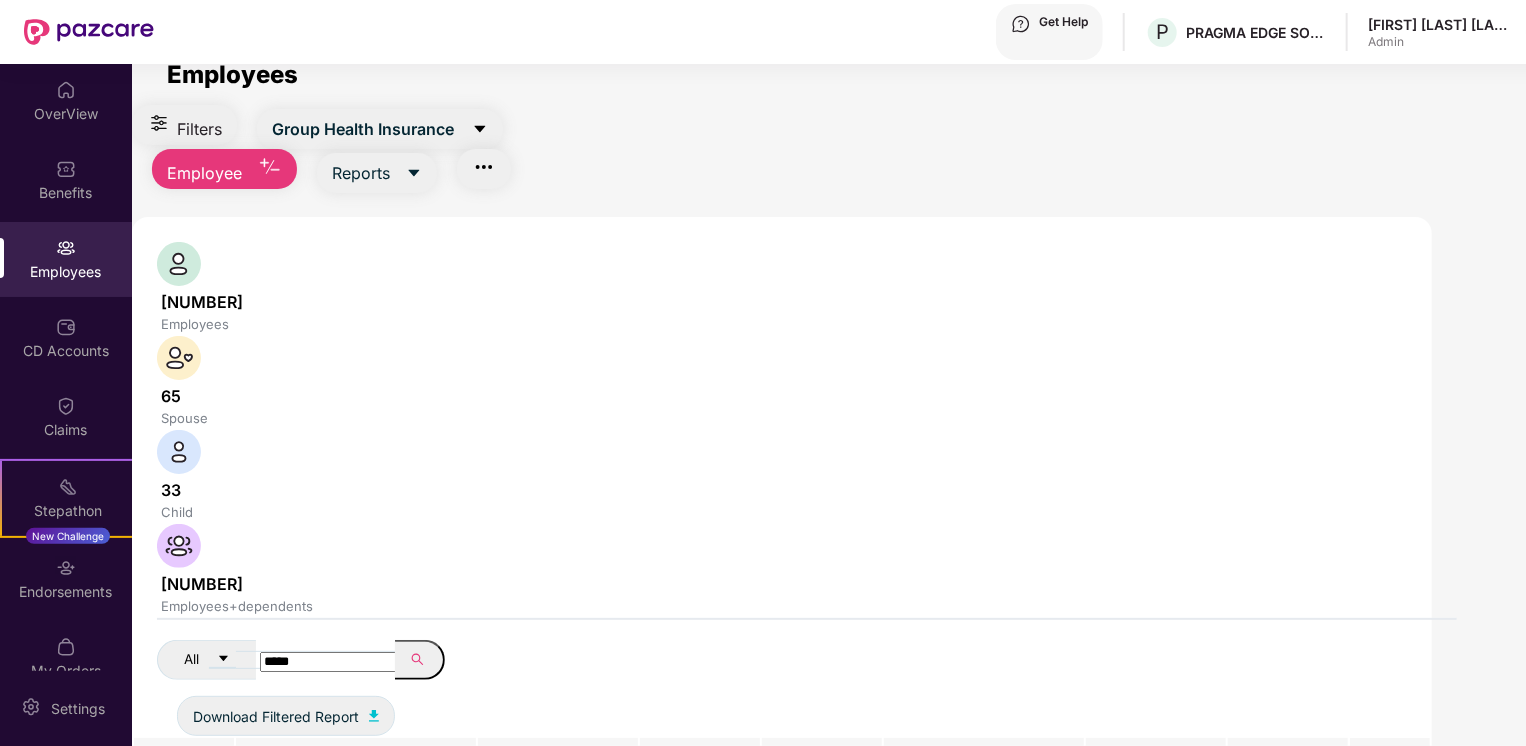 scroll, scrollTop: 0, scrollLeft: 0, axis: both 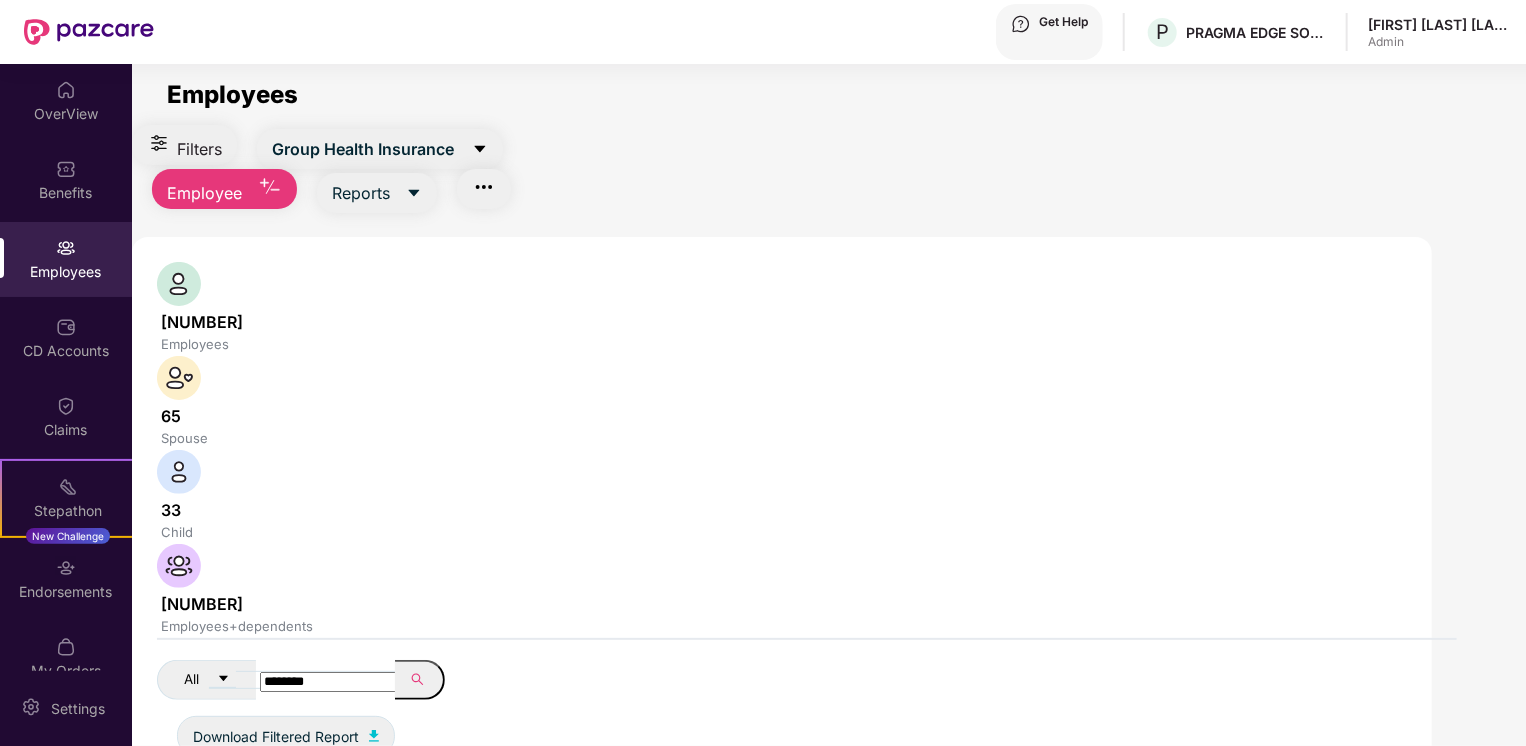 type on "********" 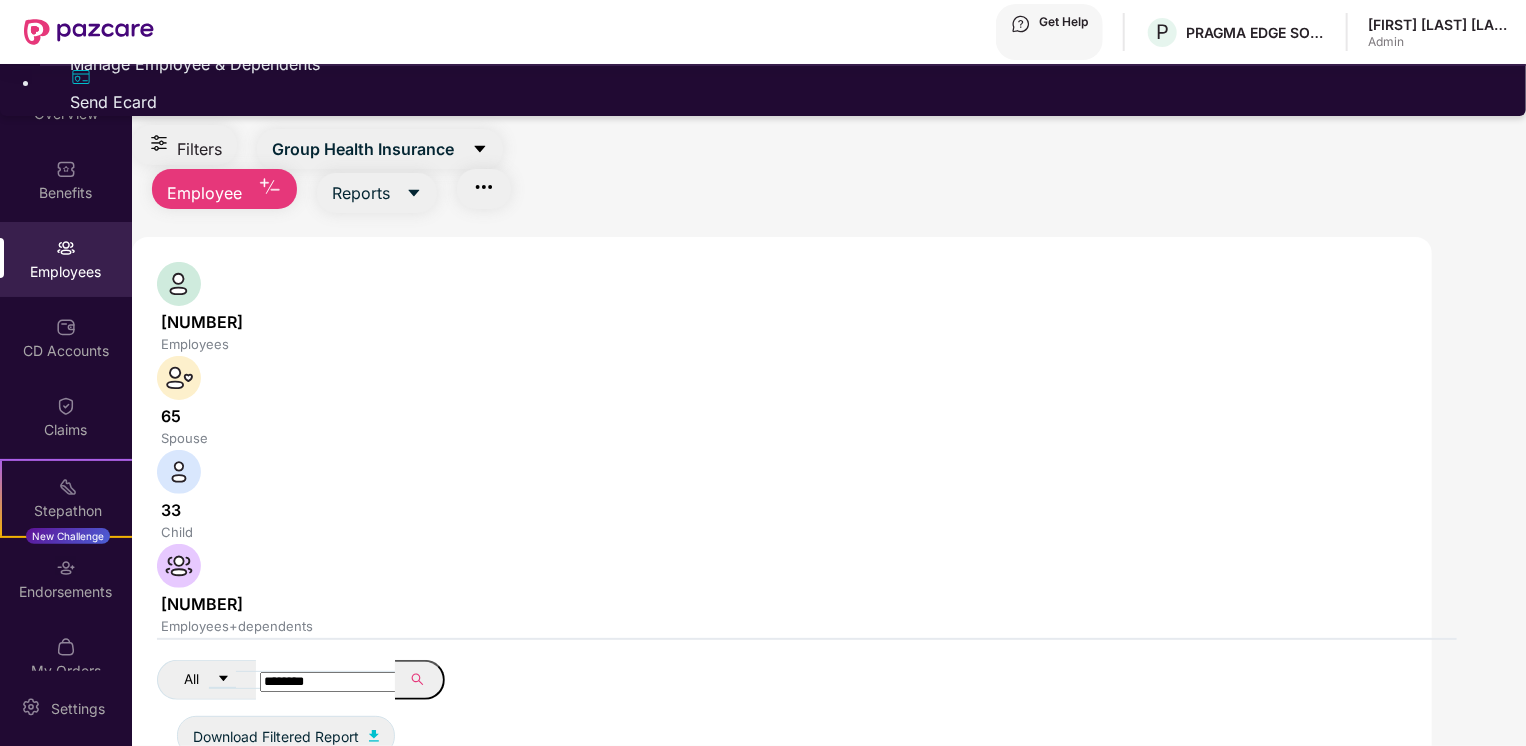 click on "Manage Employee & Dependents" at bounding box center [783, 64] 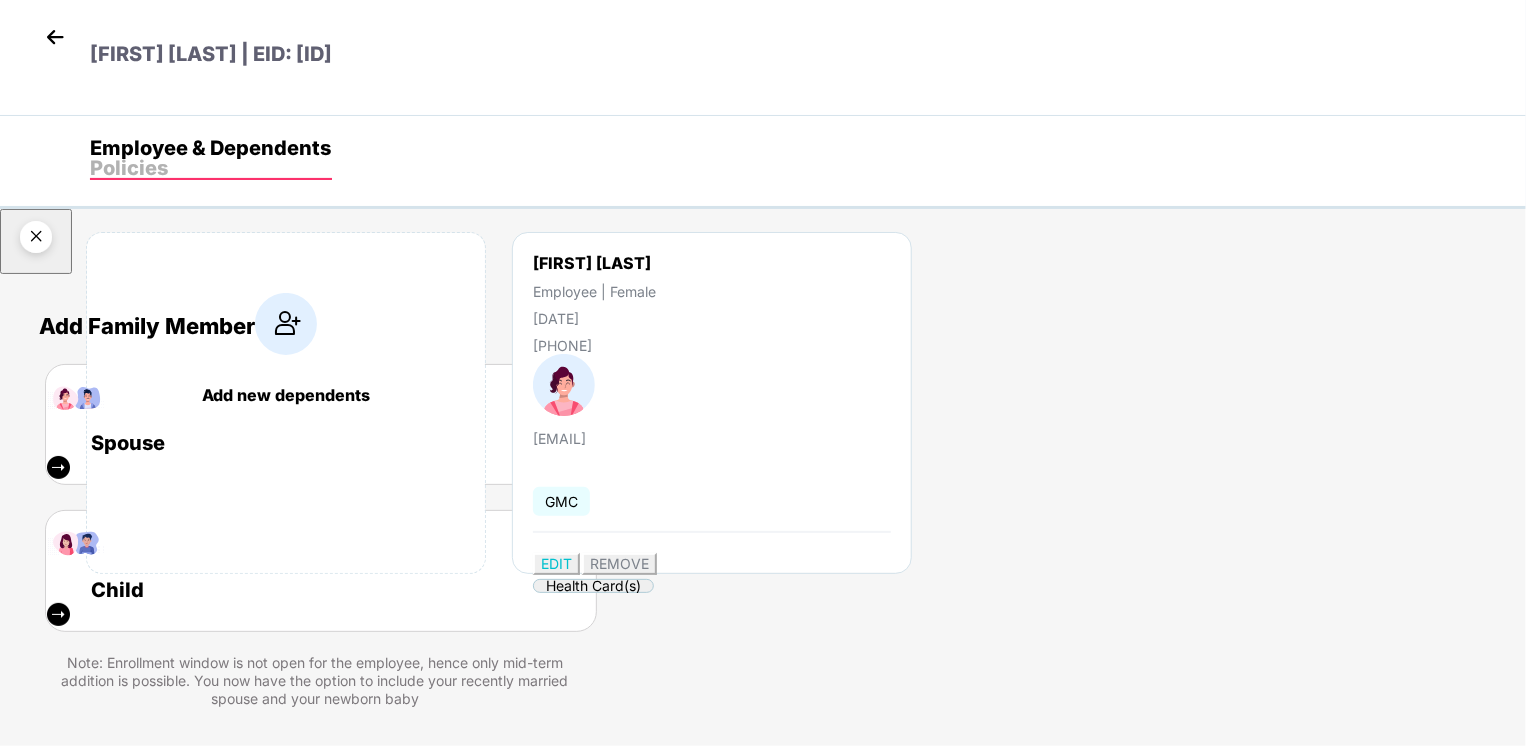 click at bounding box center (36, 240) 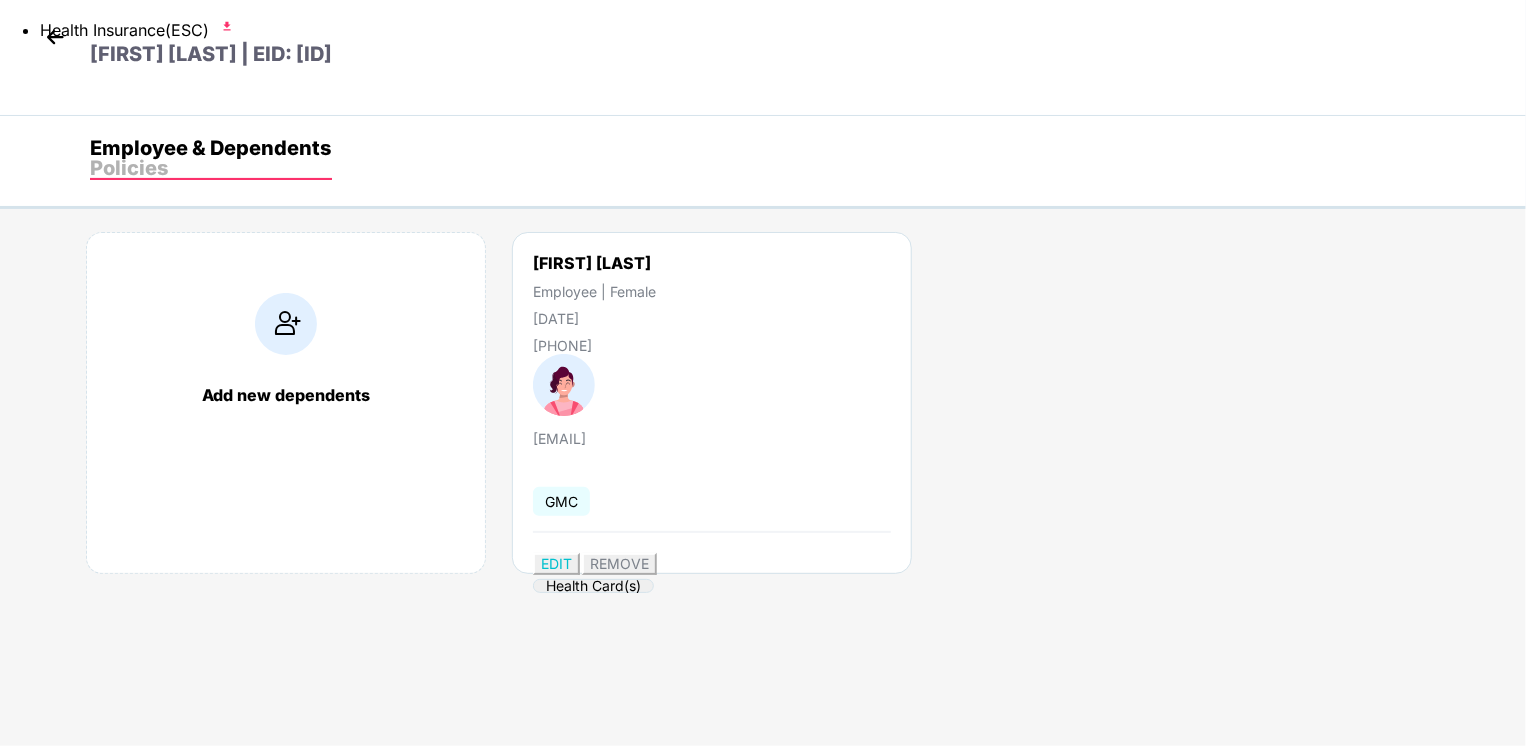 click on "Health Card(s)" at bounding box center [593, 586] 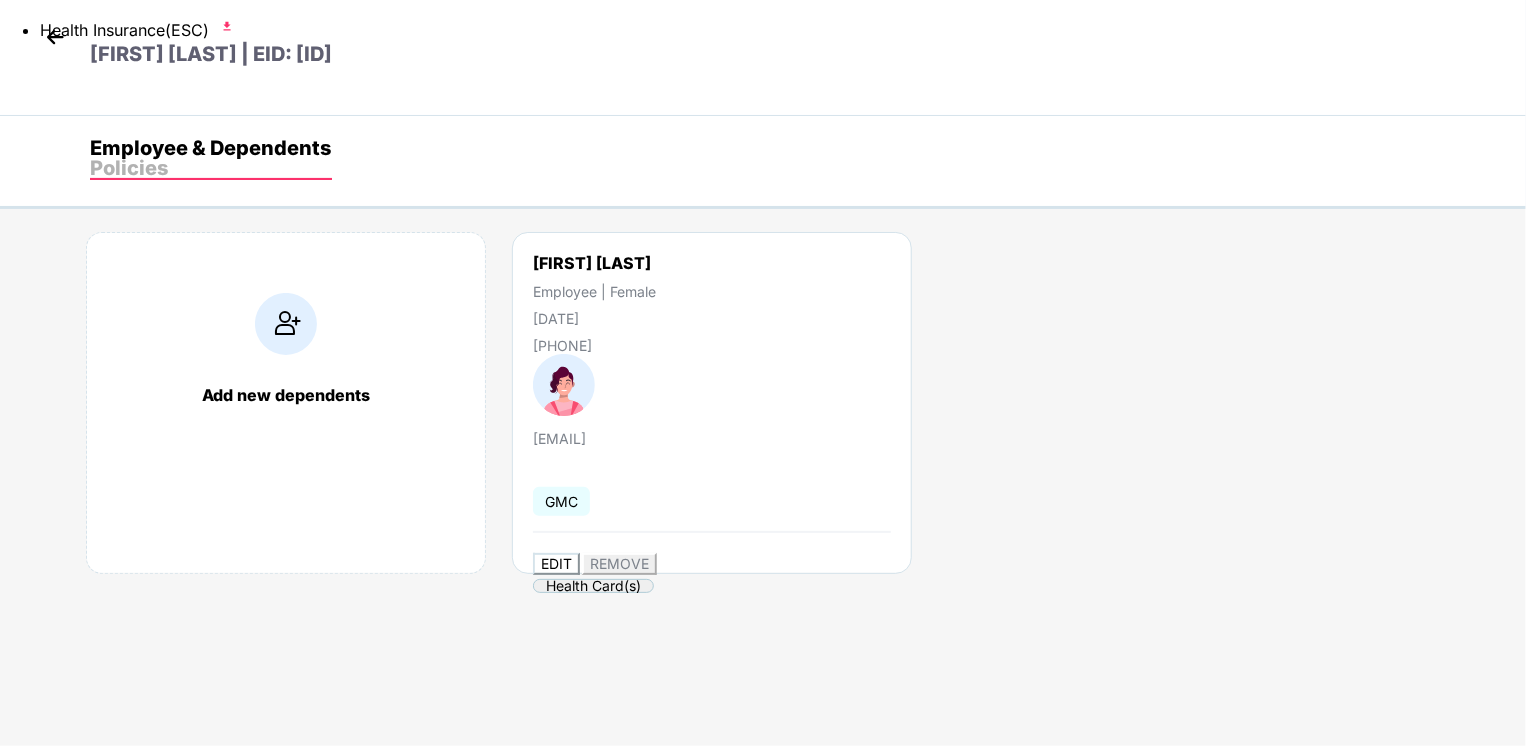 click on "EDIT" at bounding box center (556, 563) 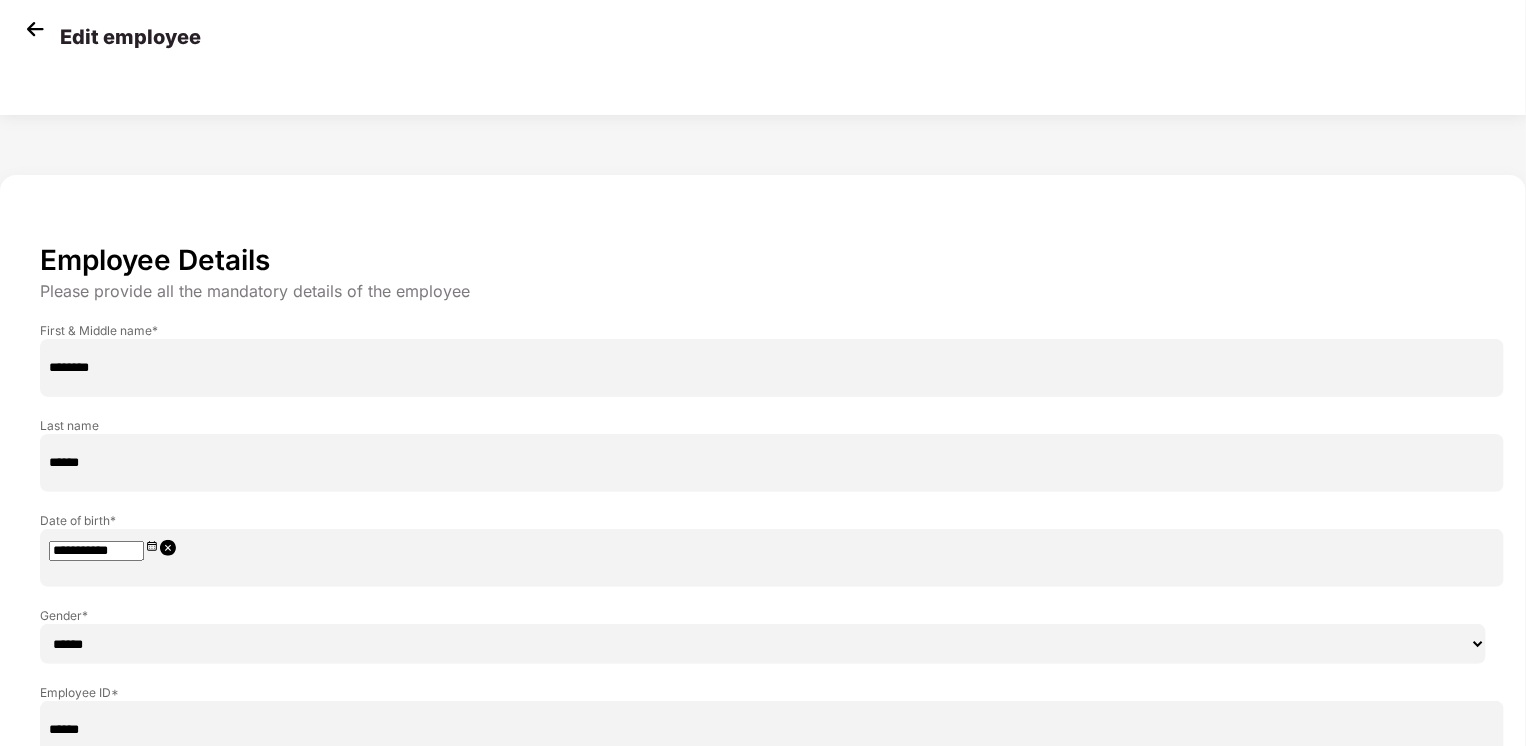 click on "******" at bounding box center [772, 730] 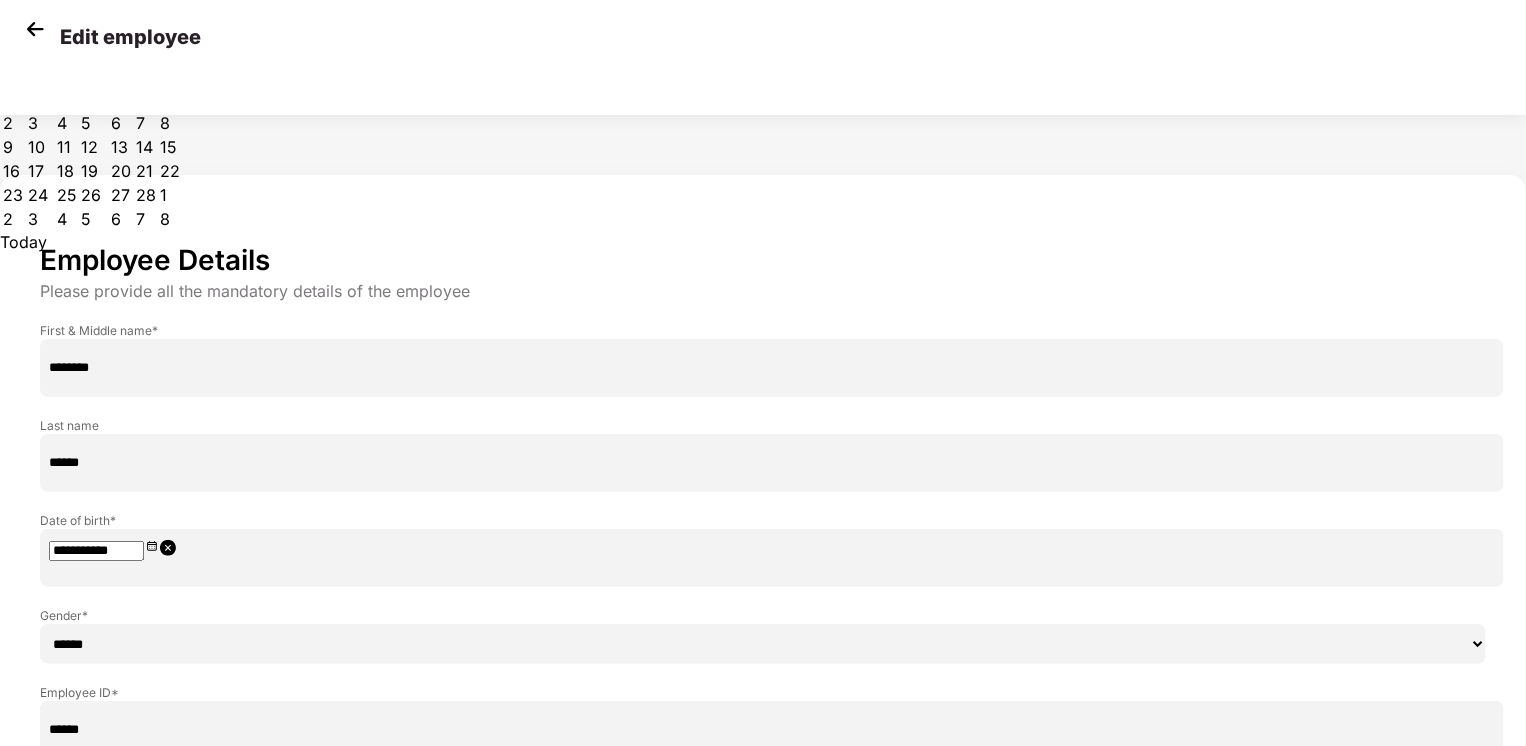 click on "**********" at bounding box center (763, 596) 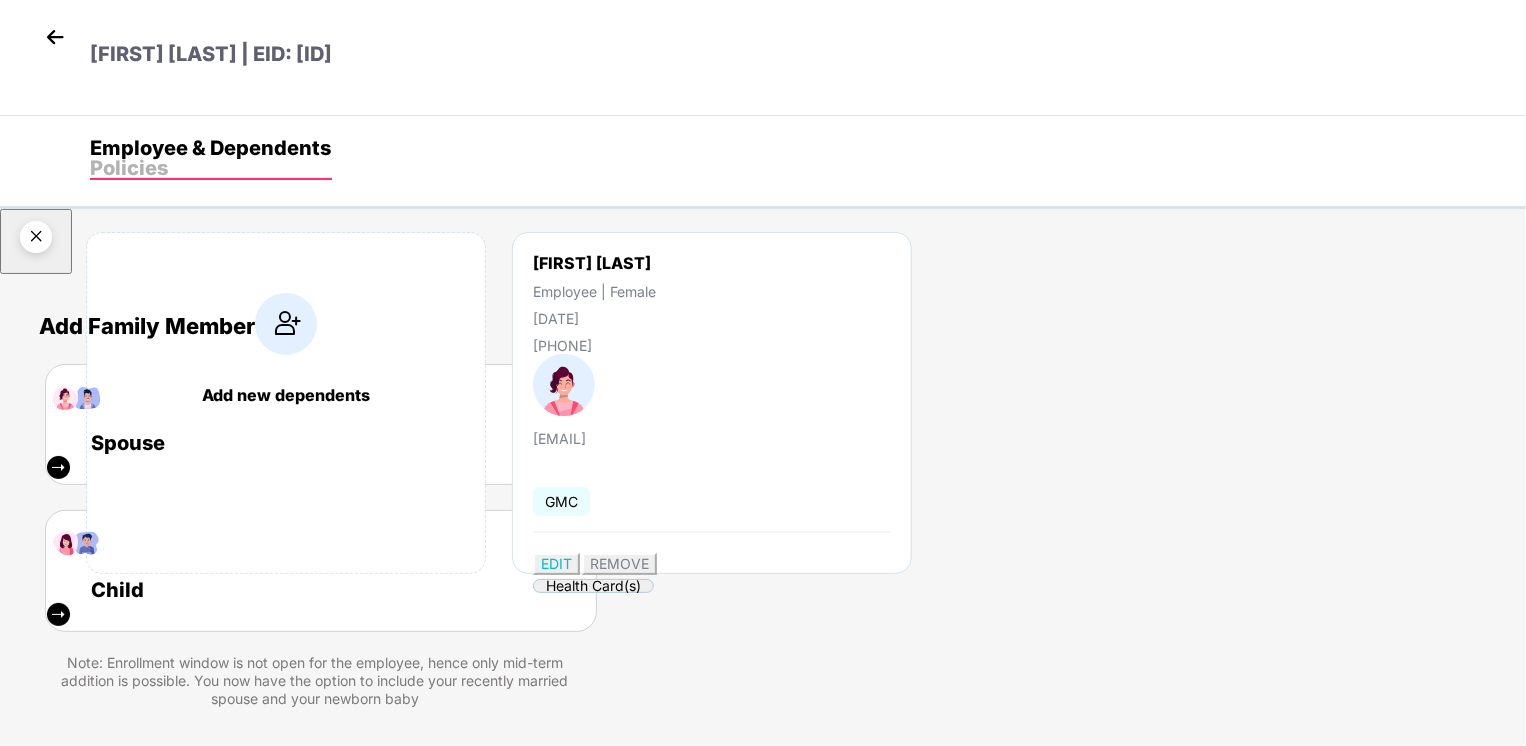 click at bounding box center [36, 240] 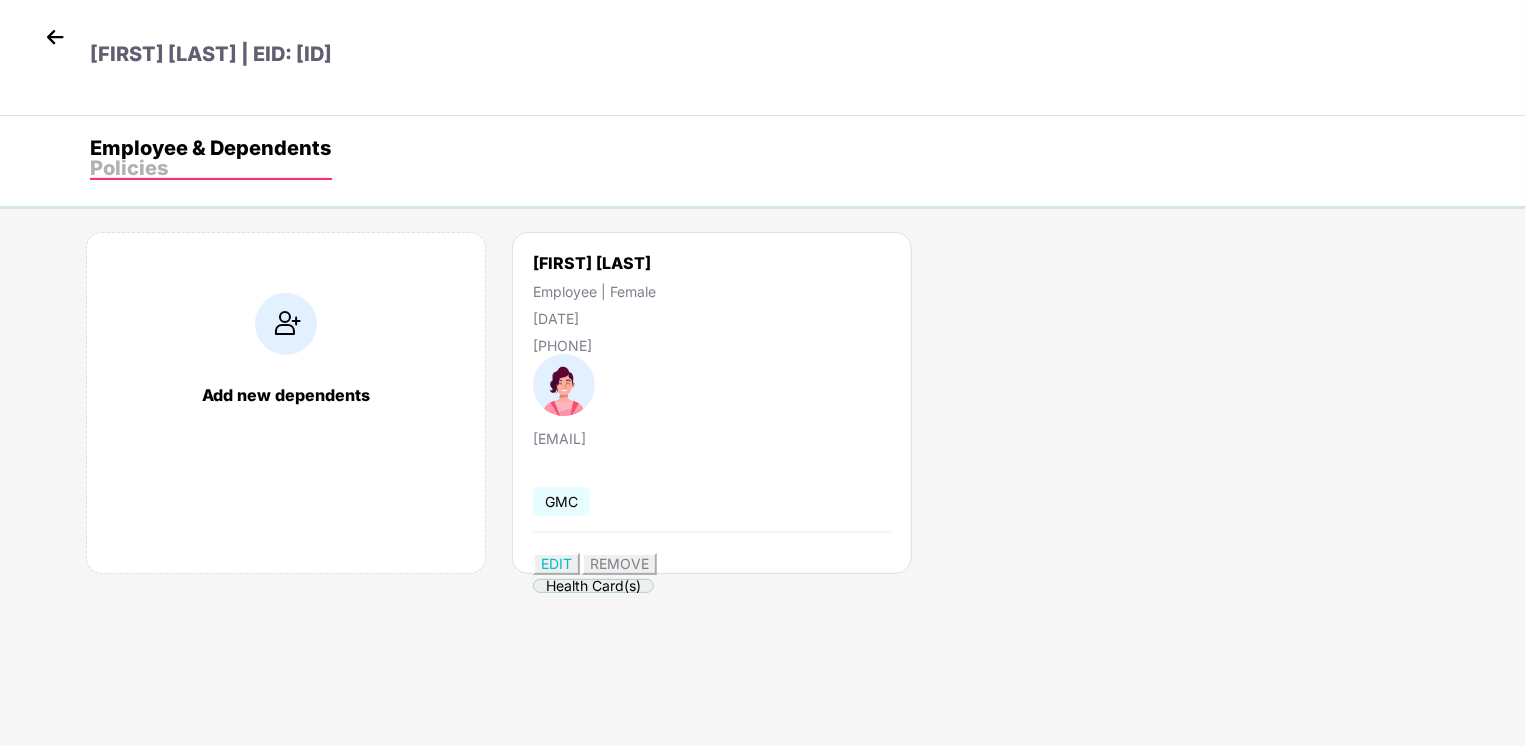 click at bounding box center [55, 37] 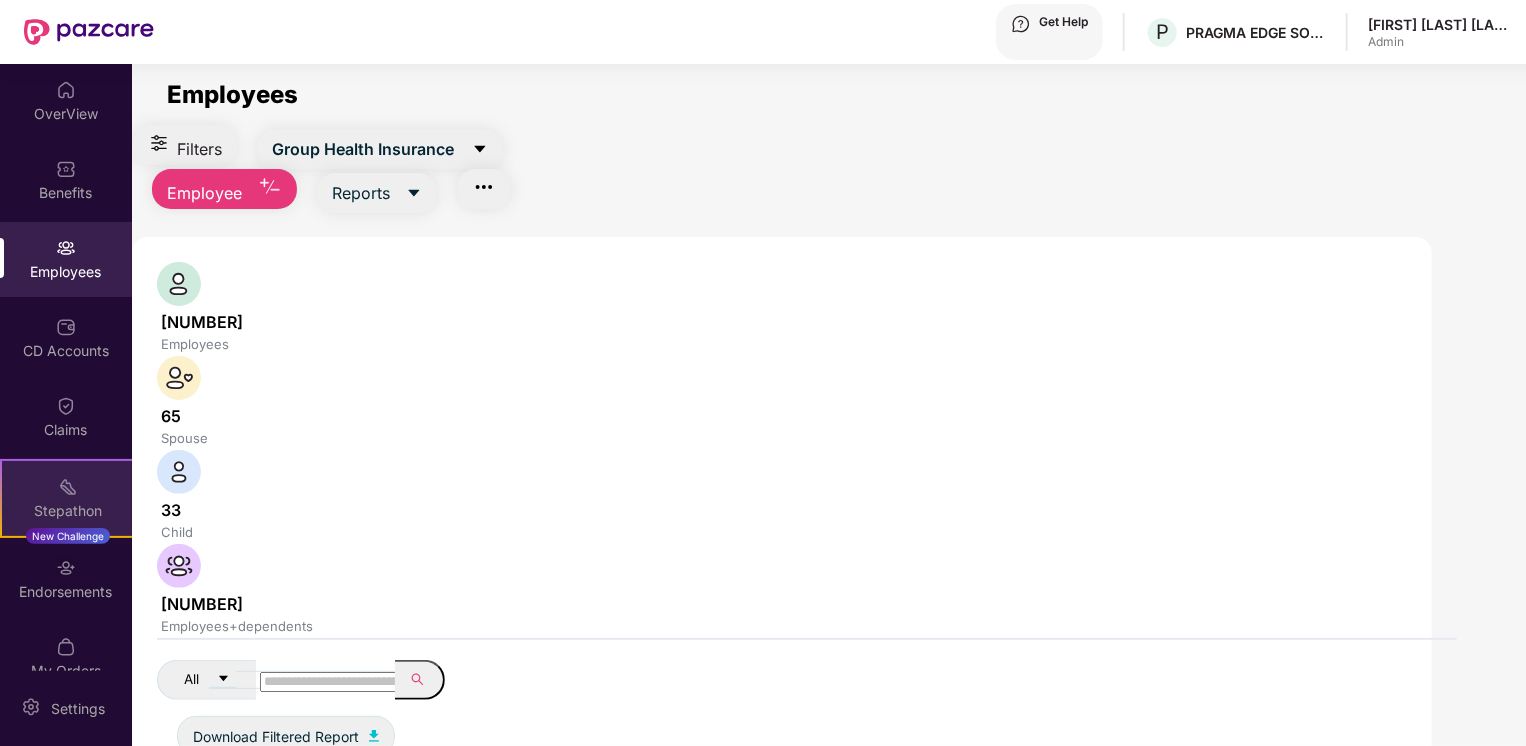 click on "Stepathon" at bounding box center [68, 511] 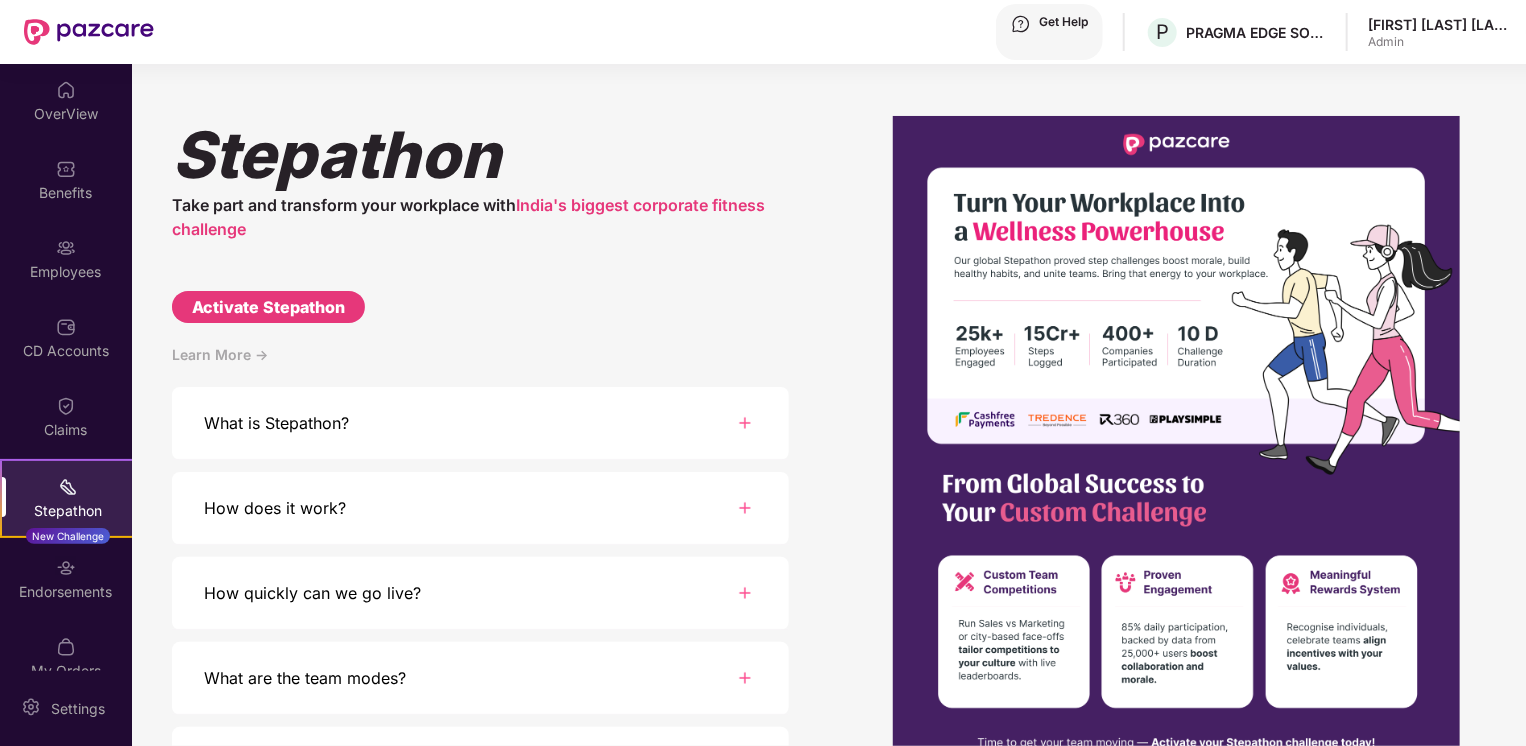 click on "Activate Stepathon" at bounding box center [268, 307] 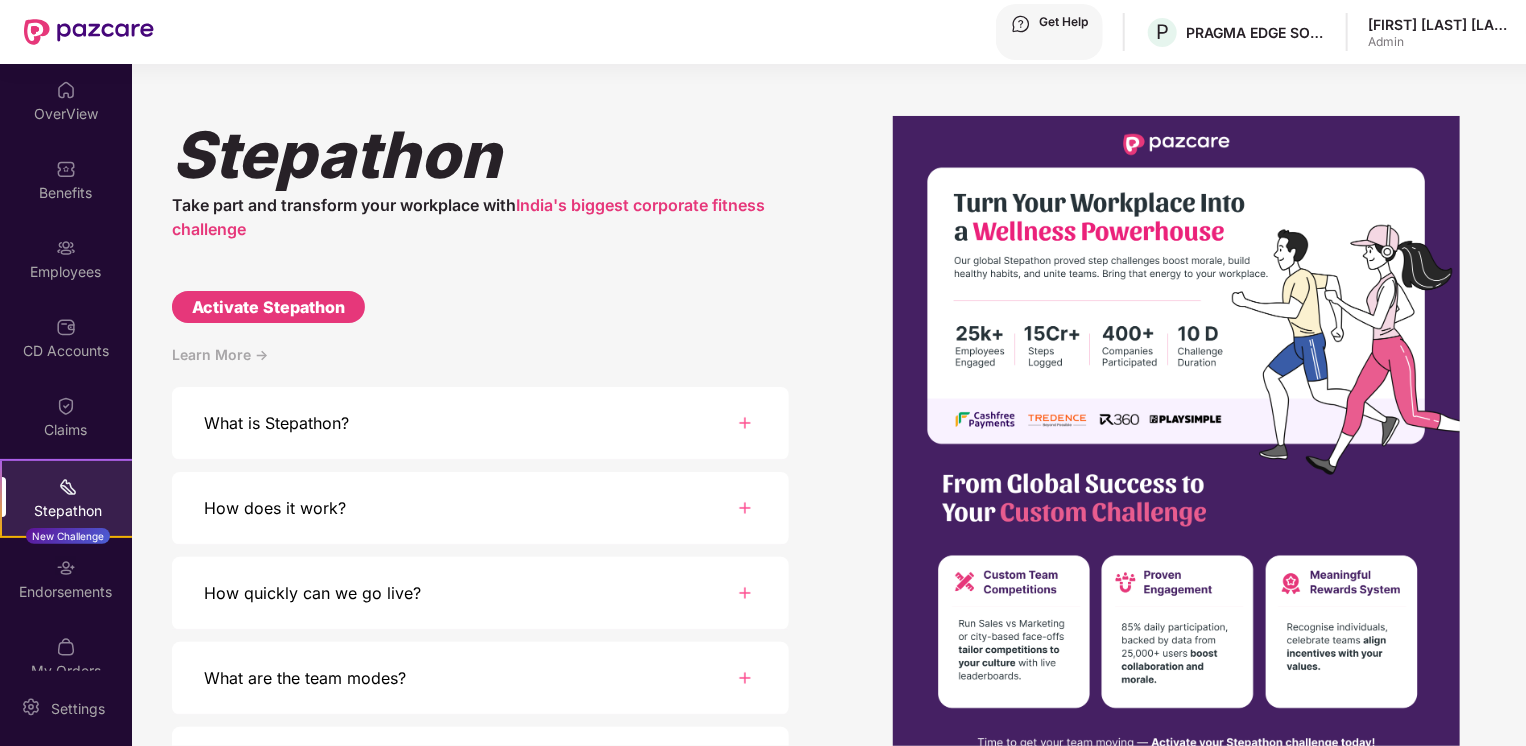 click on "Back" at bounding box center [104, 1499] 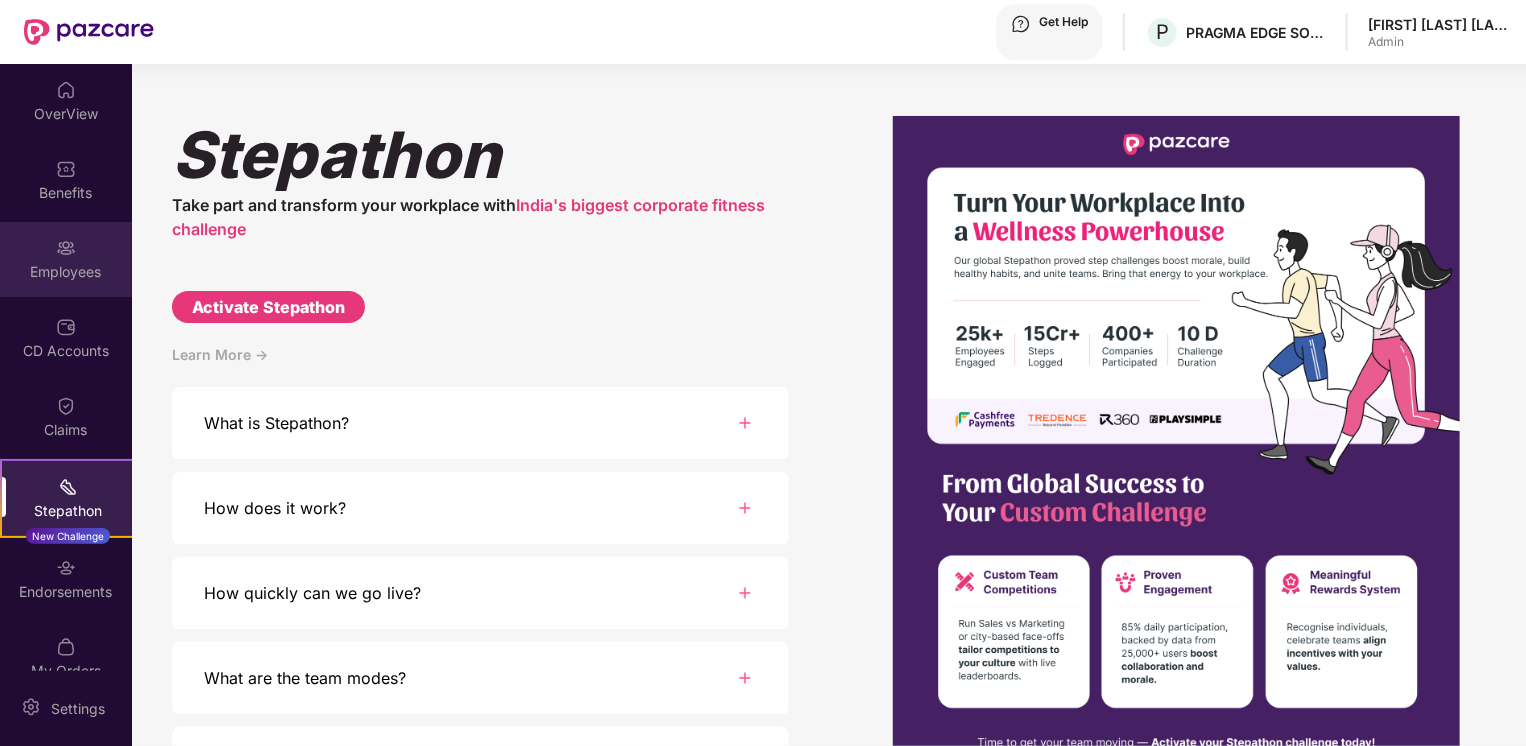 click at bounding box center [66, 90] 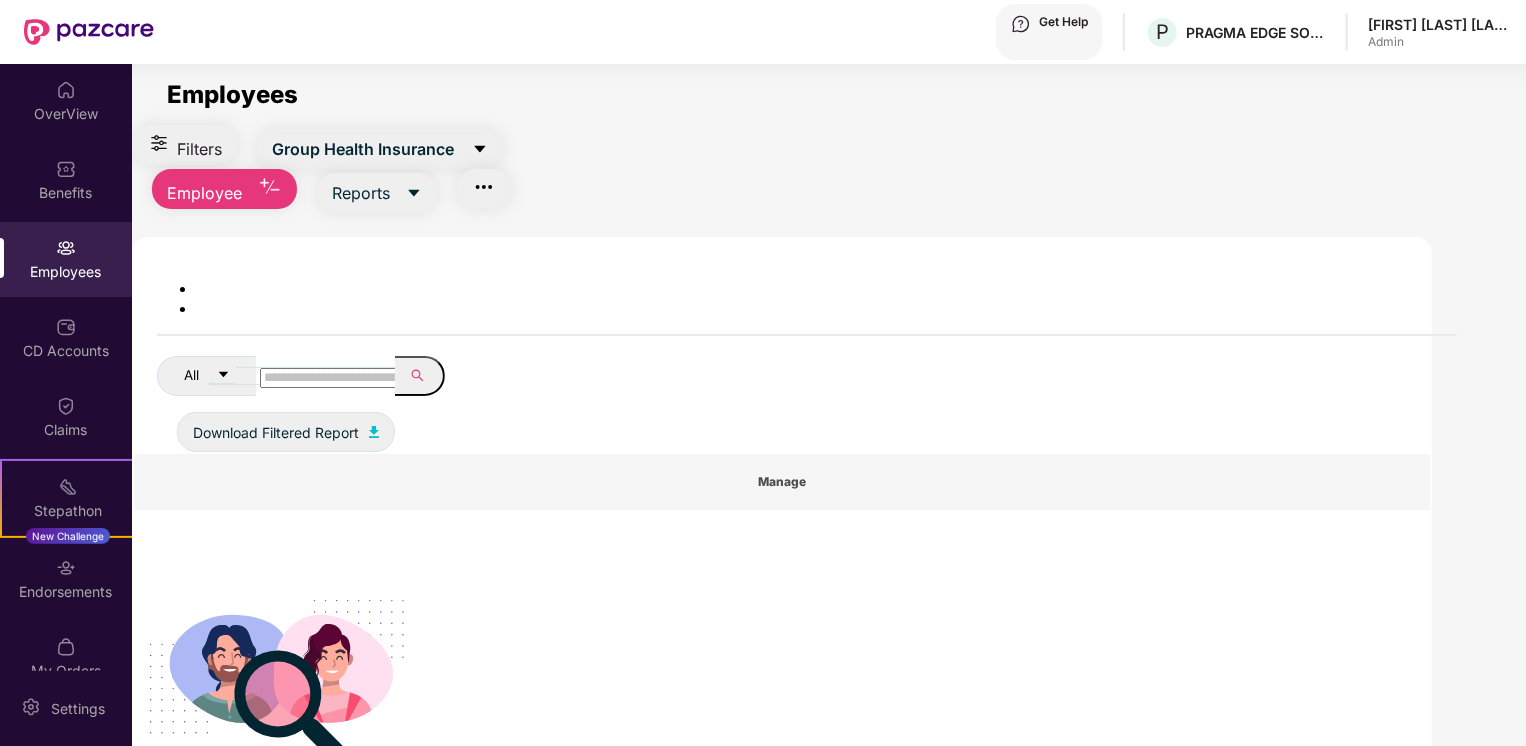 click at bounding box center [331, 378] 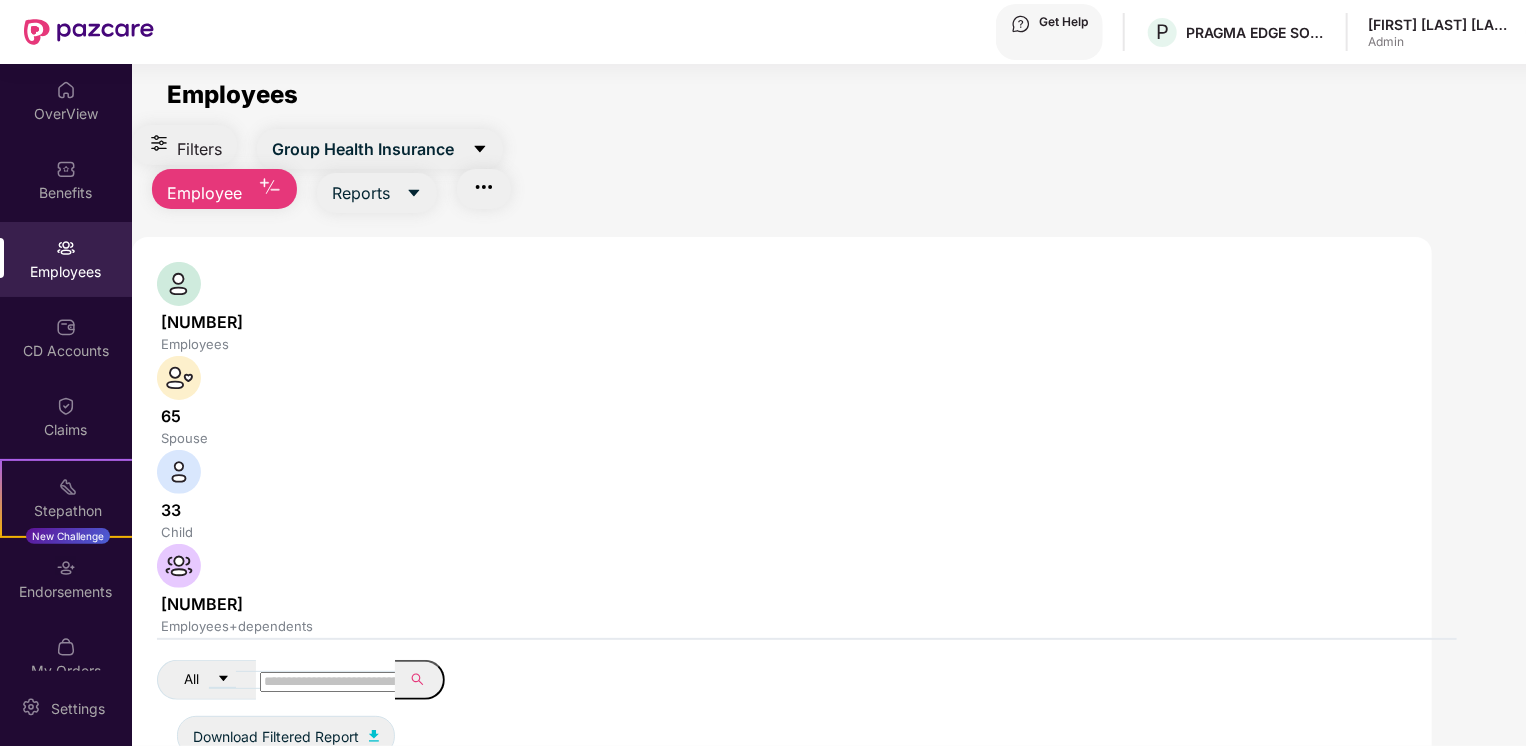 click on "All Download Filtered Report" at bounding box center [807, 708] 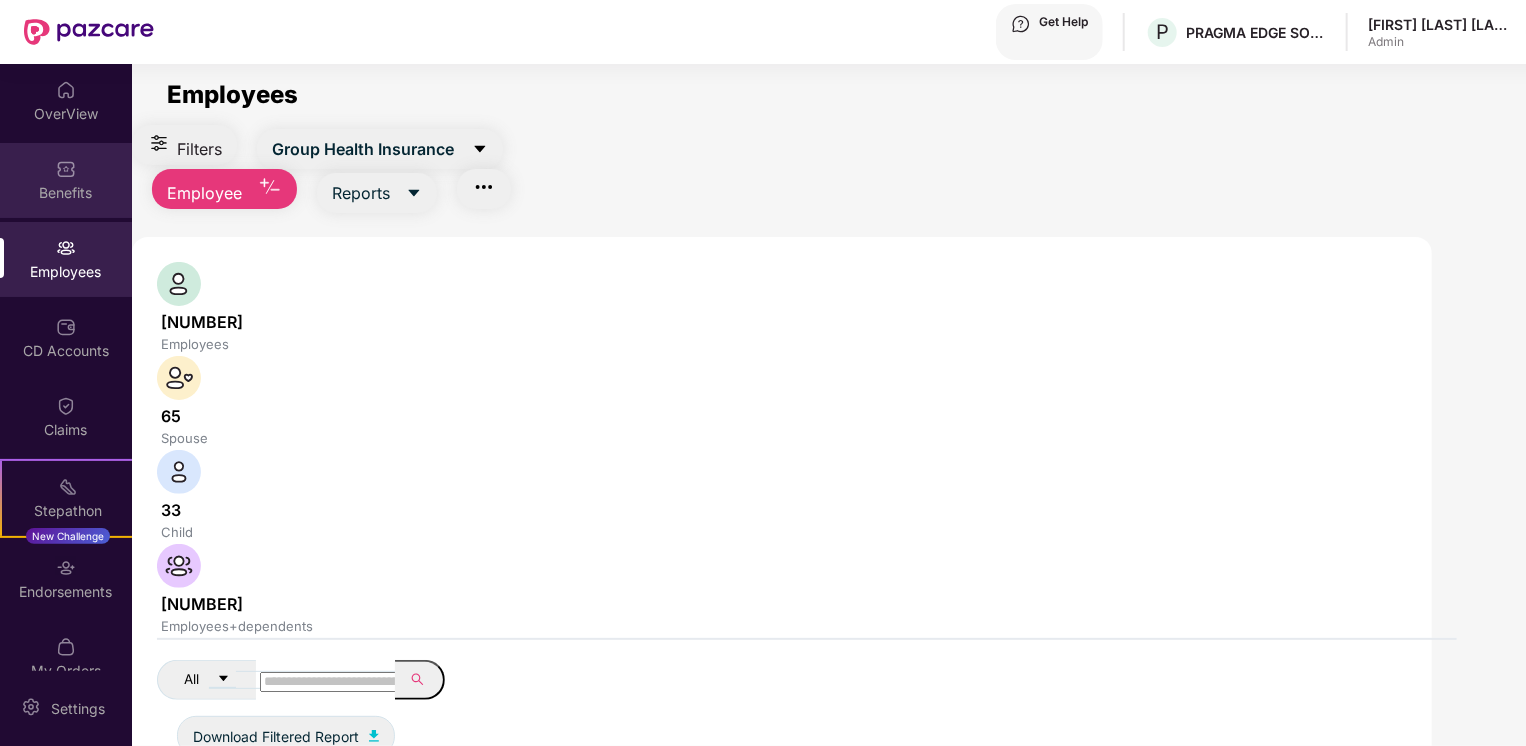 click on "Benefits" at bounding box center [66, 180] 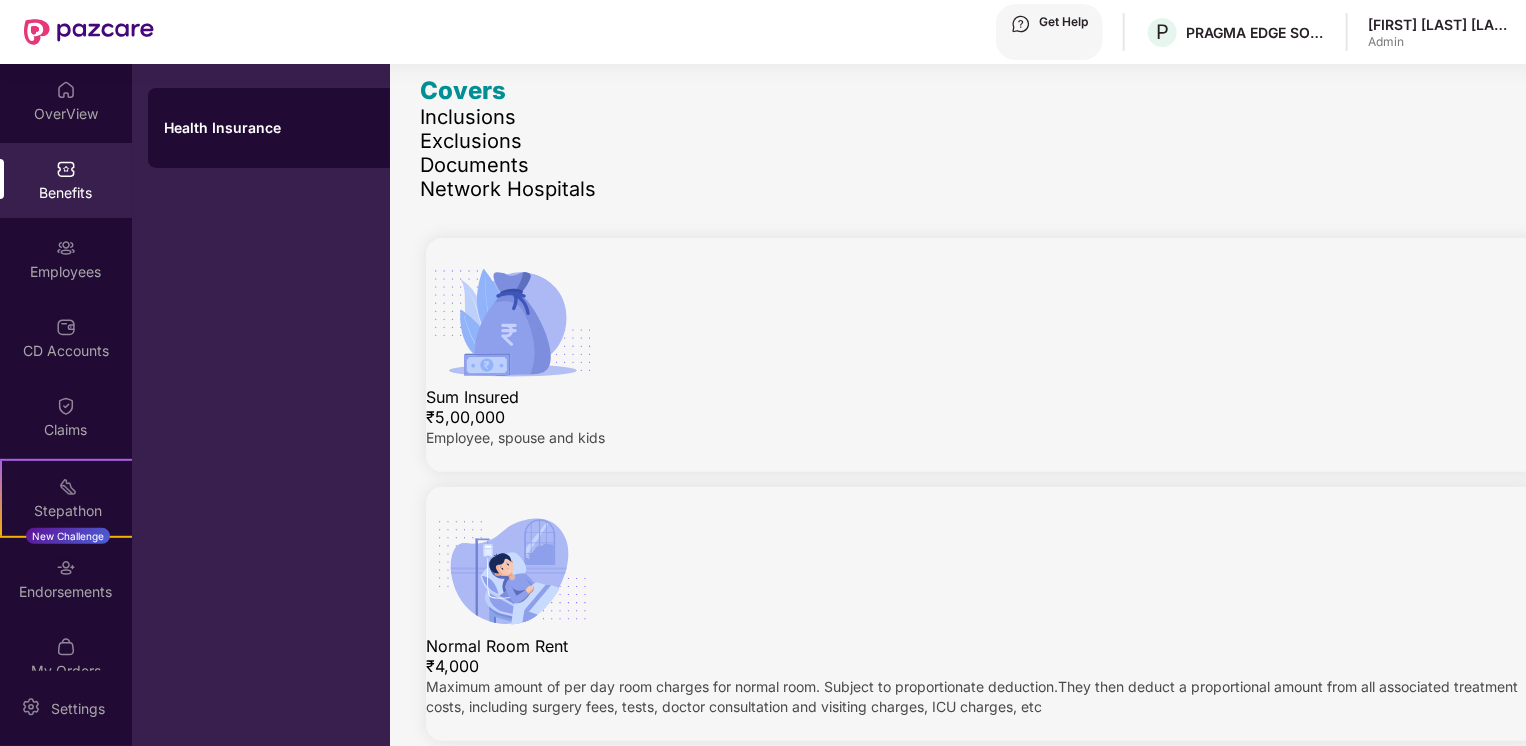 scroll, scrollTop: 300, scrollLeft: 0, axis: vertical 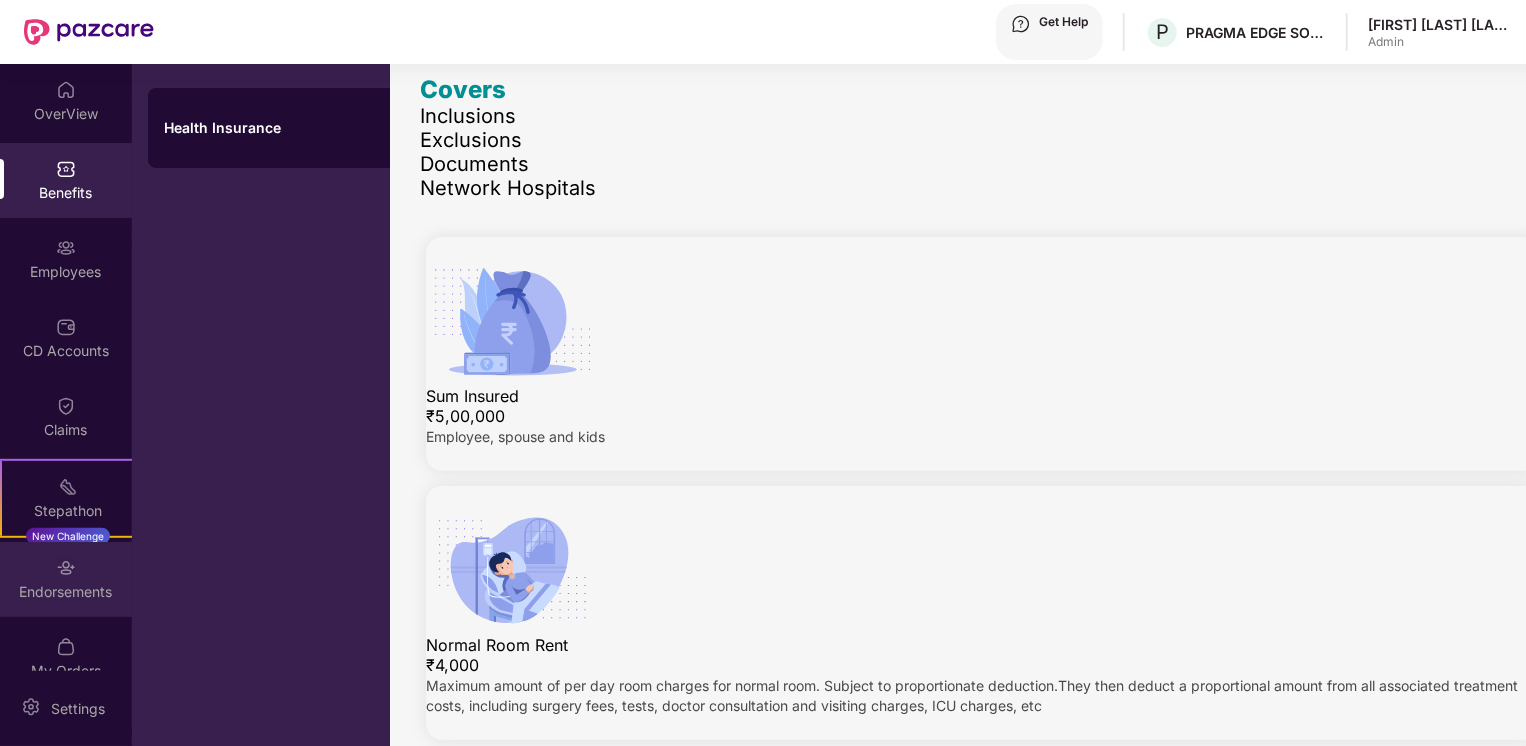 click on "Endorsements" at bounding box center (66, 579) 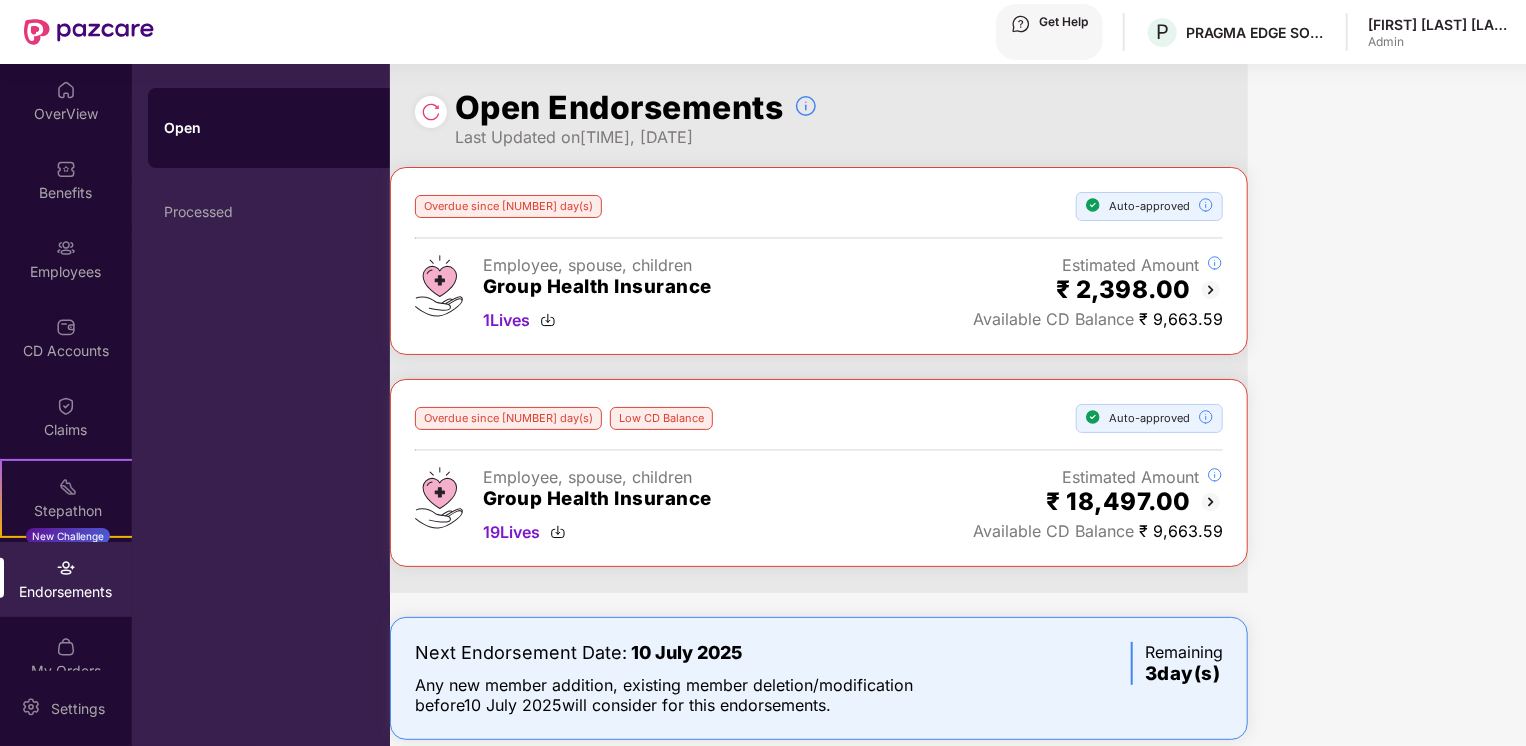 scroll, scrollTop: 56, scrollLeft: 0, axis: vertical 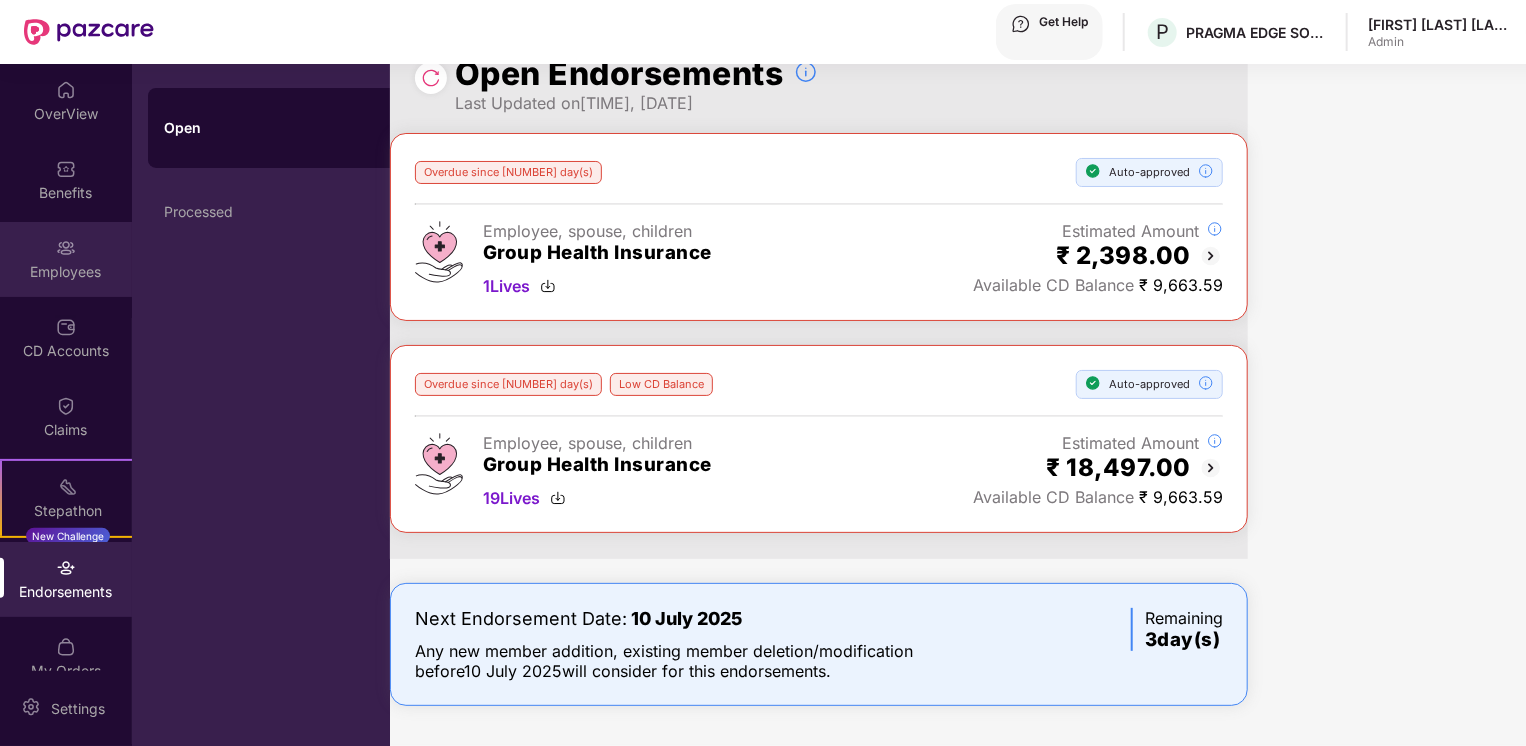 click at bounding box center [66, 90] 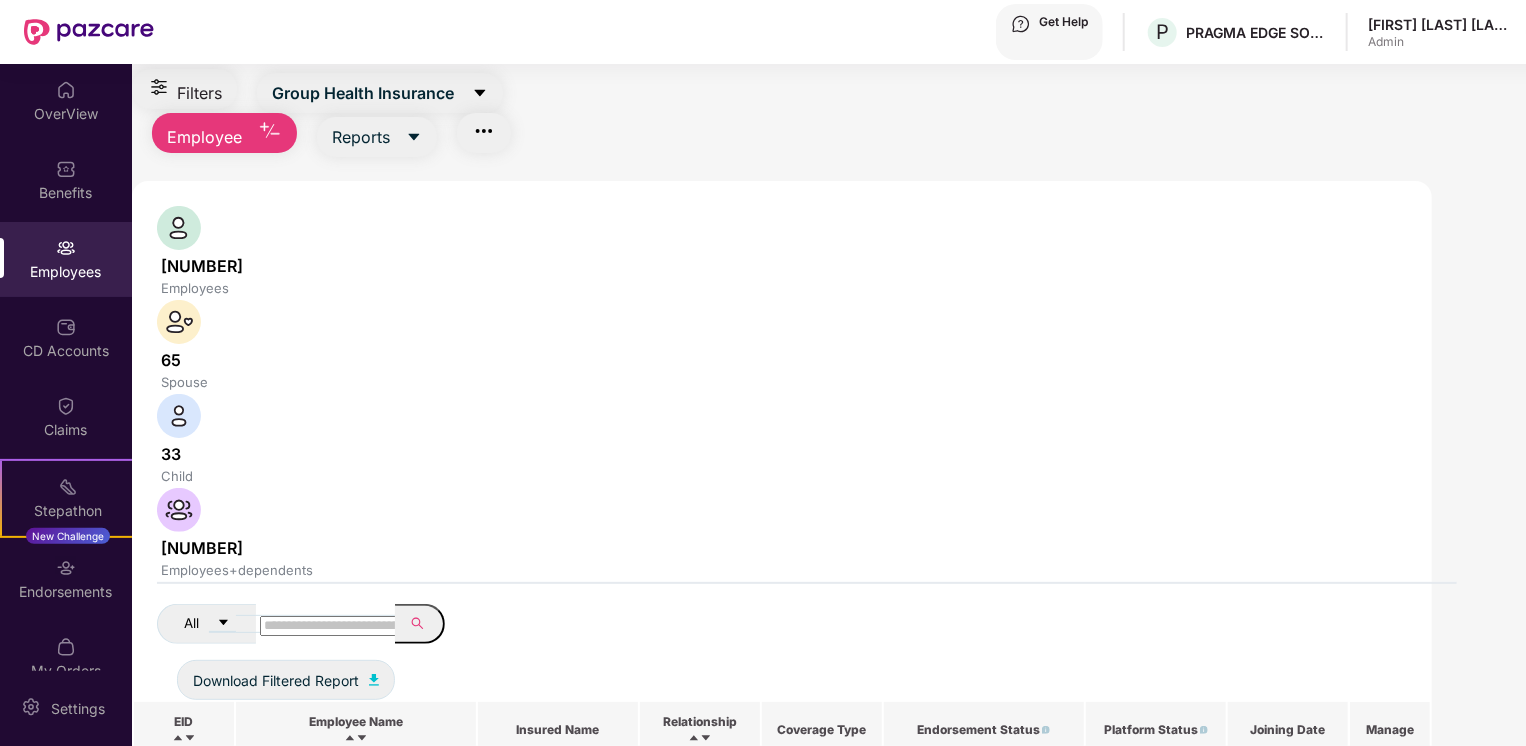 click at bounding box center [331, 626] 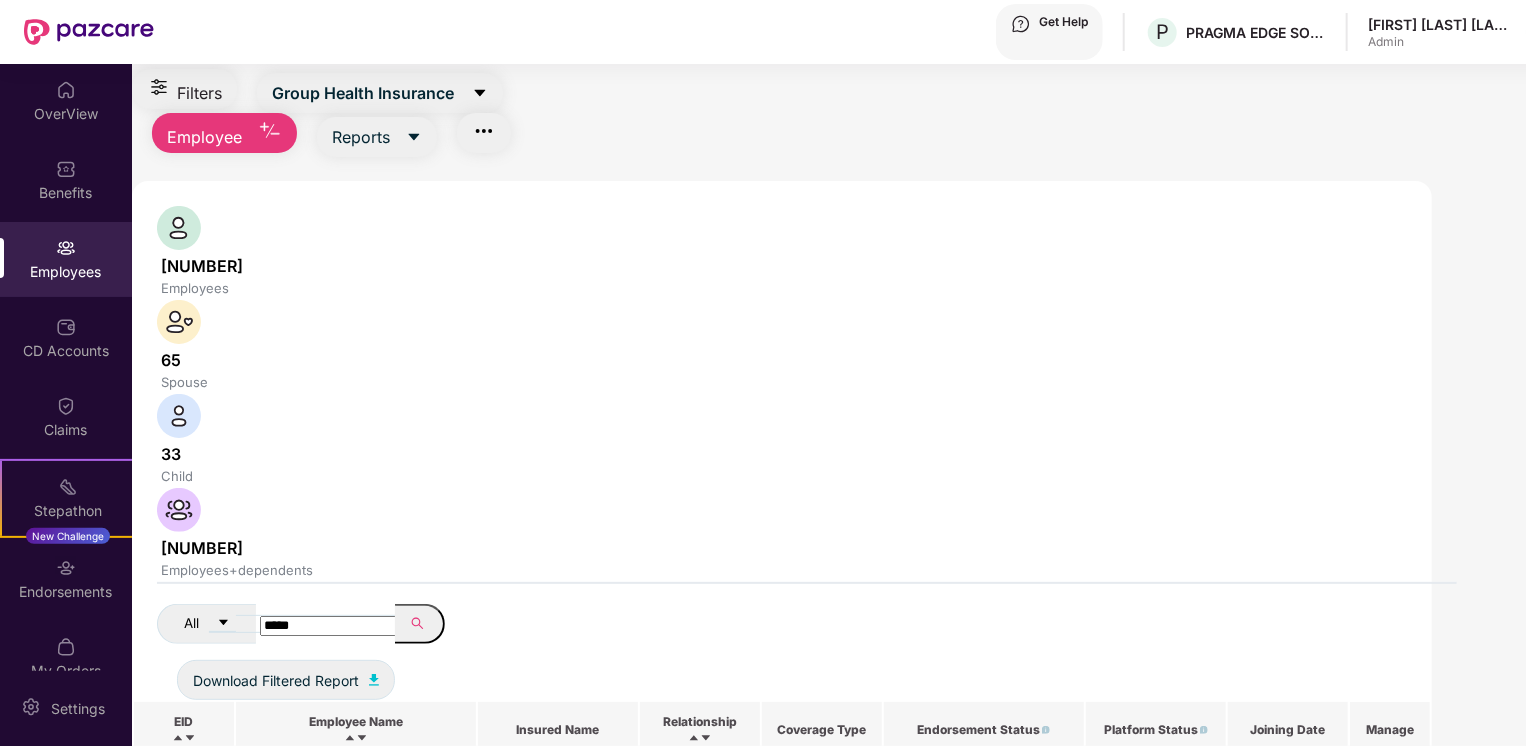 type on "*****" 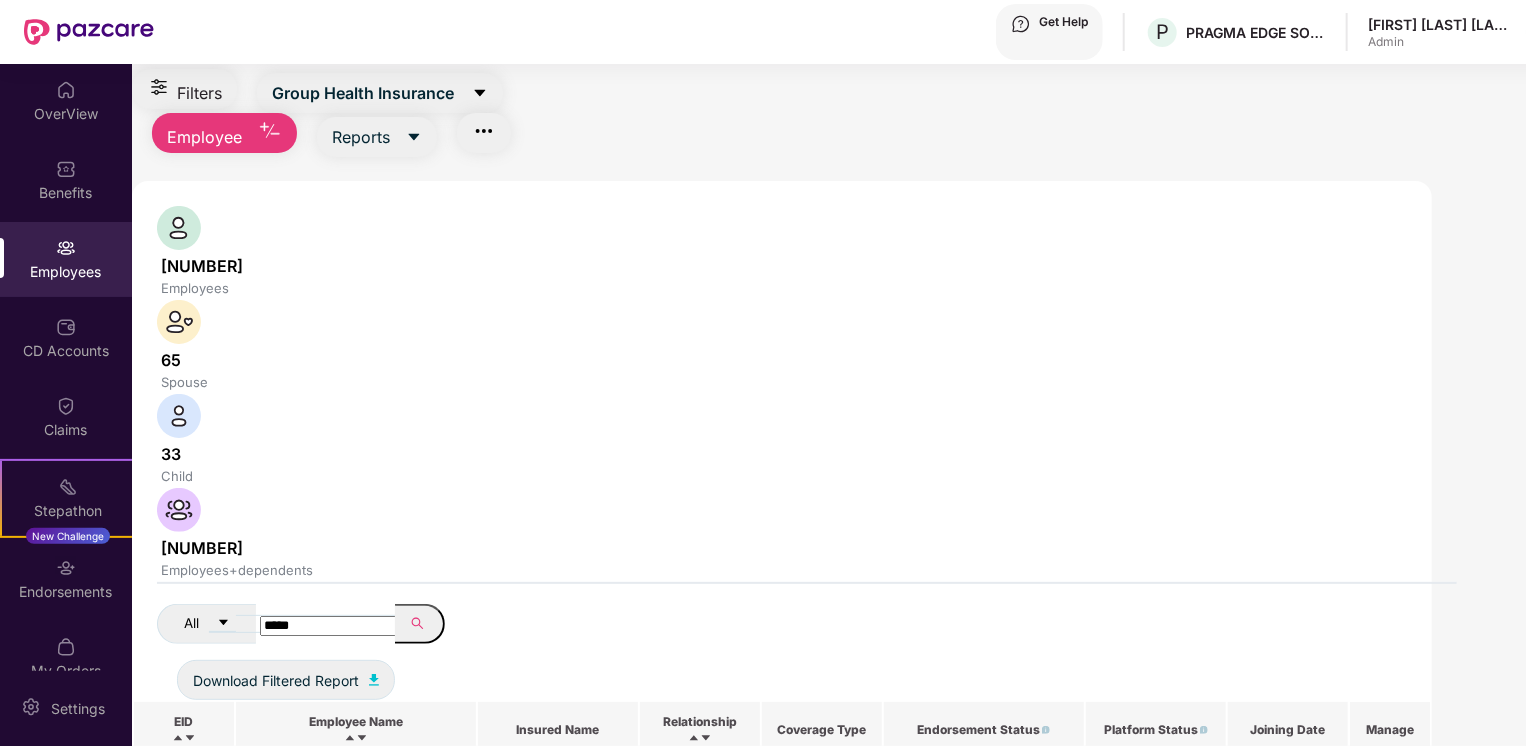 click at bounding box center [1377, 782] 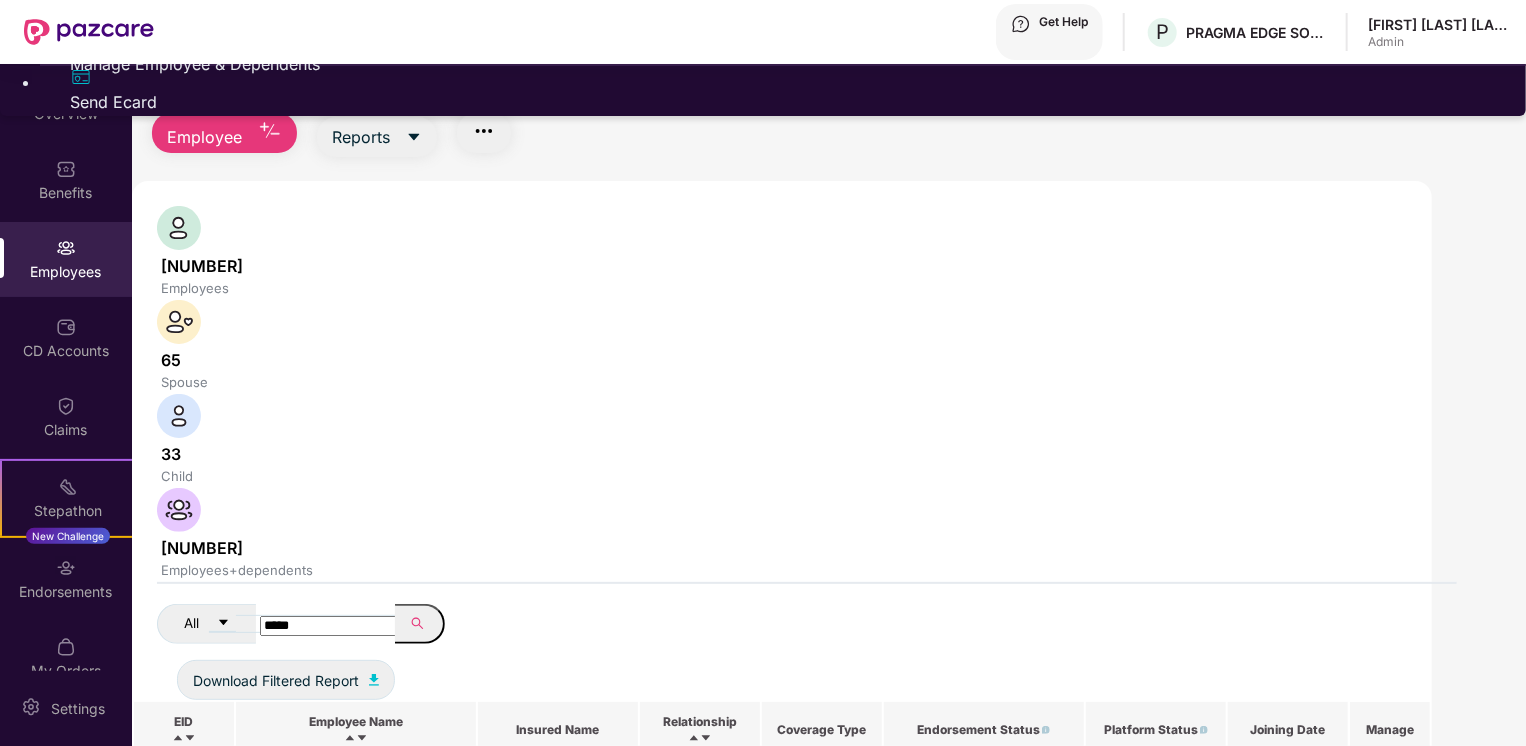 click on "Manage Employee & Dependents" at bounding box center (783, 64) 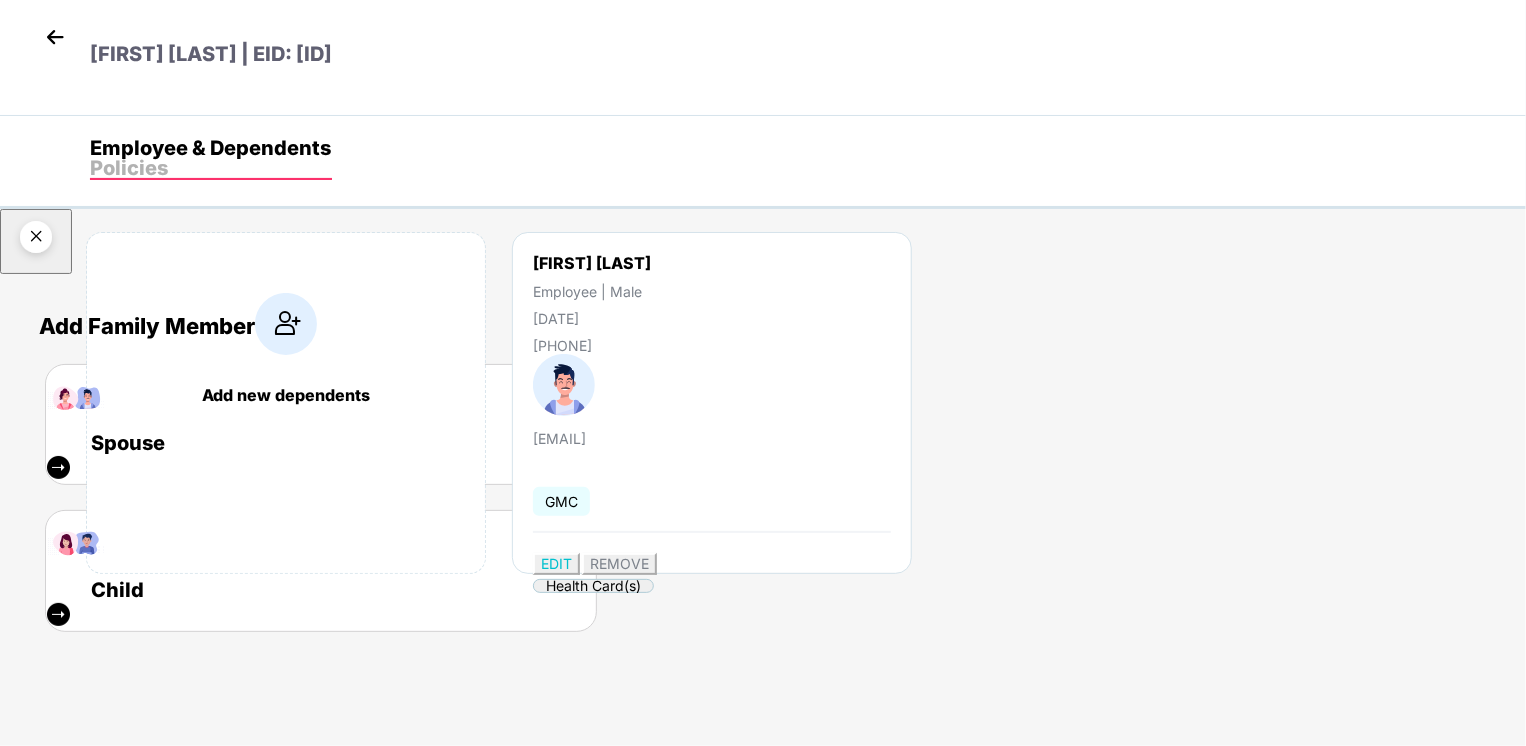 click at bounding box center [36, 240] 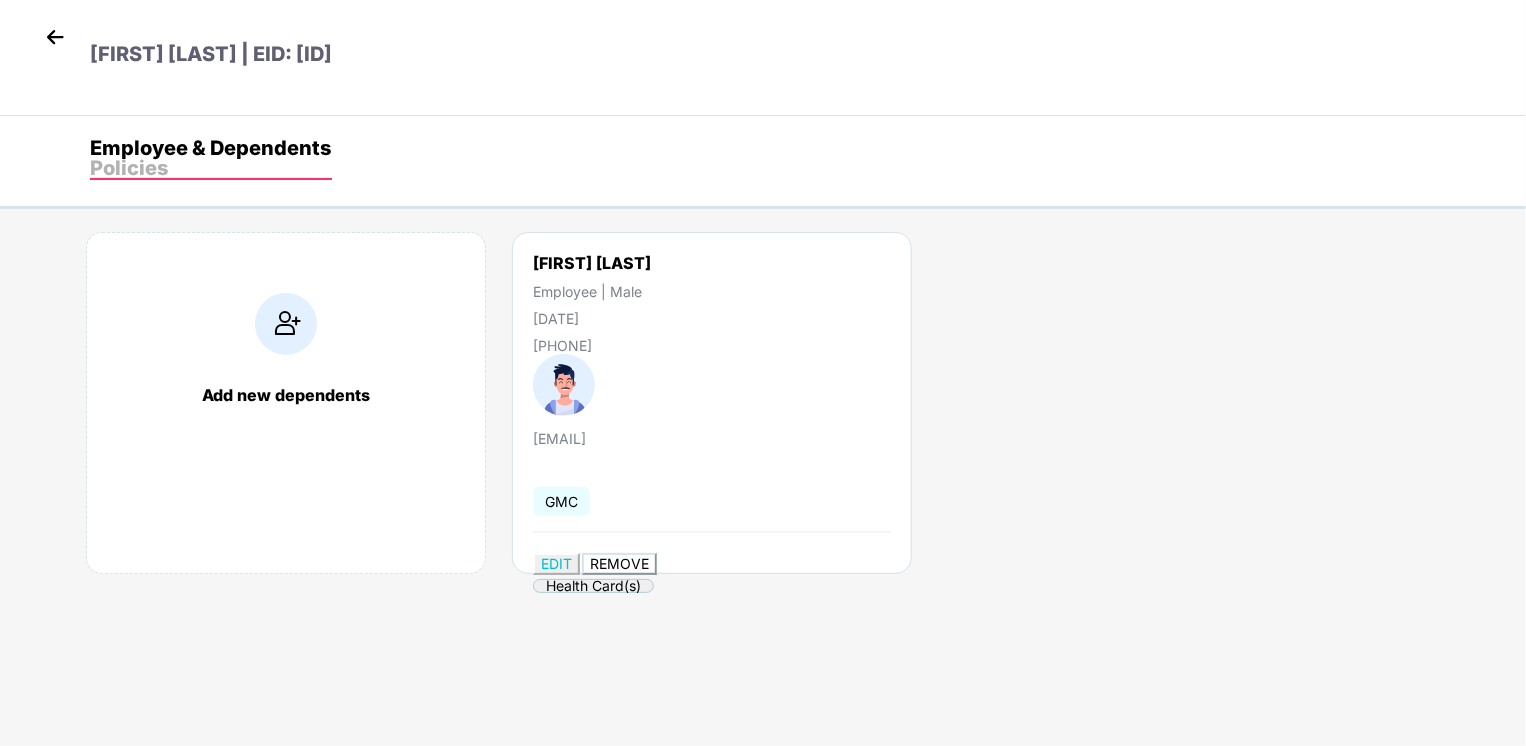 click on "REMOVE" at bounding box center [619, 563] 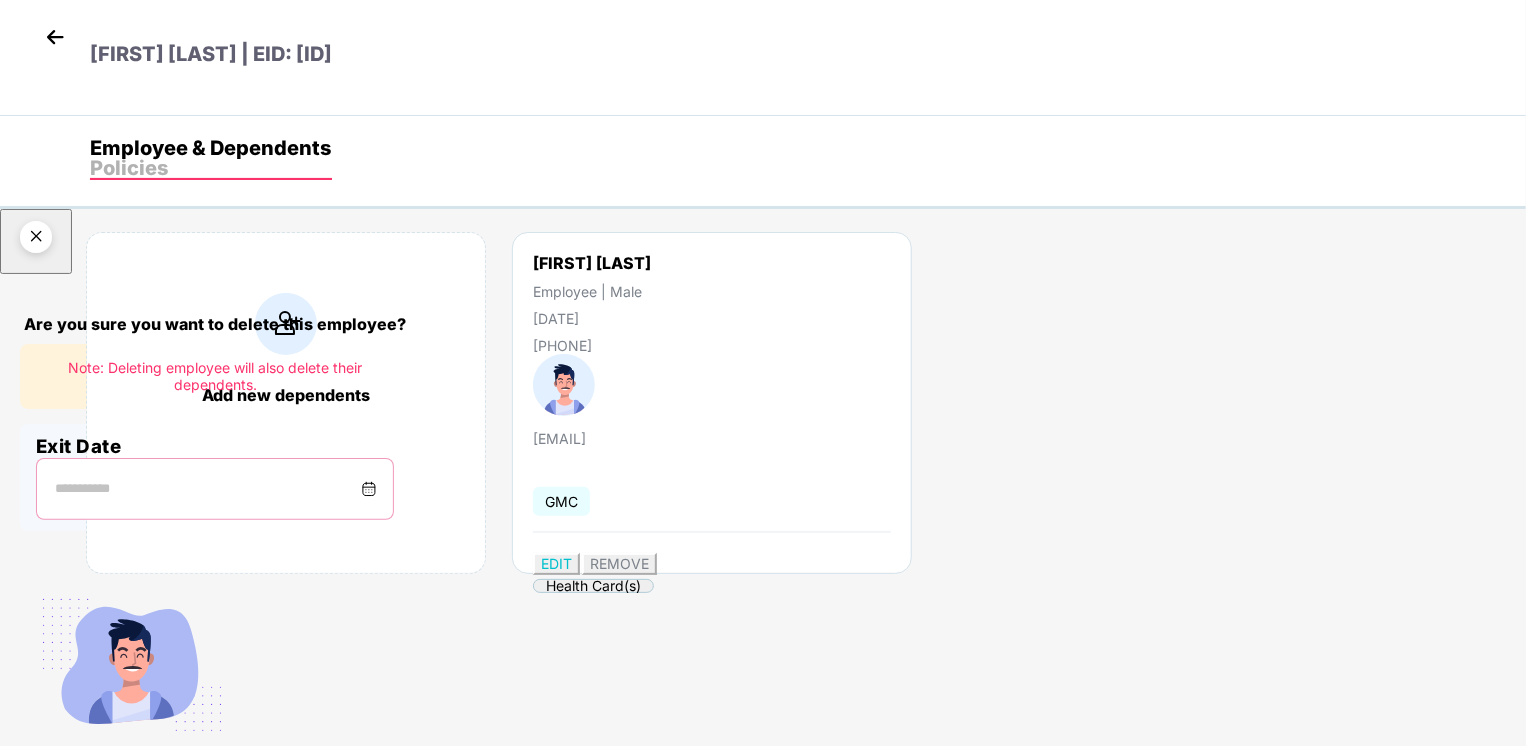 click at bounding box center (207, 489) 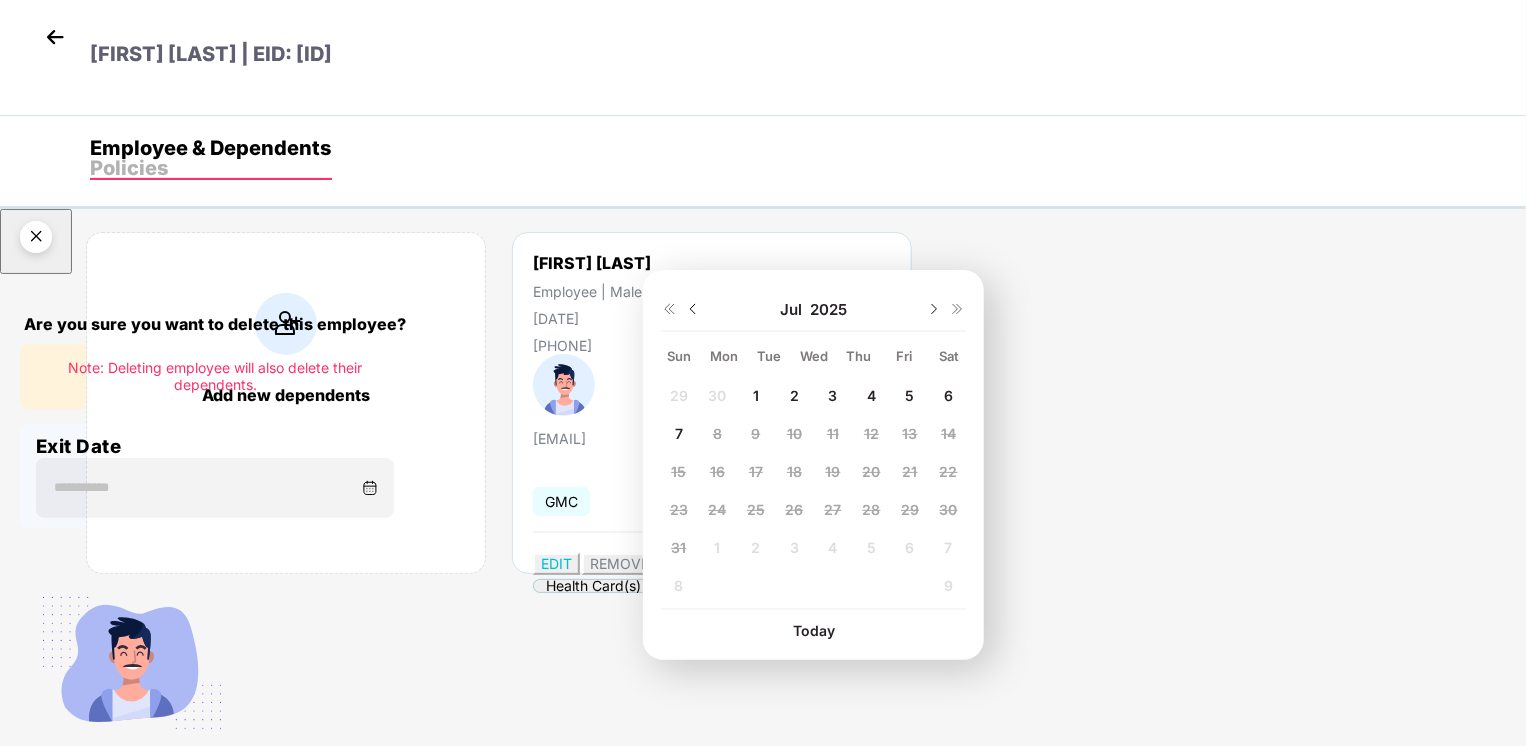 click at bounding box center (693, 309) 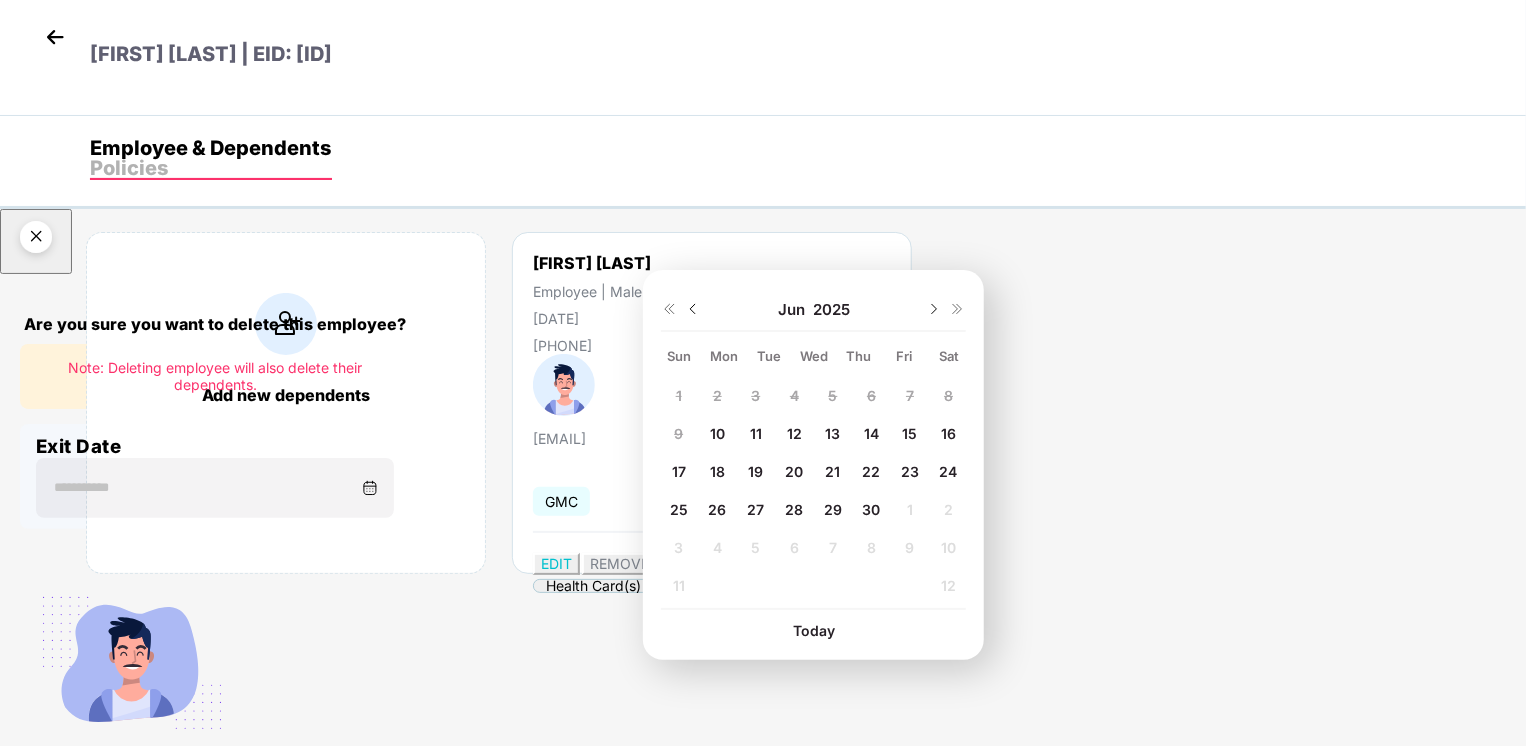 click on "30" at bounding box center [679, 395] 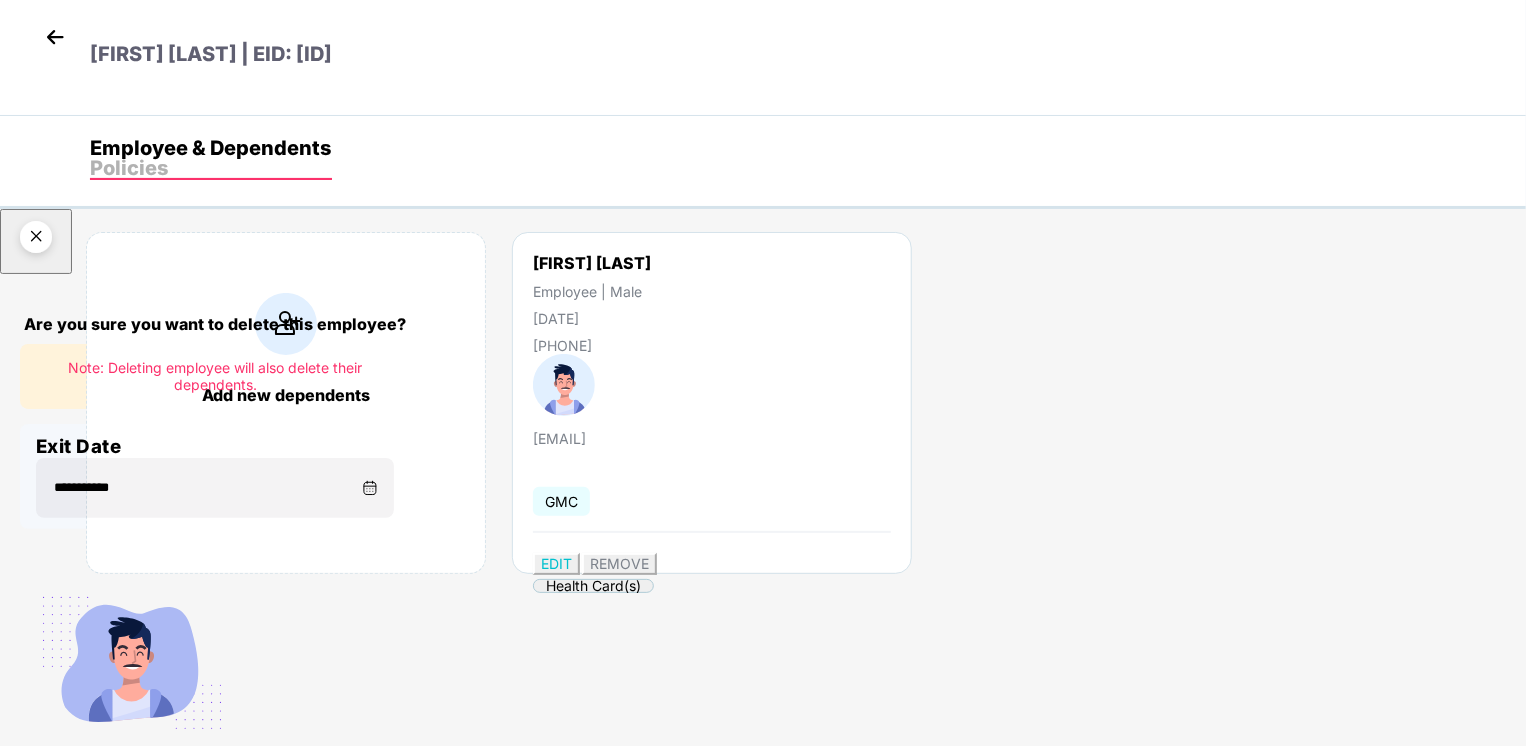 click on "Delete permanently" at bounding box center [106, 841] 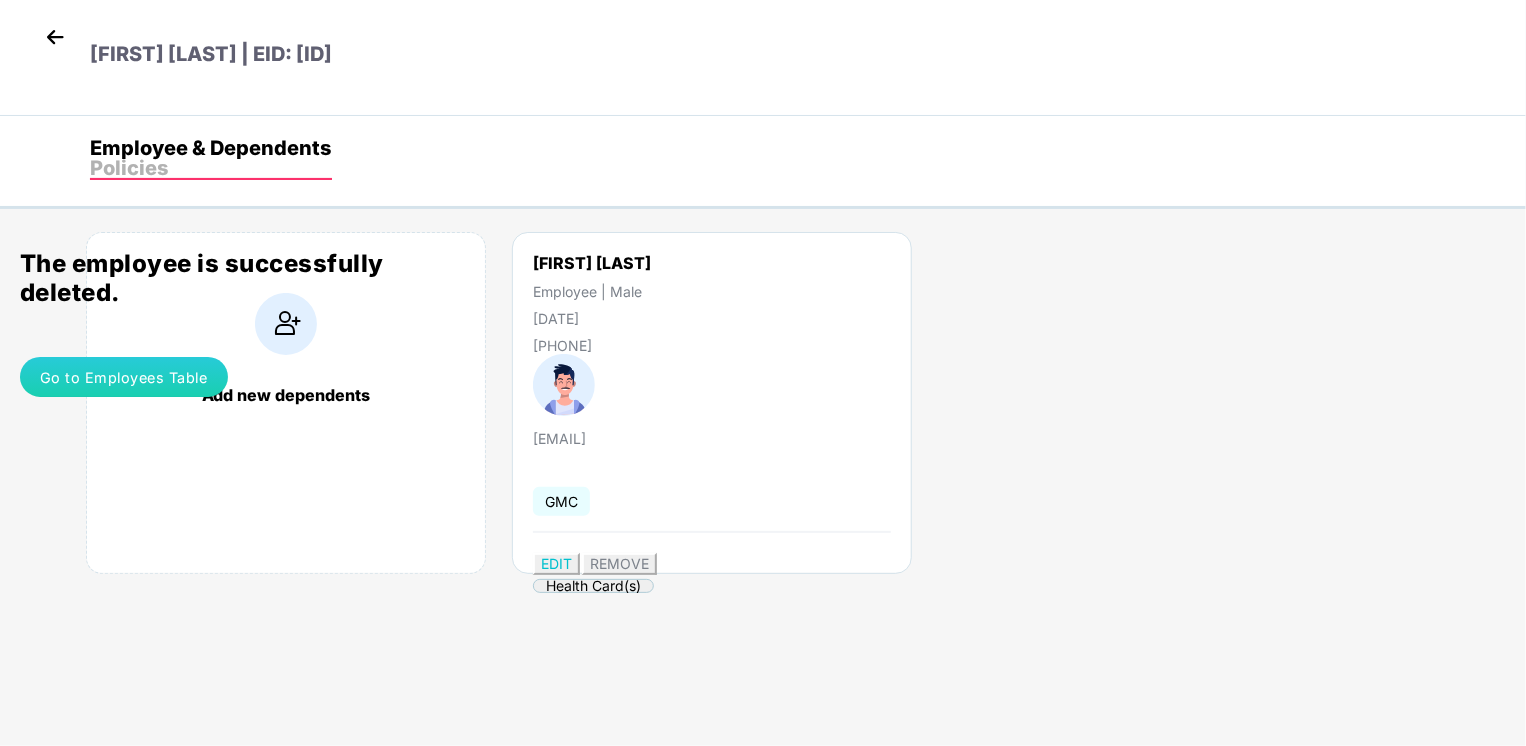 click on "Go to Employees Table" at bounding box center [124, 377] 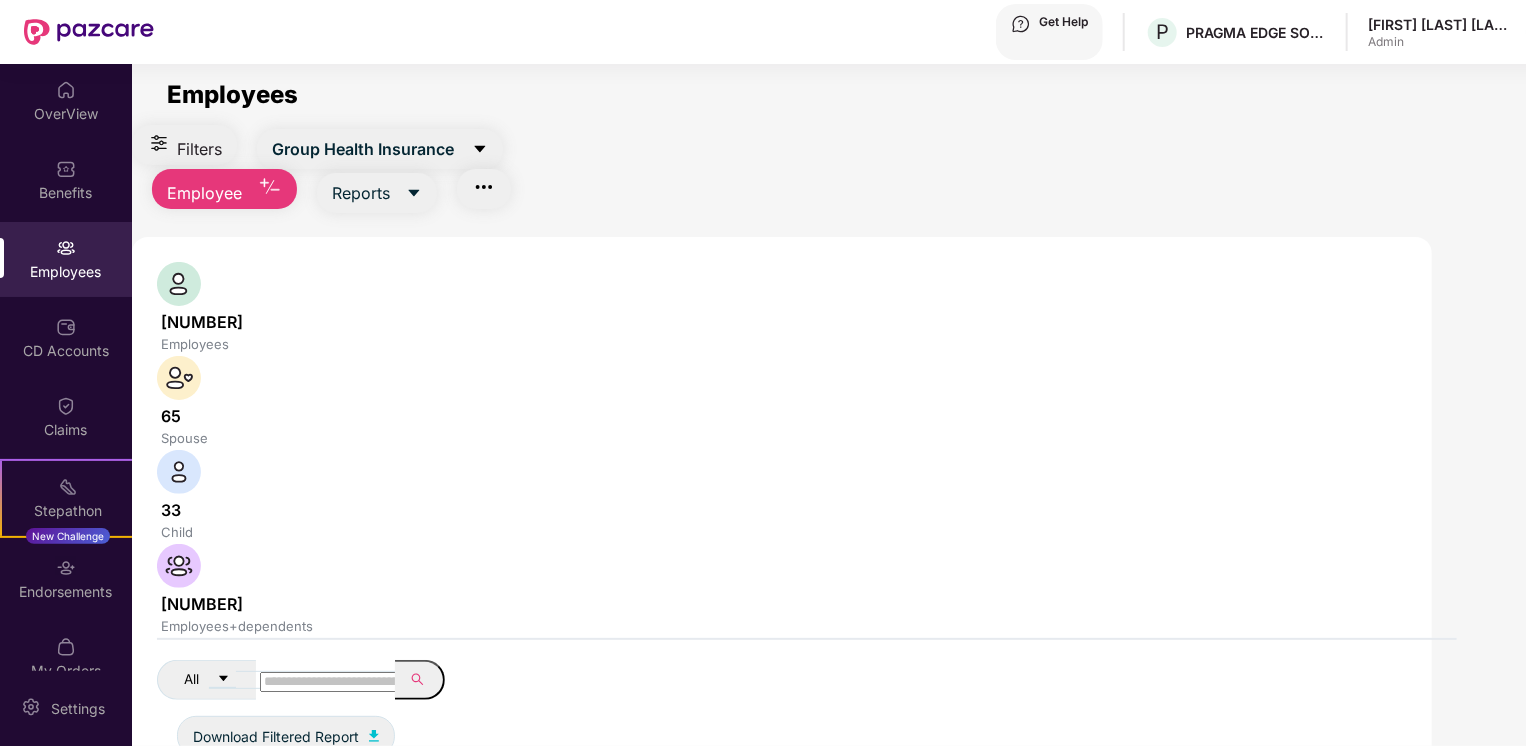 click at bounding box center [331, 682] 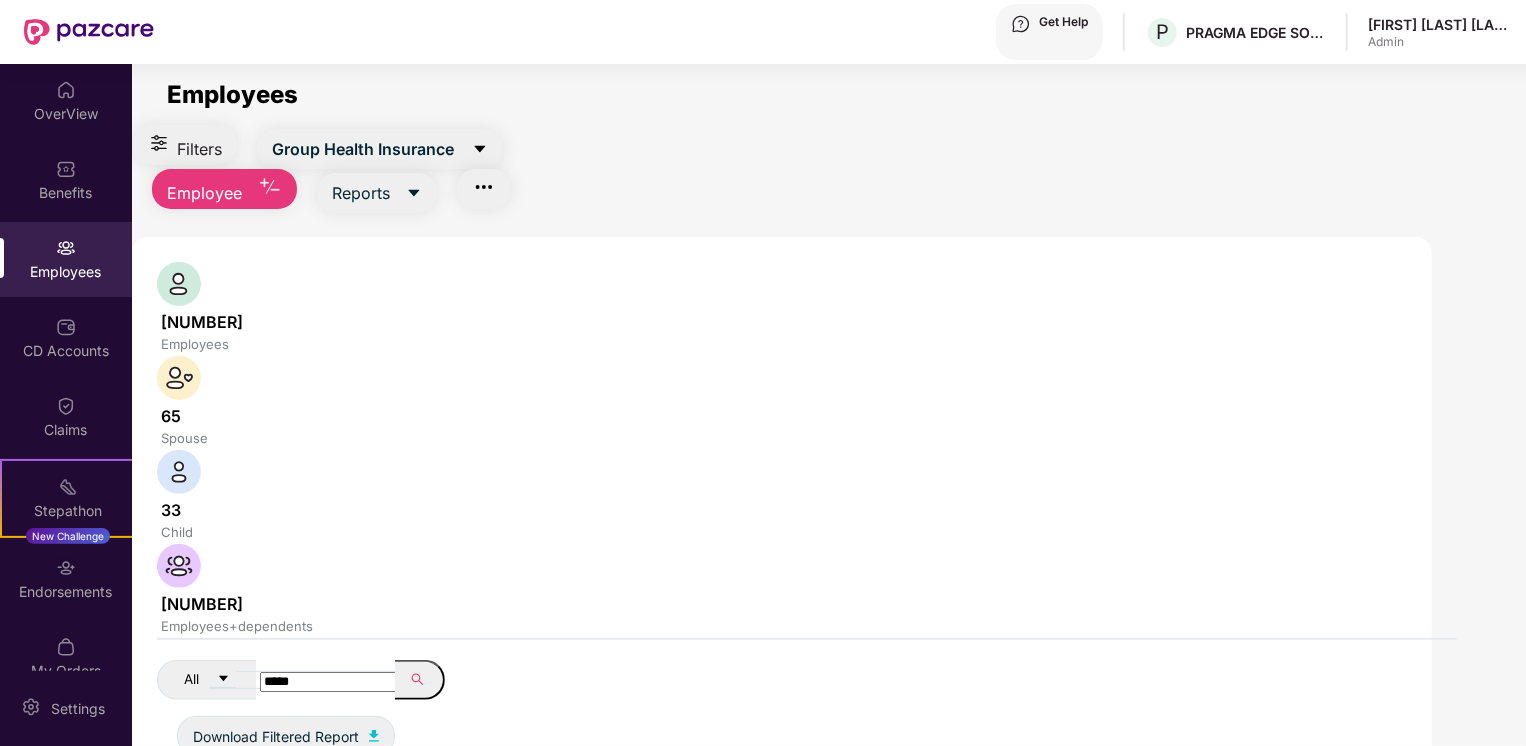 type on "*****" 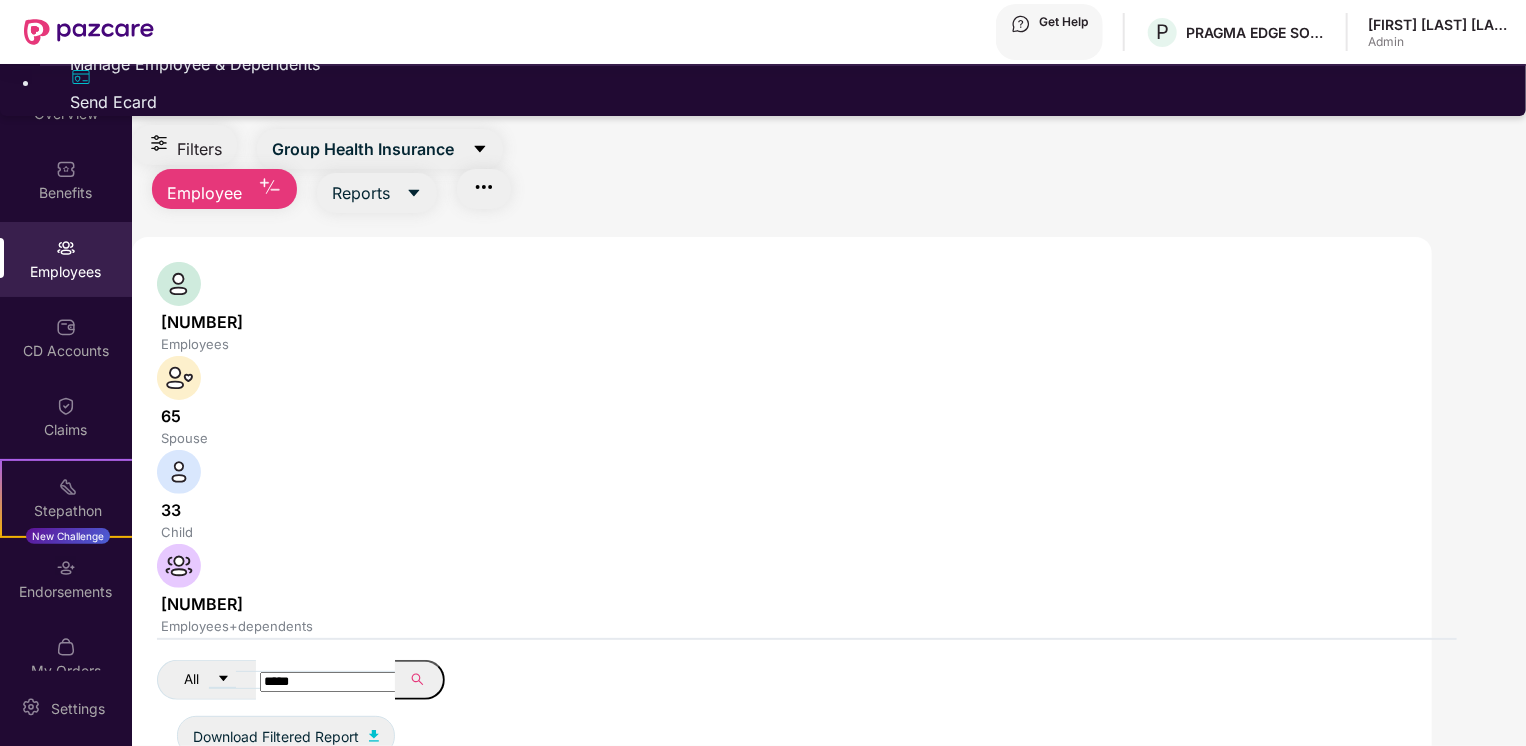 click on "Manage Employee & Dependents" at bounding box center (783, 64) 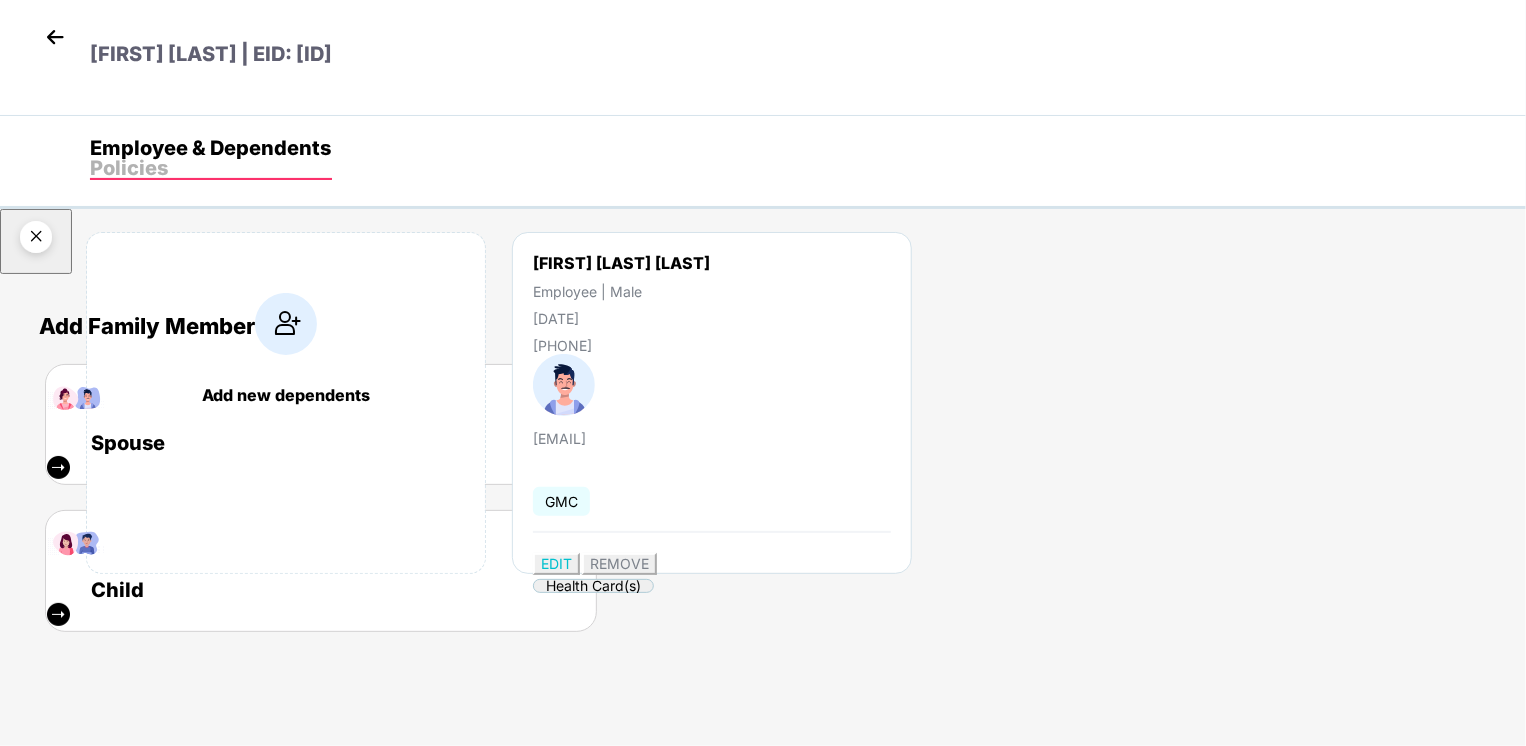 click at bounding box center (36, 240) 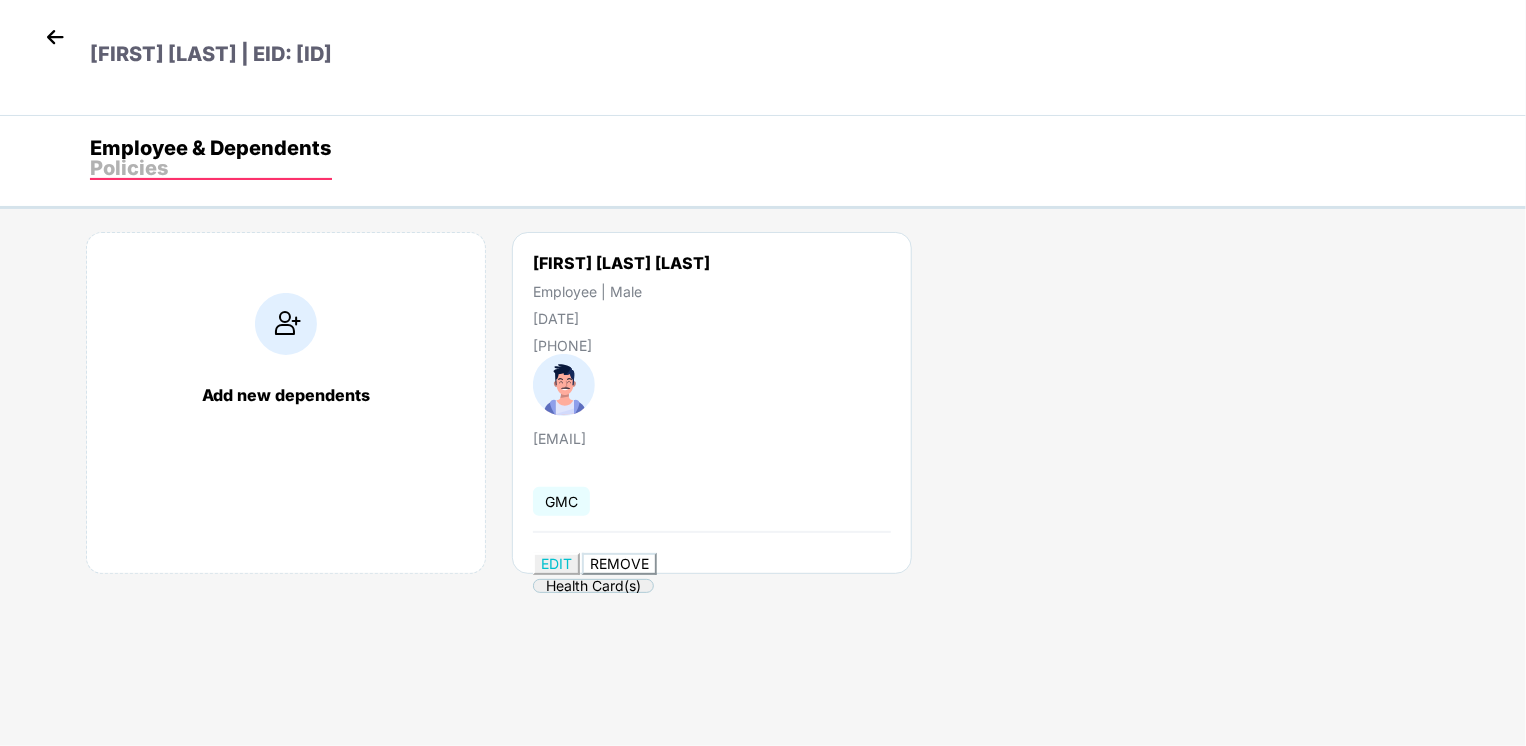 click on "REMOVE" at bounding box center [619, 563] 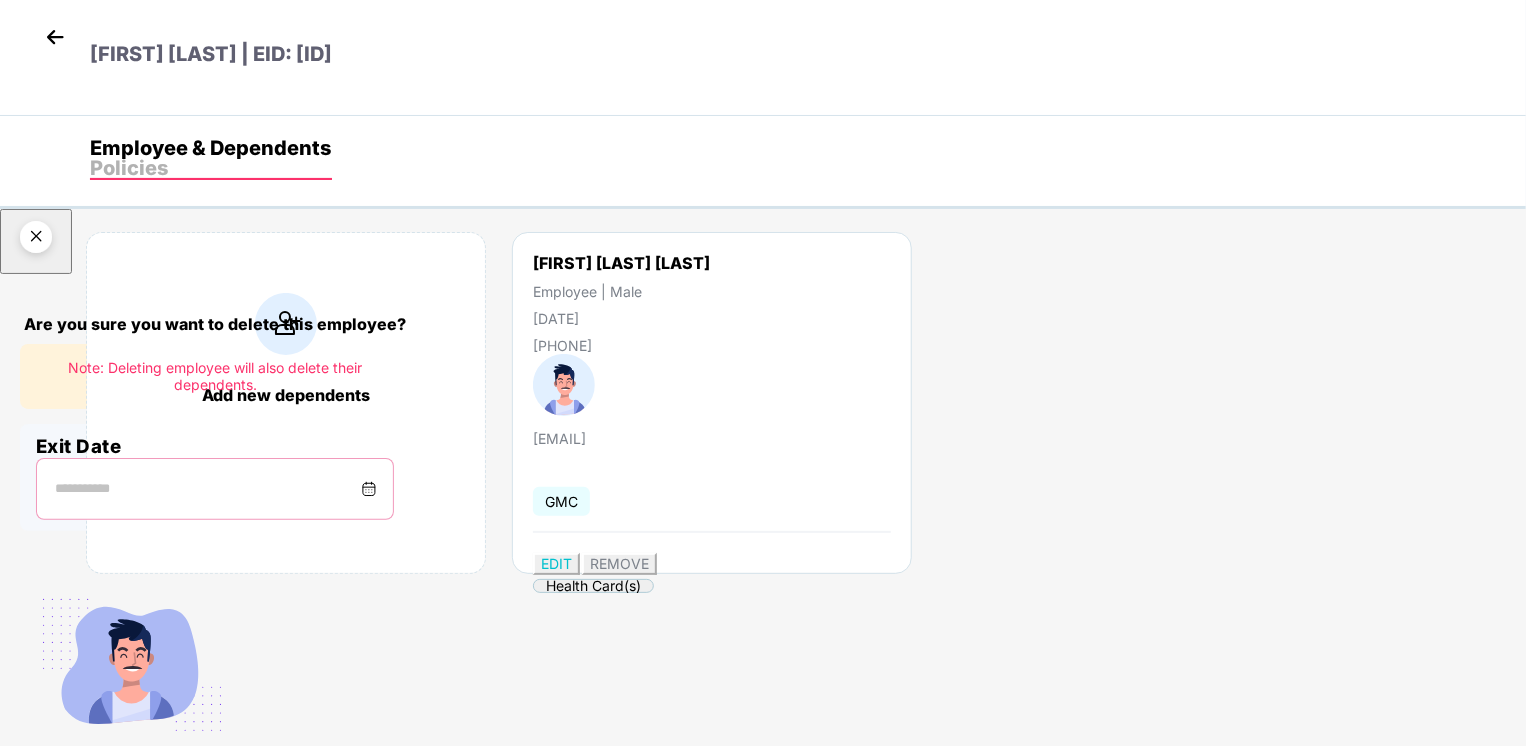 click at bounding box center [207, 489] 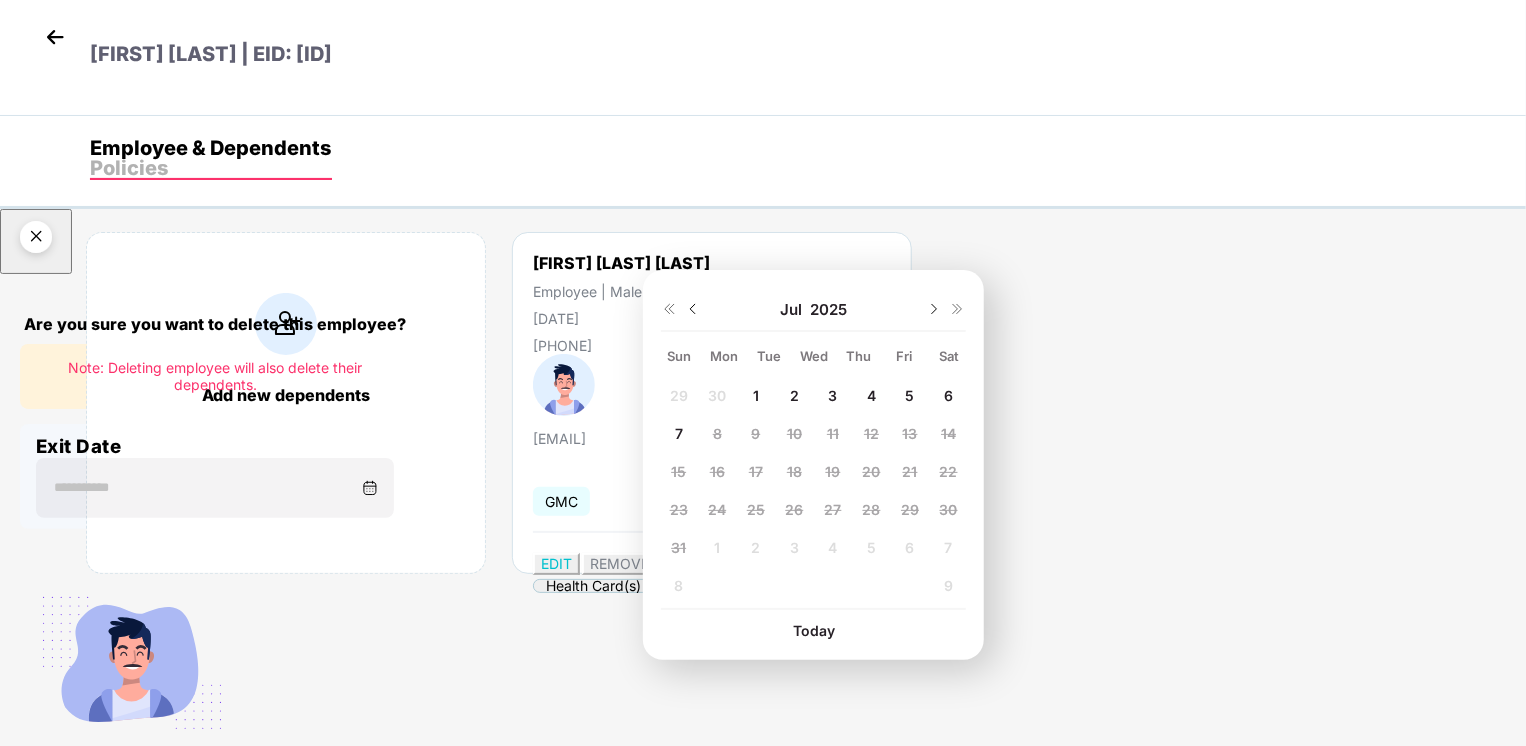 click at bounding box center (693, 309) 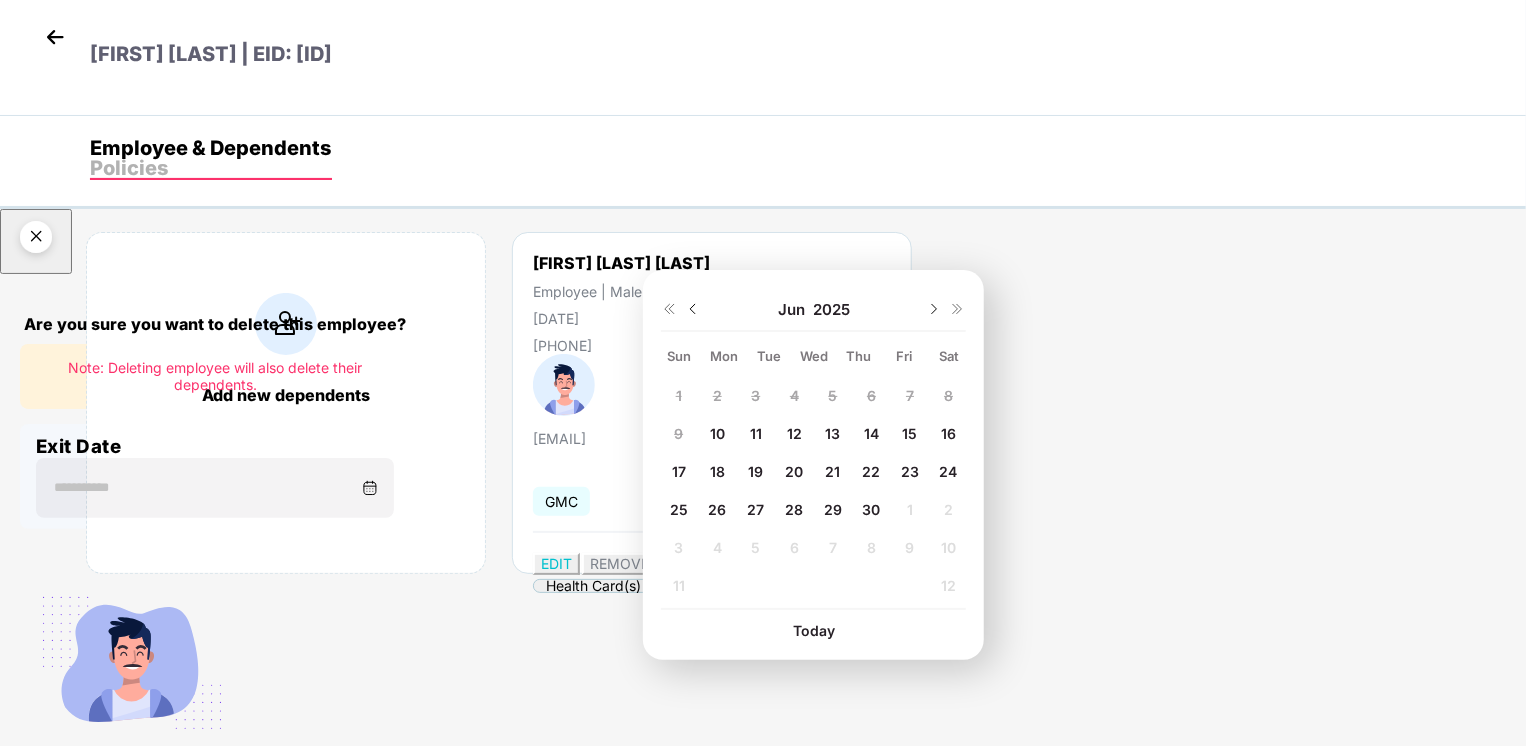 click on "30" at bounding box center [678, 395] 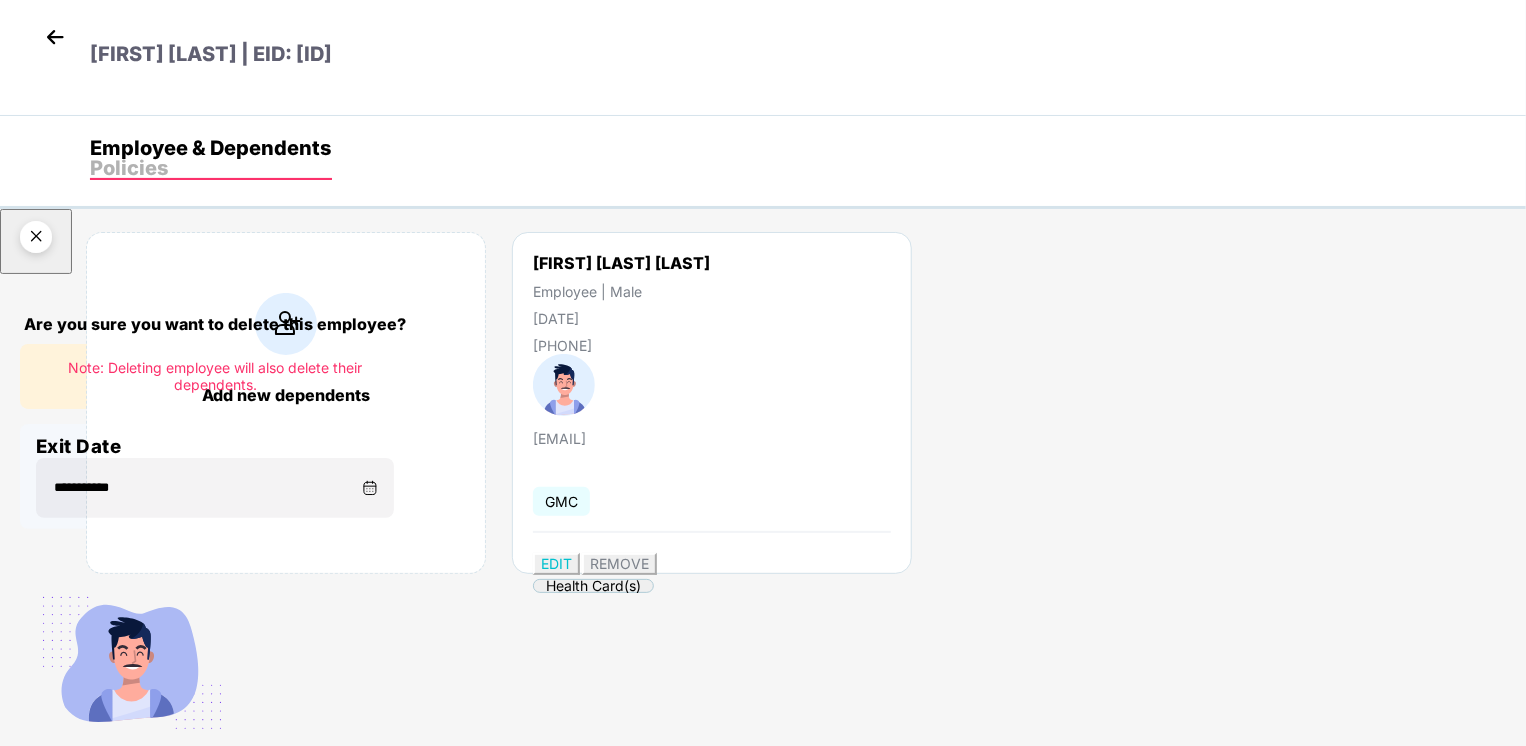 click on "Delete permanently" at bounding box center [106, 841] 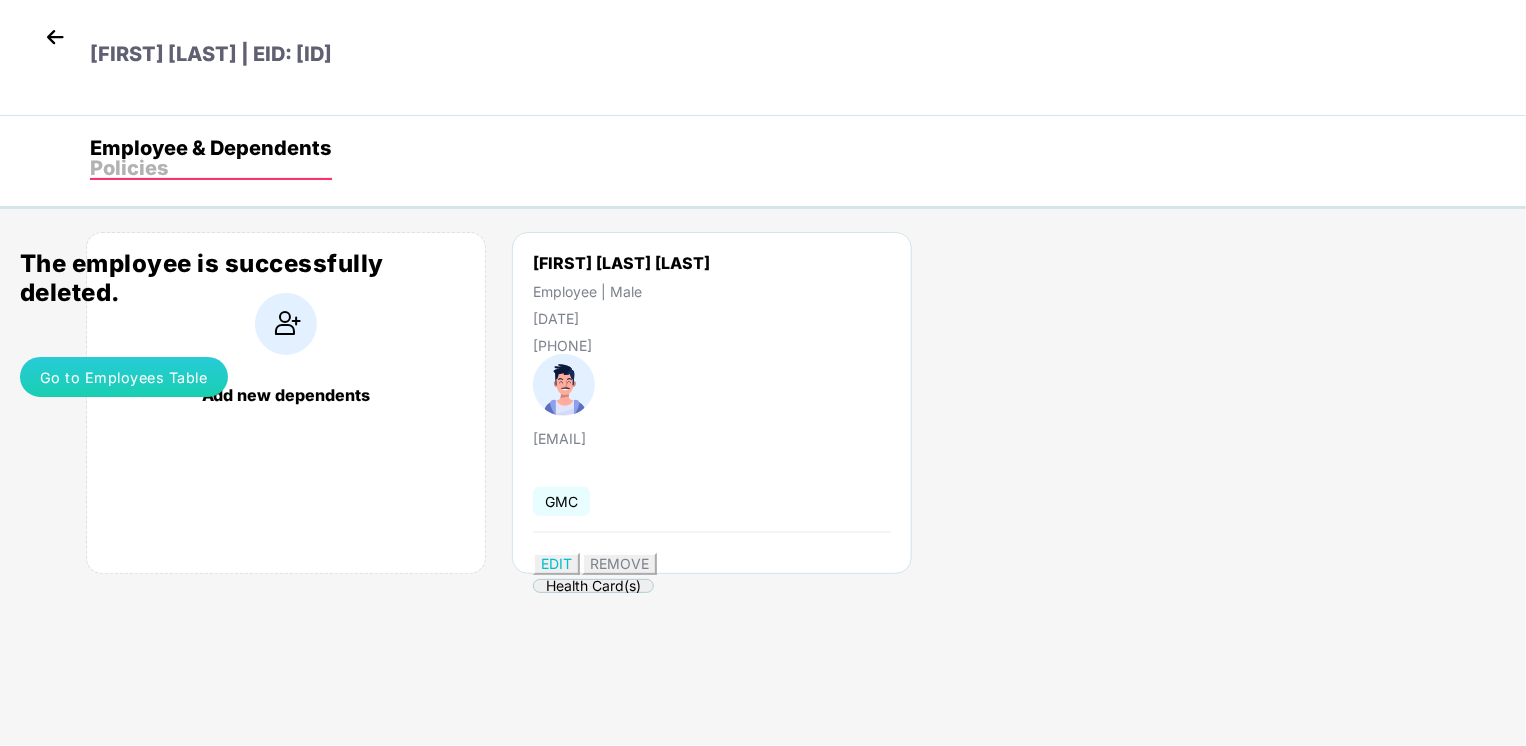 click on "Go to Employees Table" at bounding box center [124, 377] 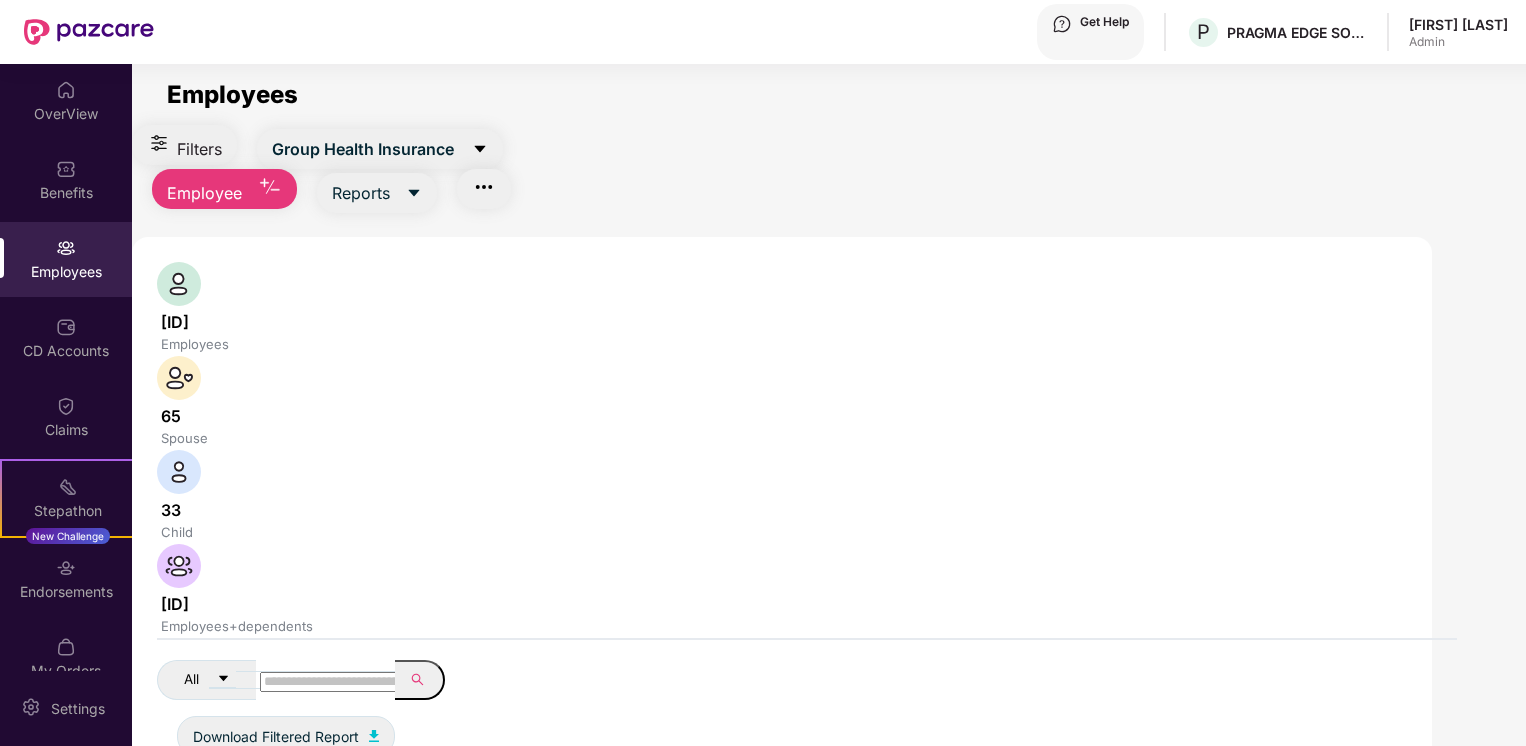 scroll, scrollTop: 0, scrollLeft: 0, axis: both 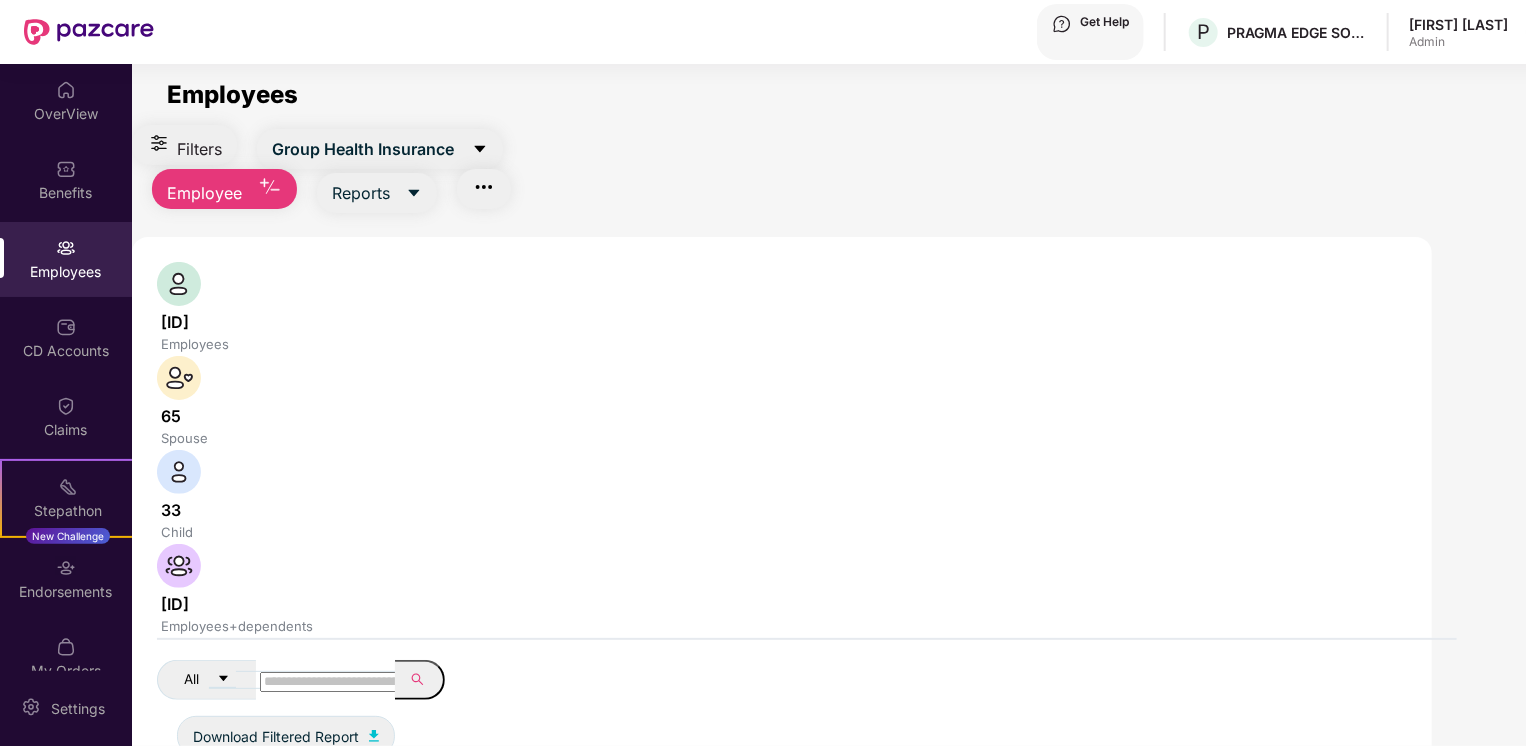 click at bounding box center [331, 682] 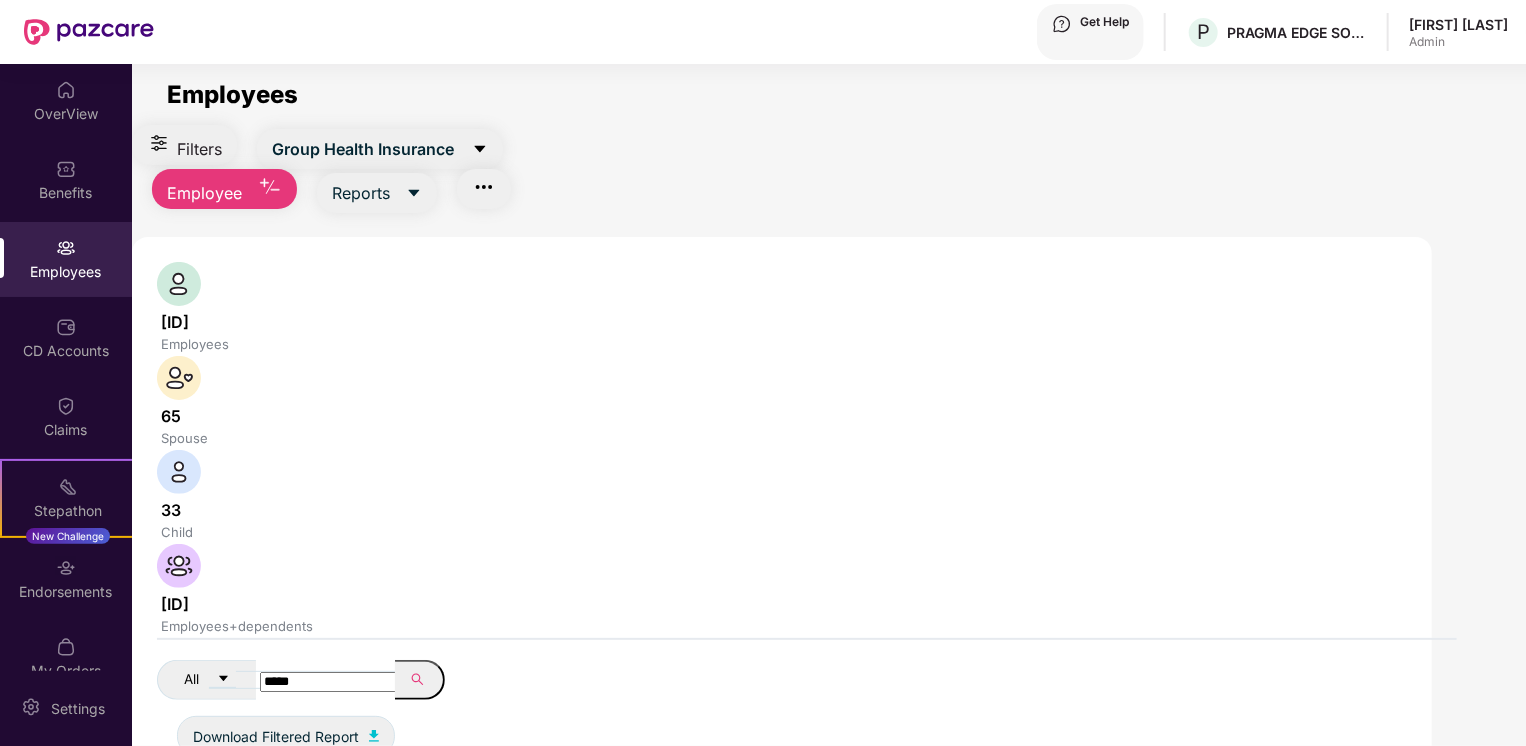 type on "*****" 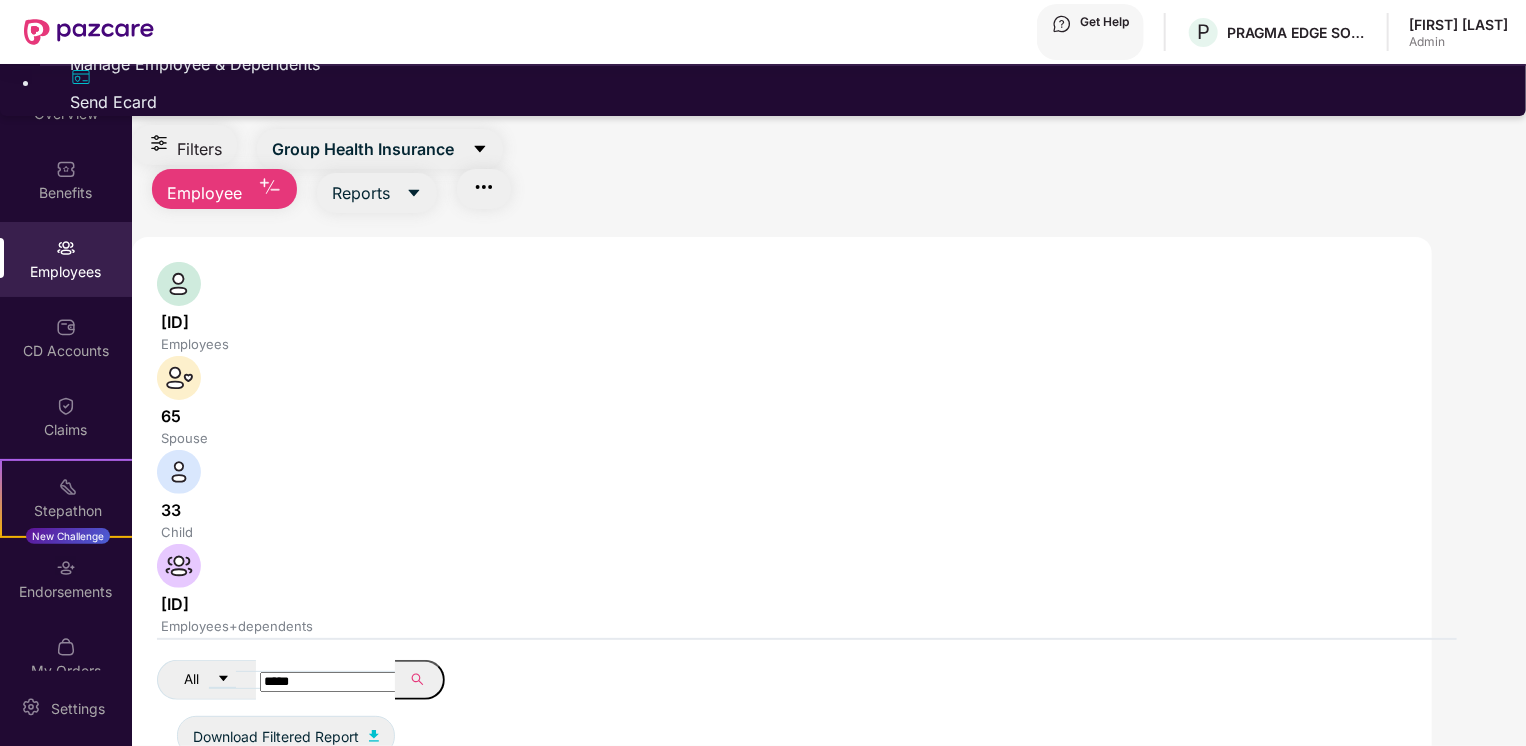 click on "Manage Employee & Dependents" at bounding box center [783, 64] 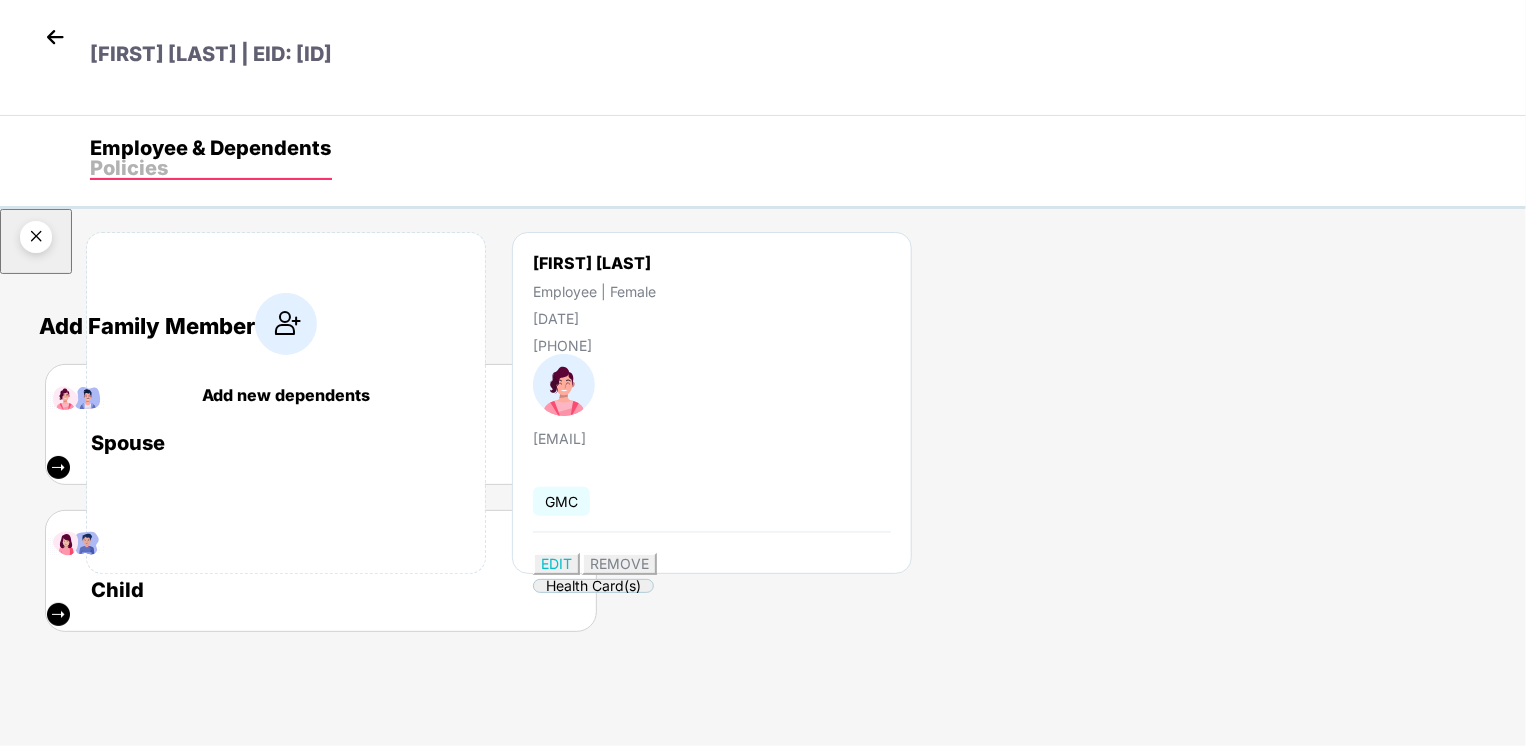 click at bounding box center (36, 240) 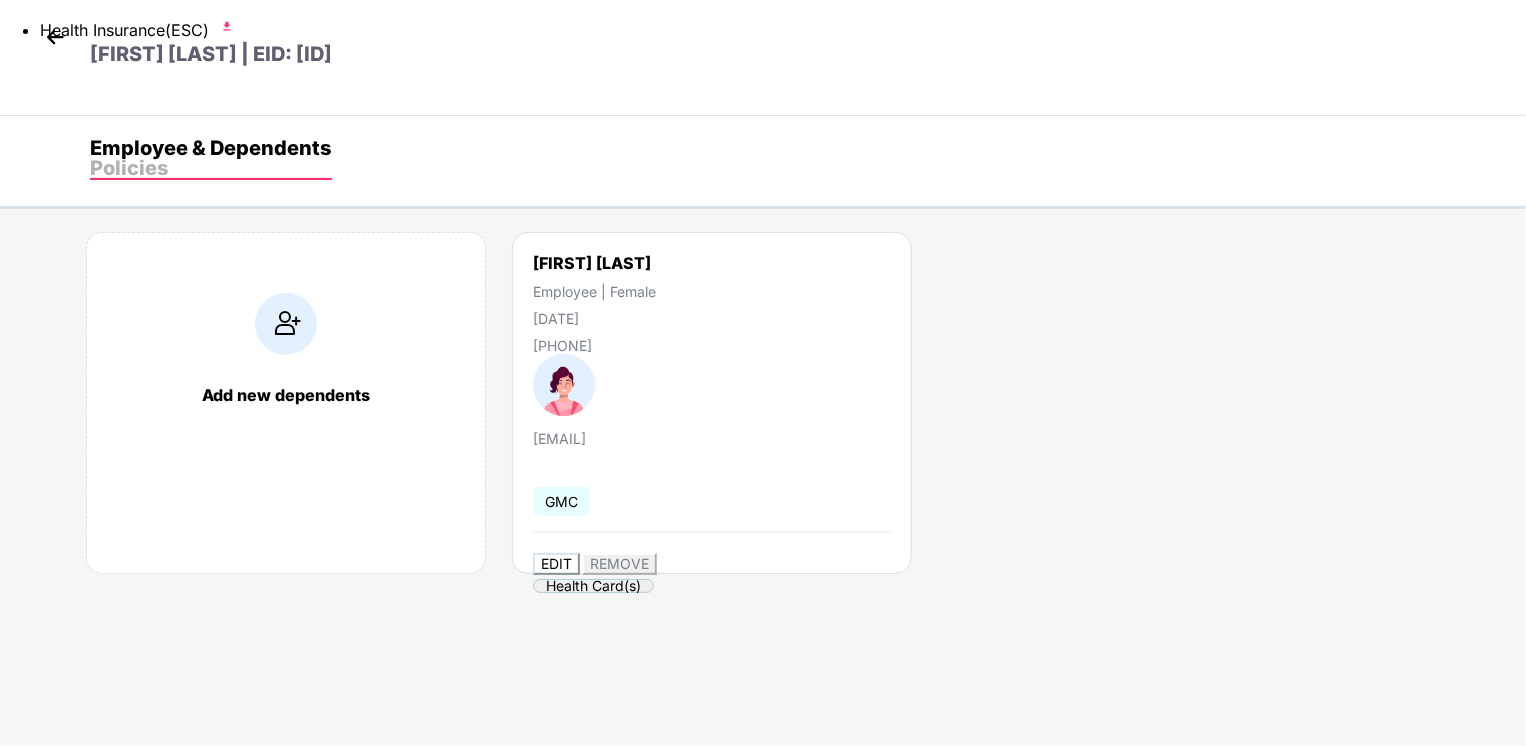 click on "EDIT" at bounding box center (556, 563) 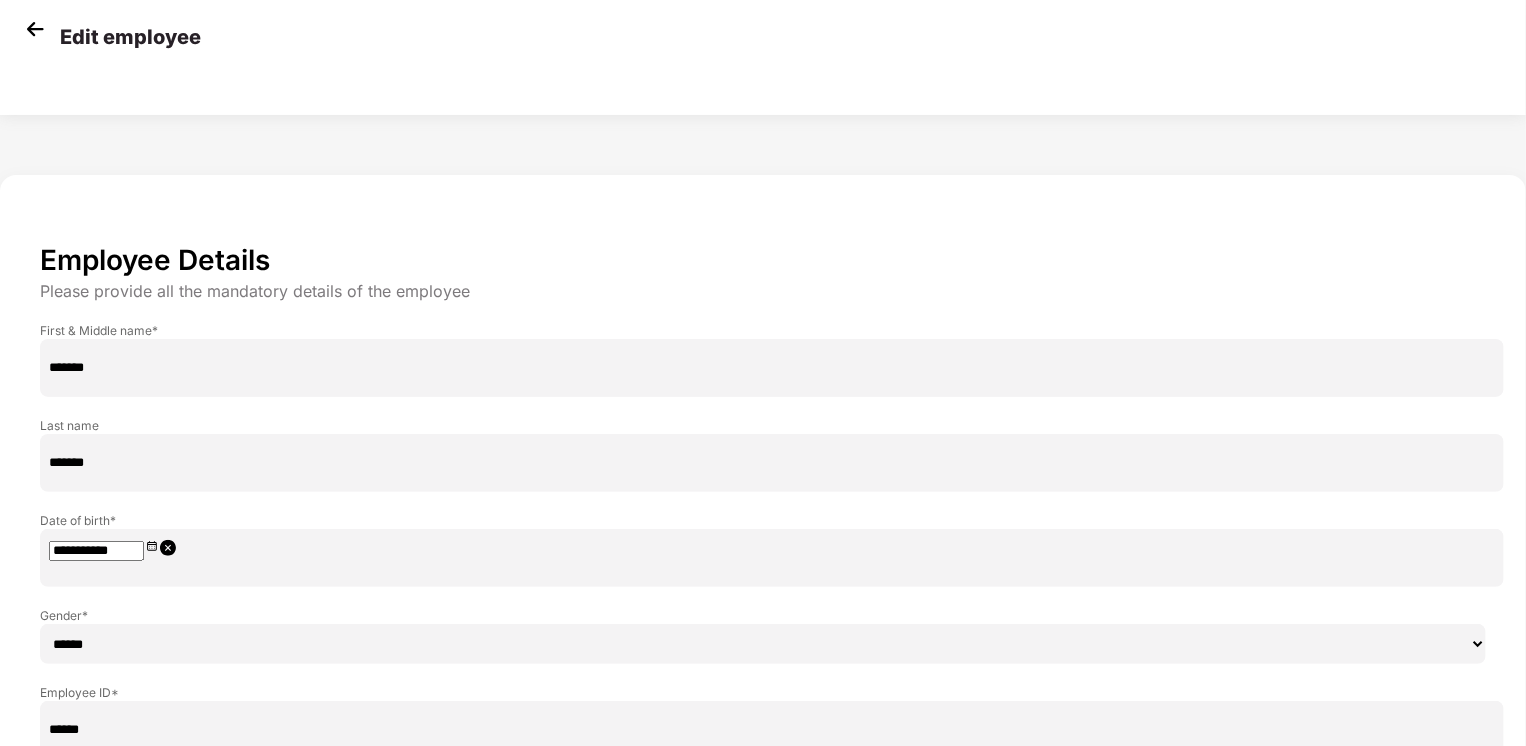 click at bounding box center [35, 29] 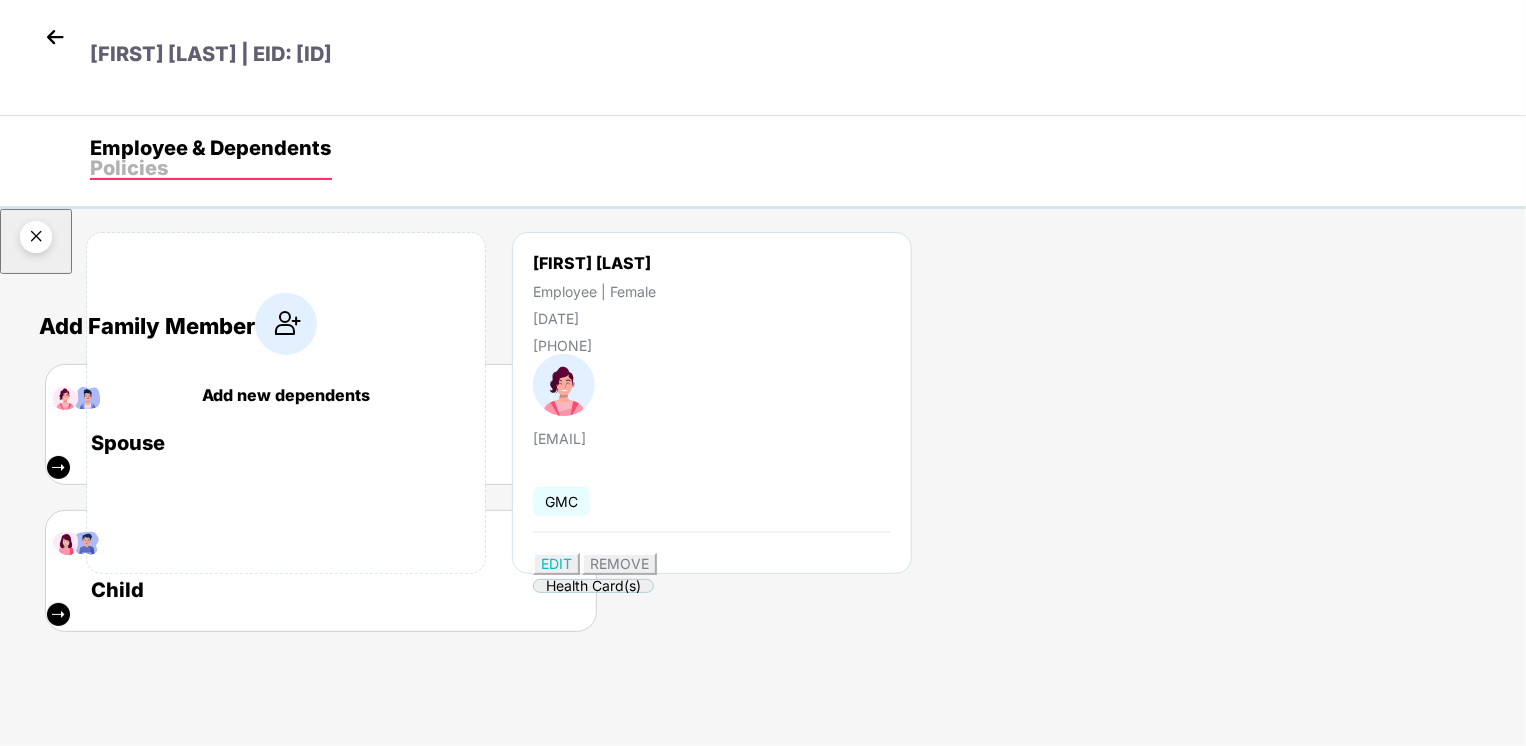 click at bounding box center [36, 240] 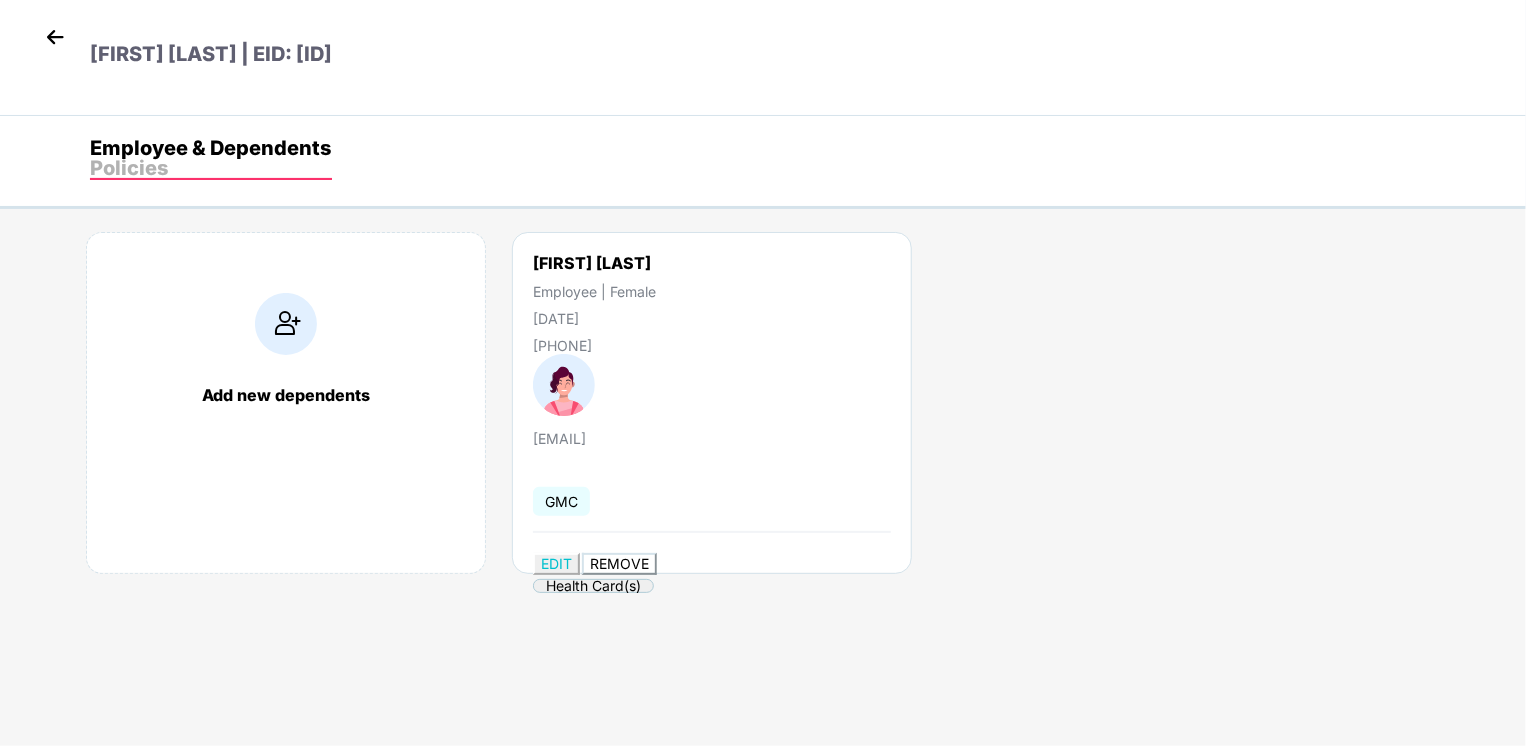click on "REMOVE" at bounding box center [619, 563] 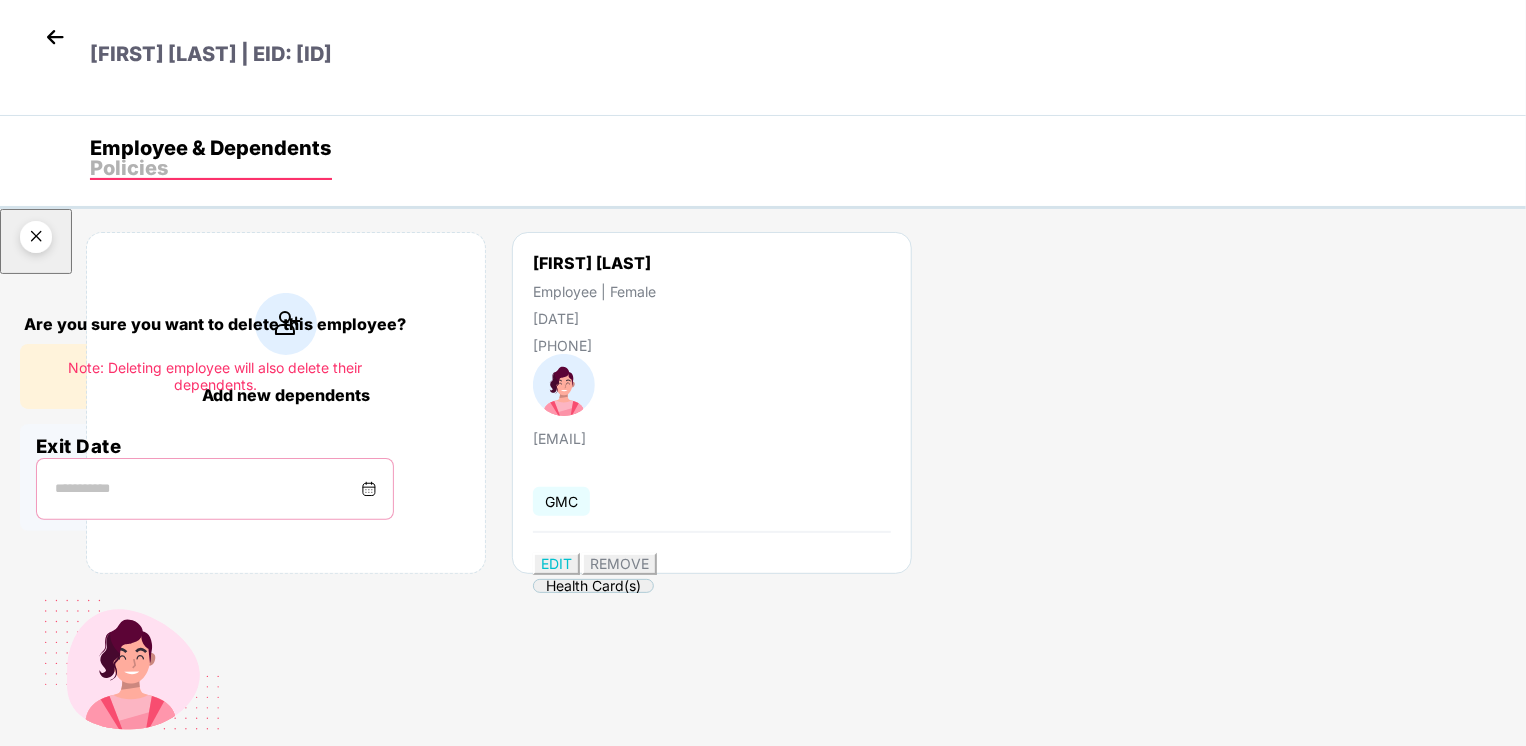 click at bounding box center [207, 489] 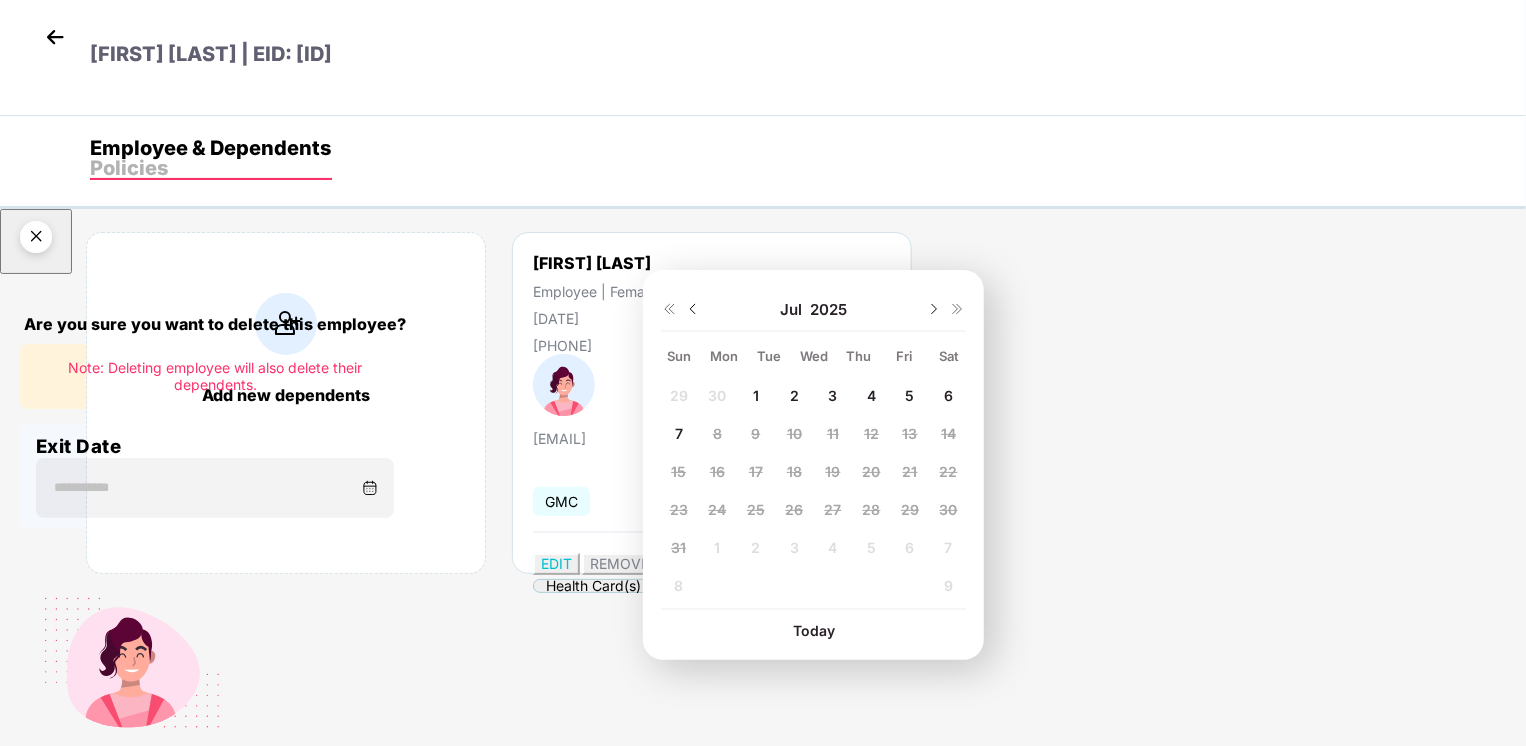 click on "1" at bounding box center [678, 395] 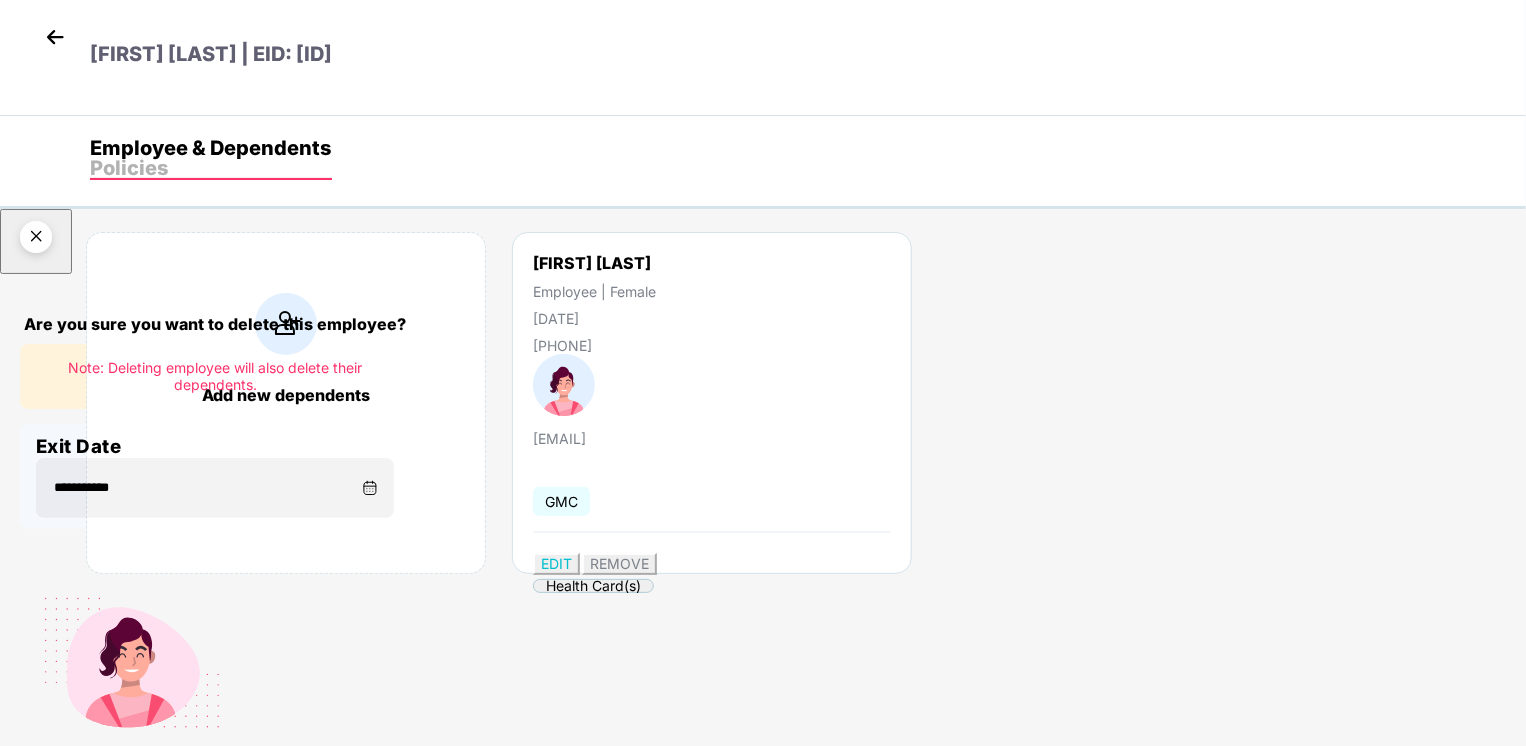 click on "Delete permanently" at bounding box center [106, 841] 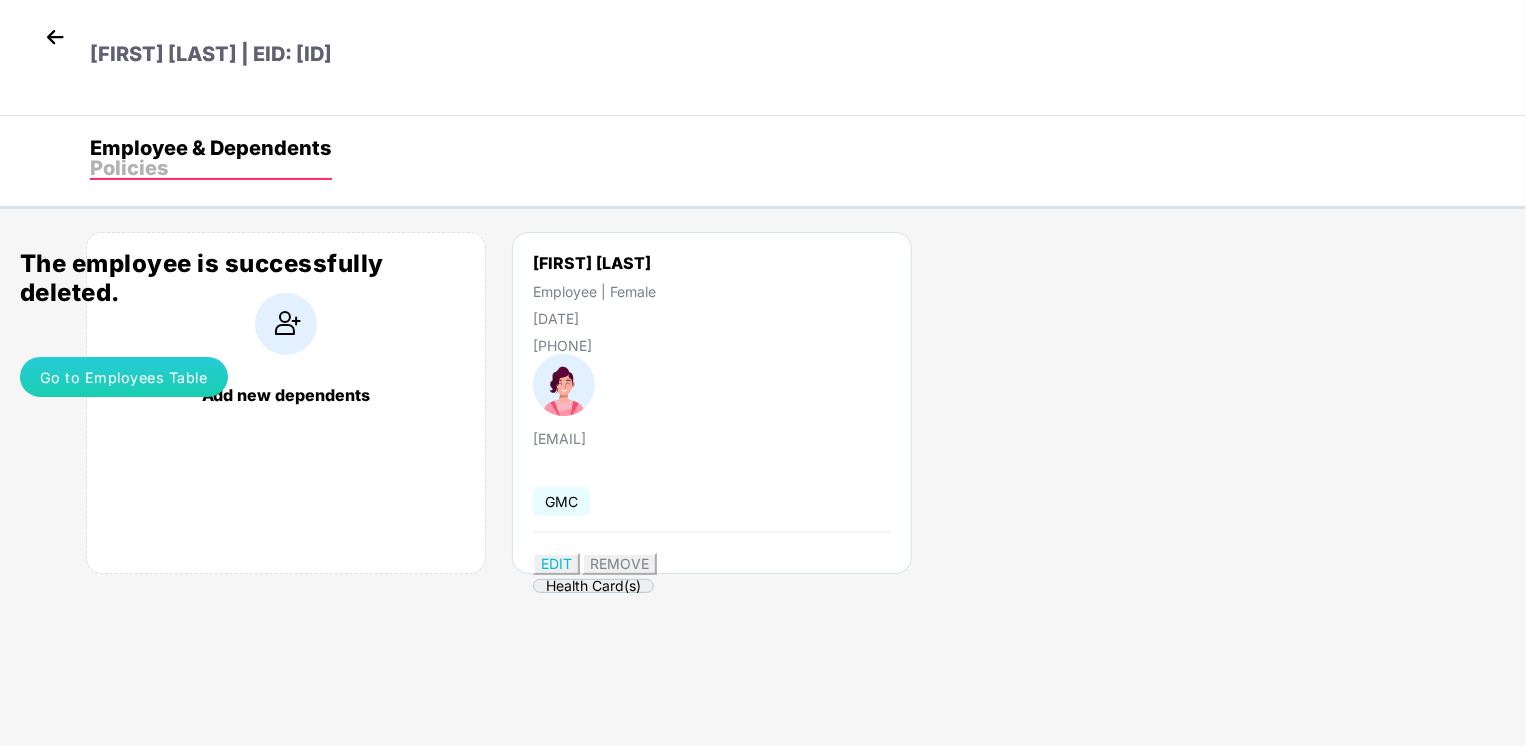 click on "Go to Employees Table" at bounding box center (124, 377) 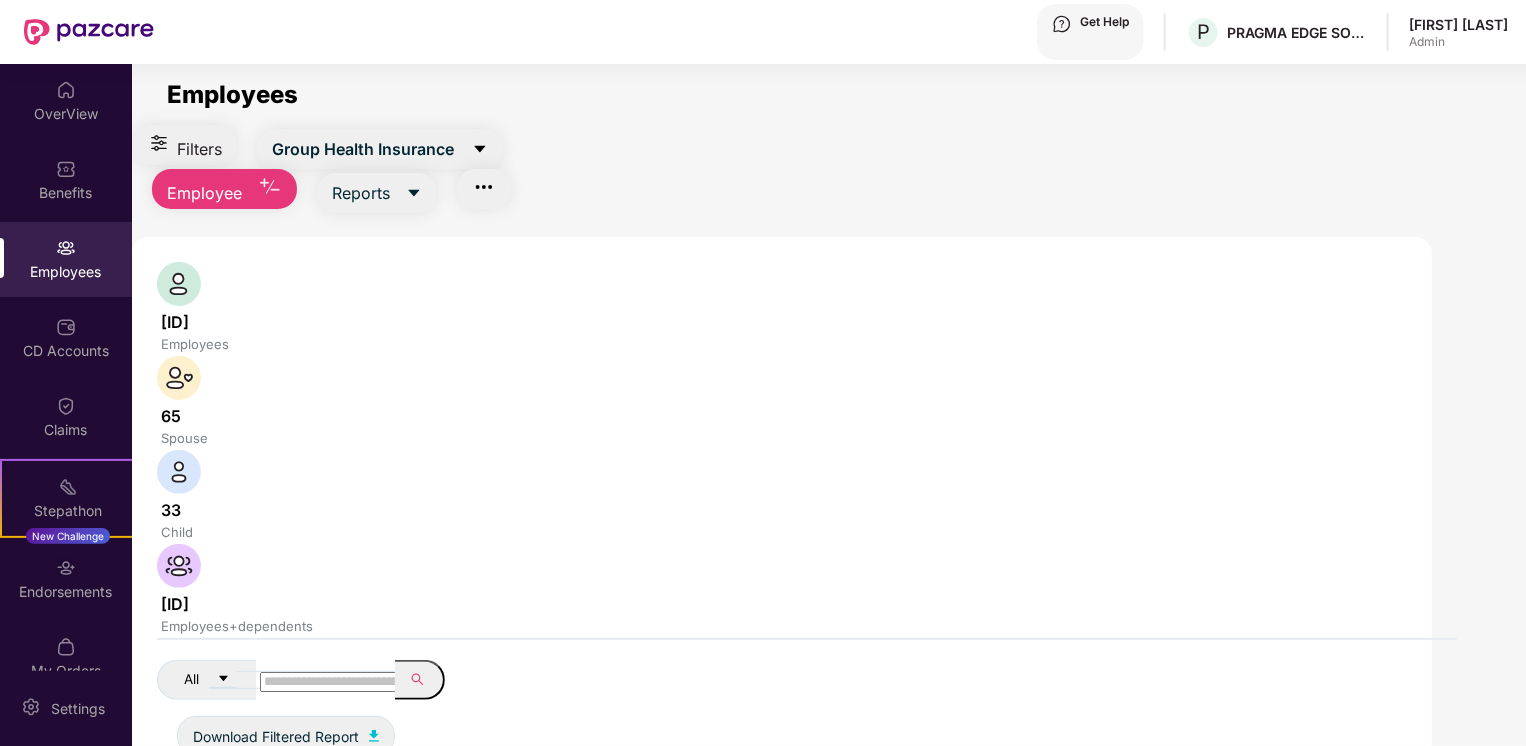 click at bounding box center (331, 682) 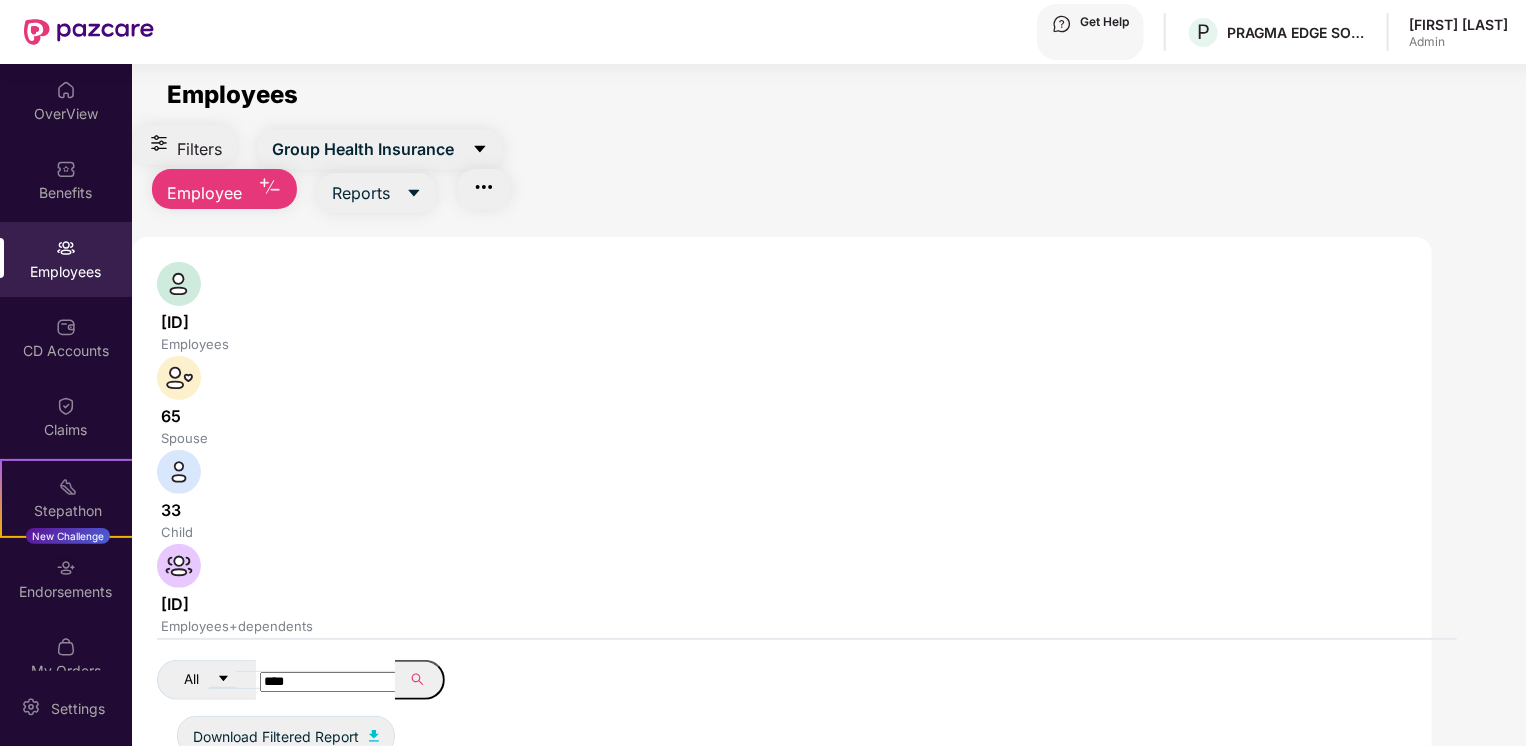 type on "****" 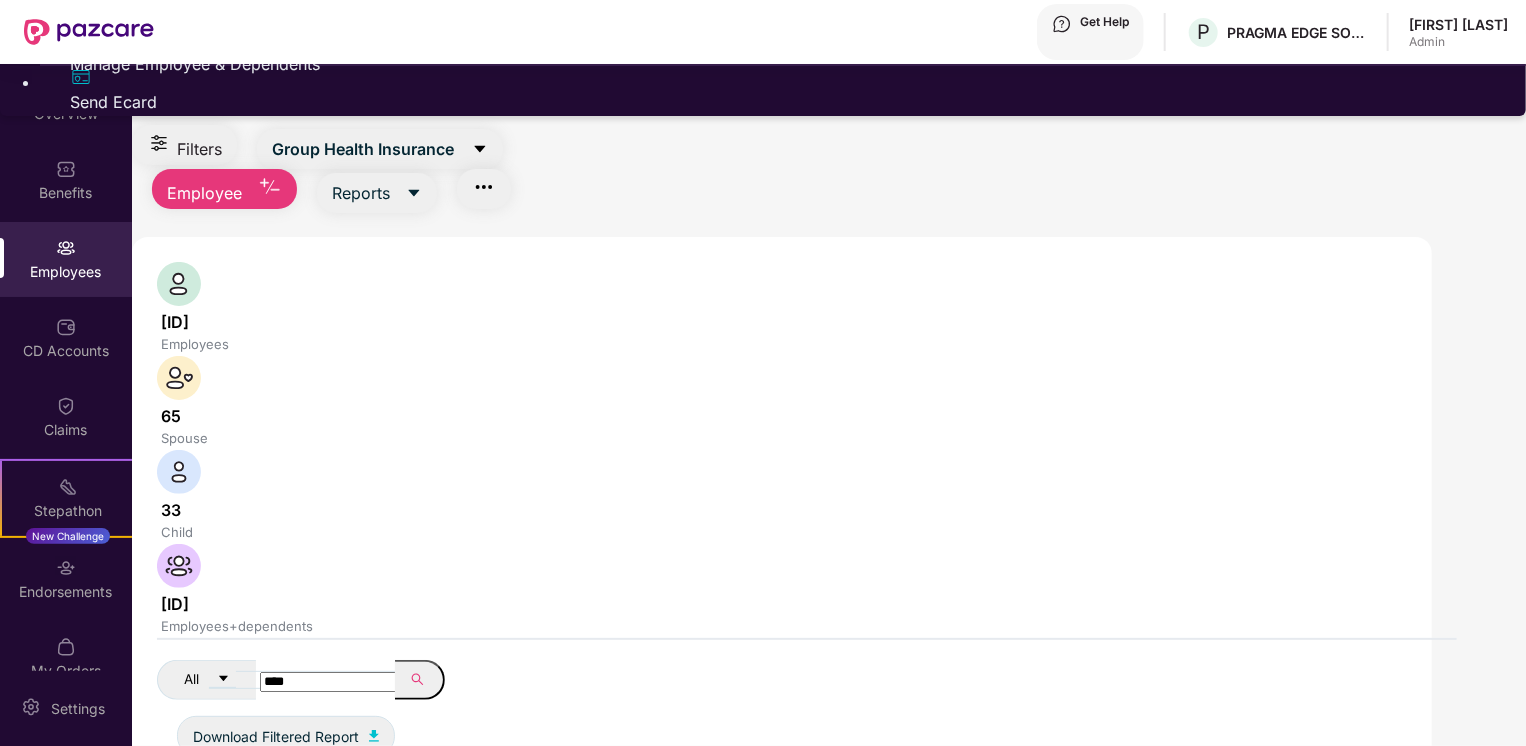click on "Manage Employee & Dependents" at bounding box center [783, 64] 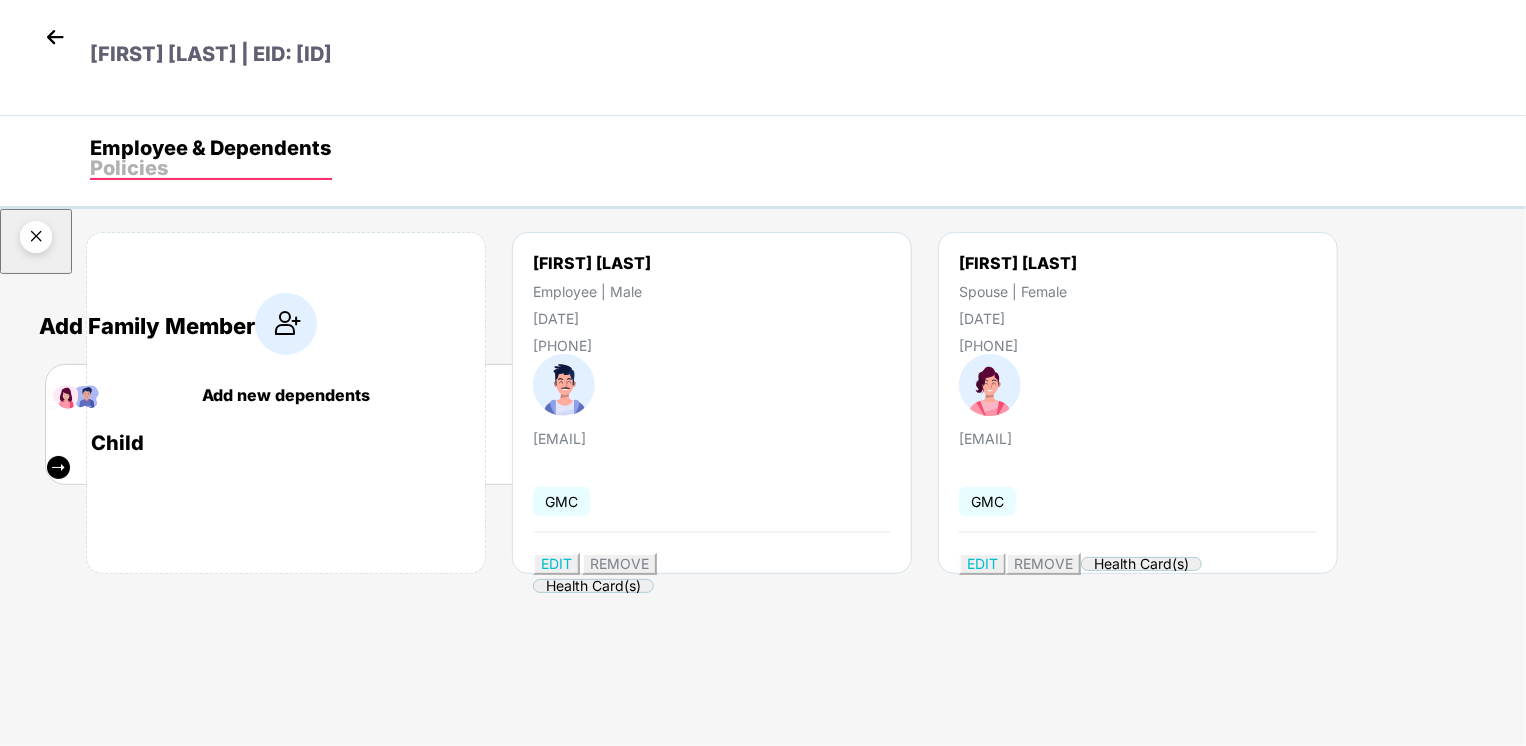 click at bounding box center [36, 240] 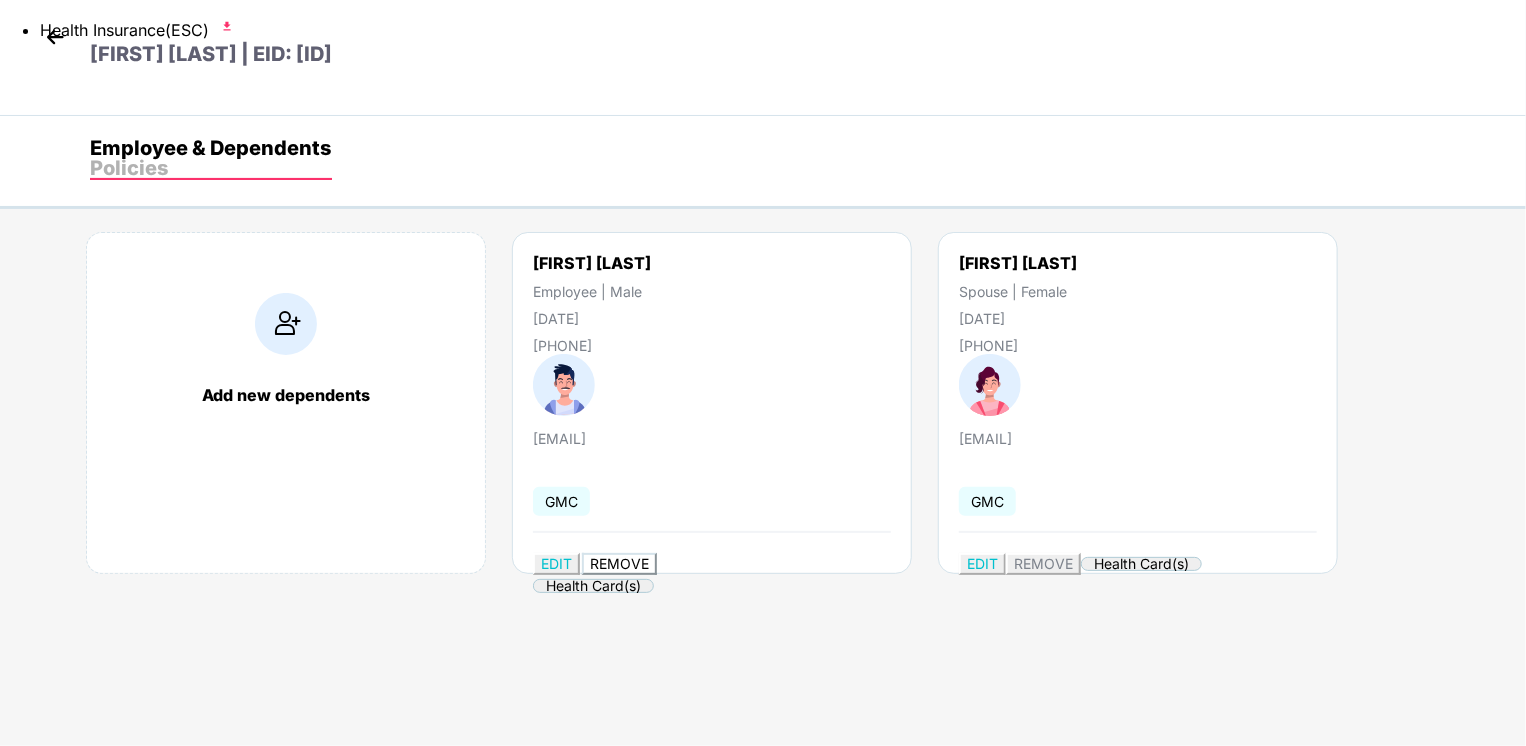click on "REMOVE" at bounding box center (619, 563) 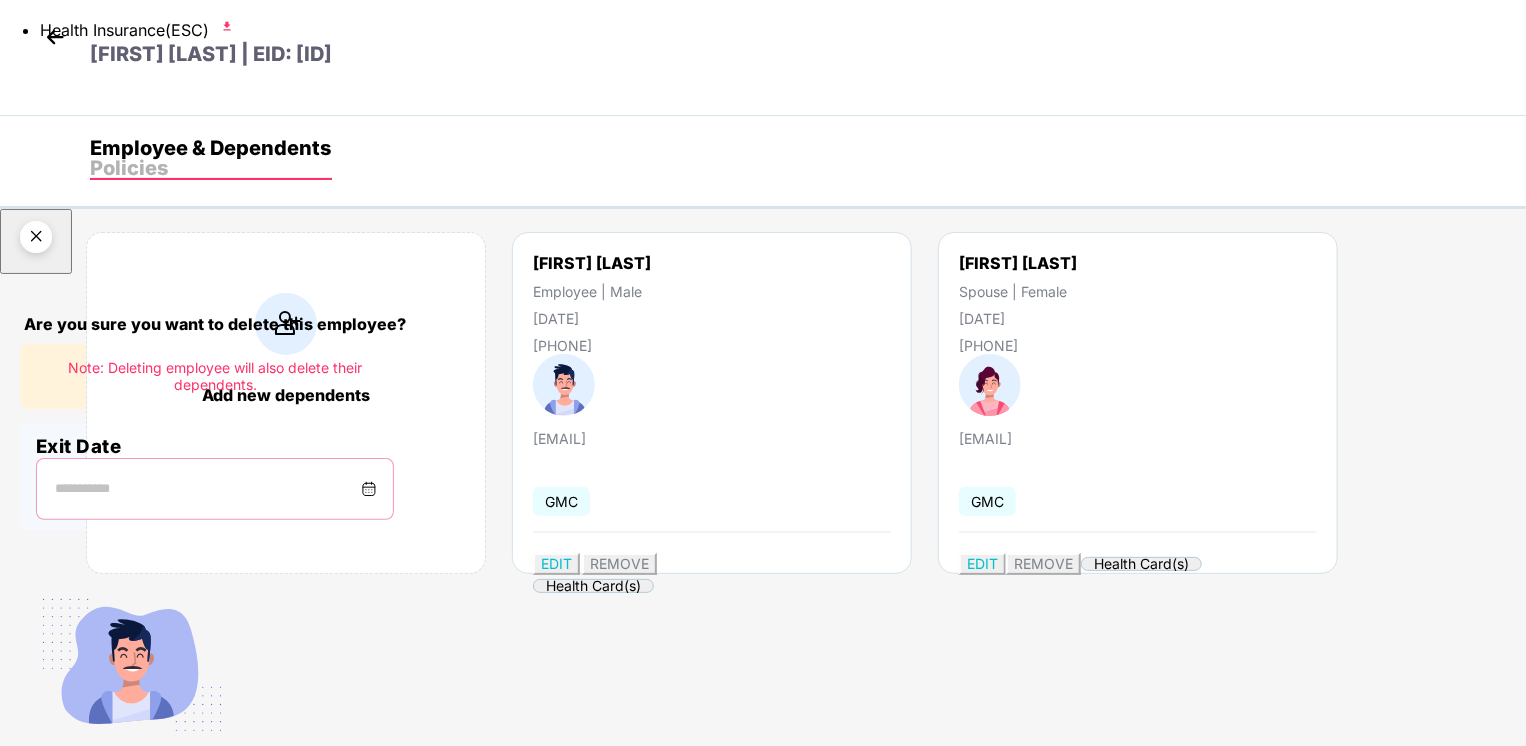 click at bounding box center [207, 489] 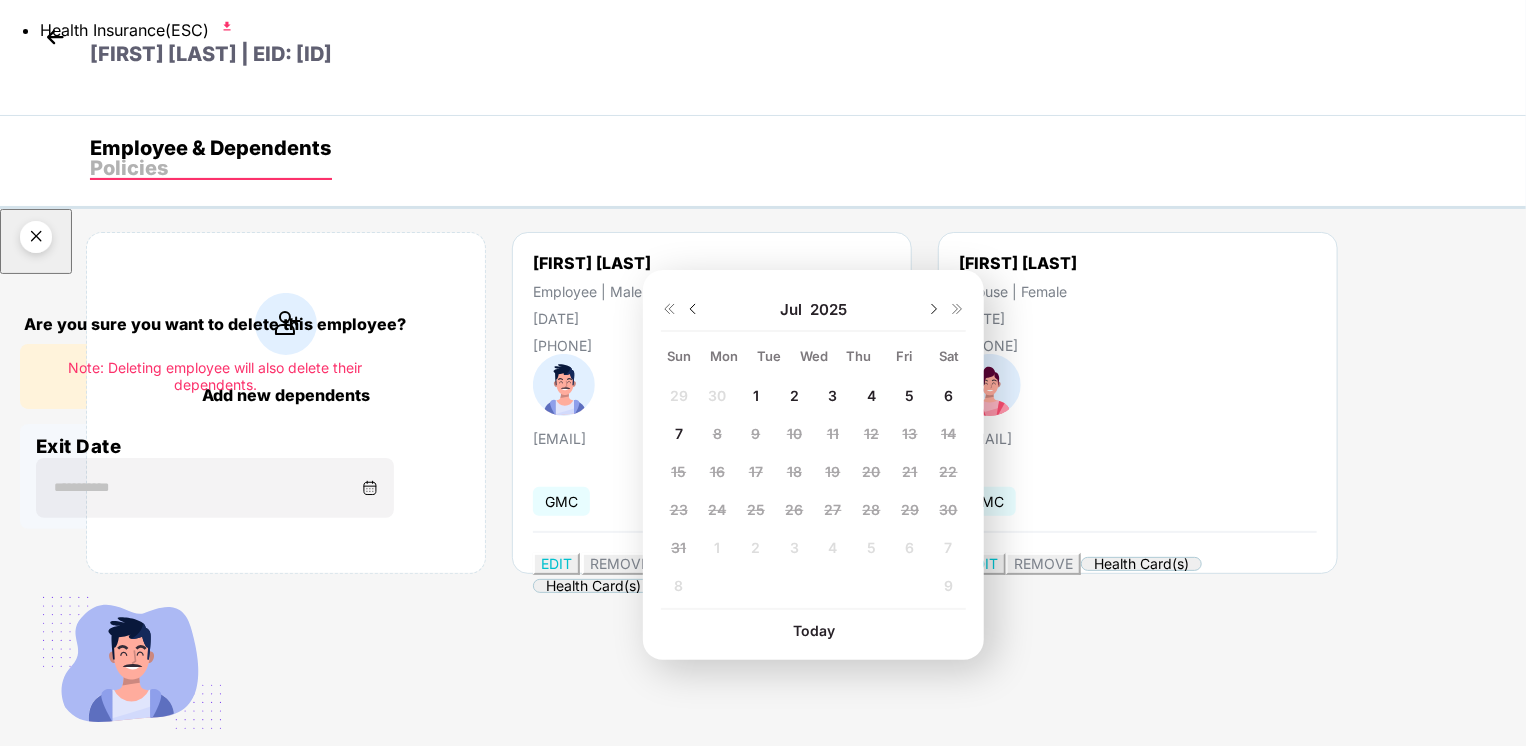 click at bounding box center (693, 309) 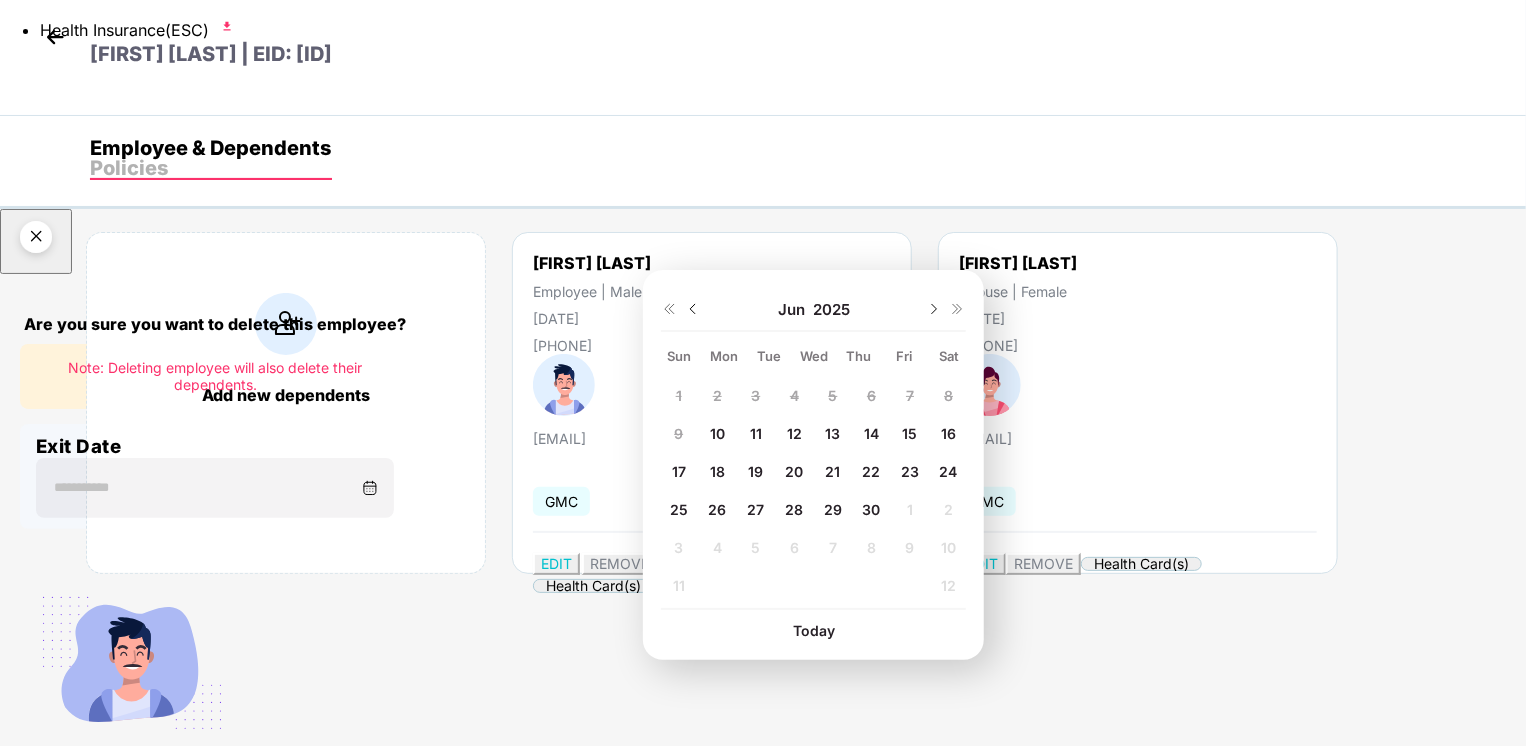 click on "30" at bounding box center (679, 395) 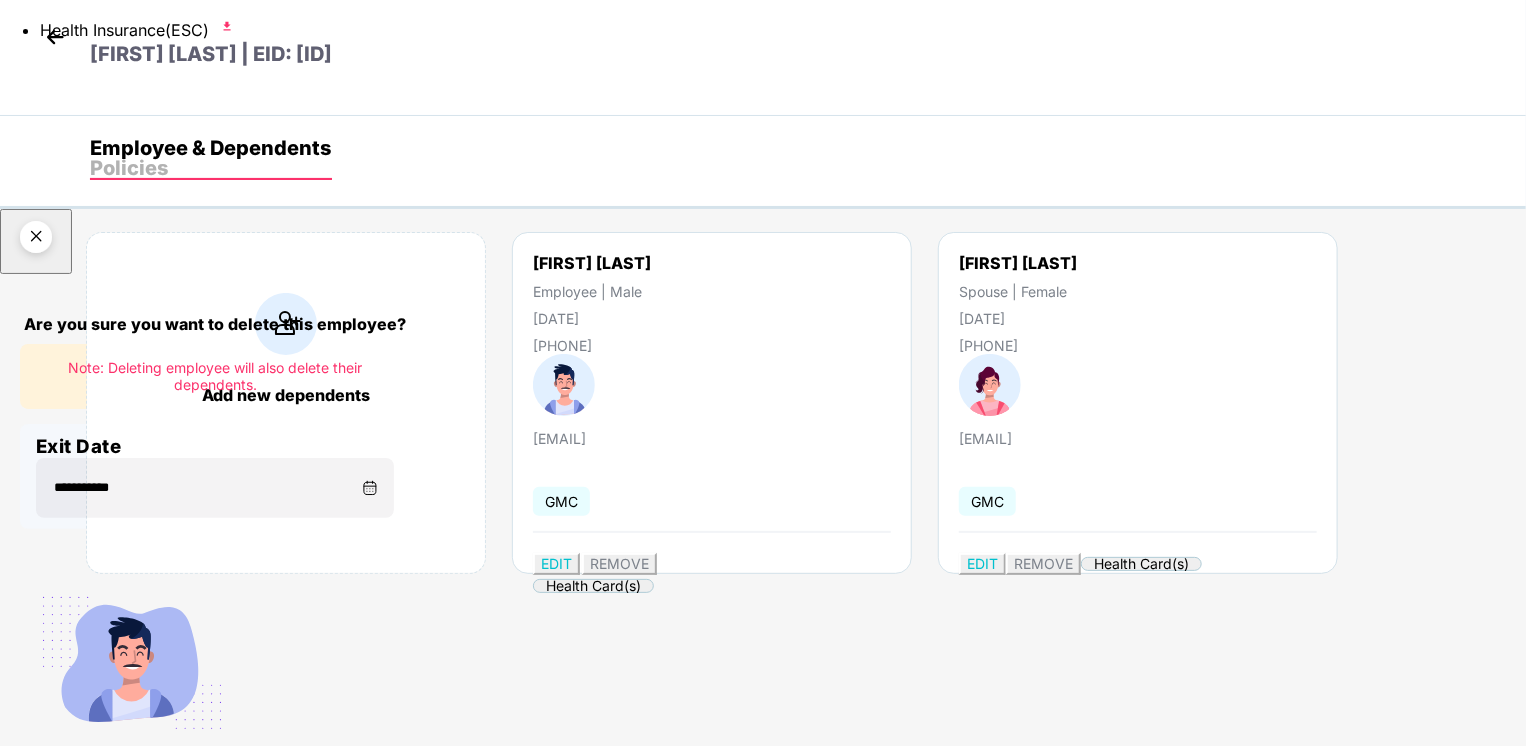 click on "Delete permanently" at bounding box center [106, 841] 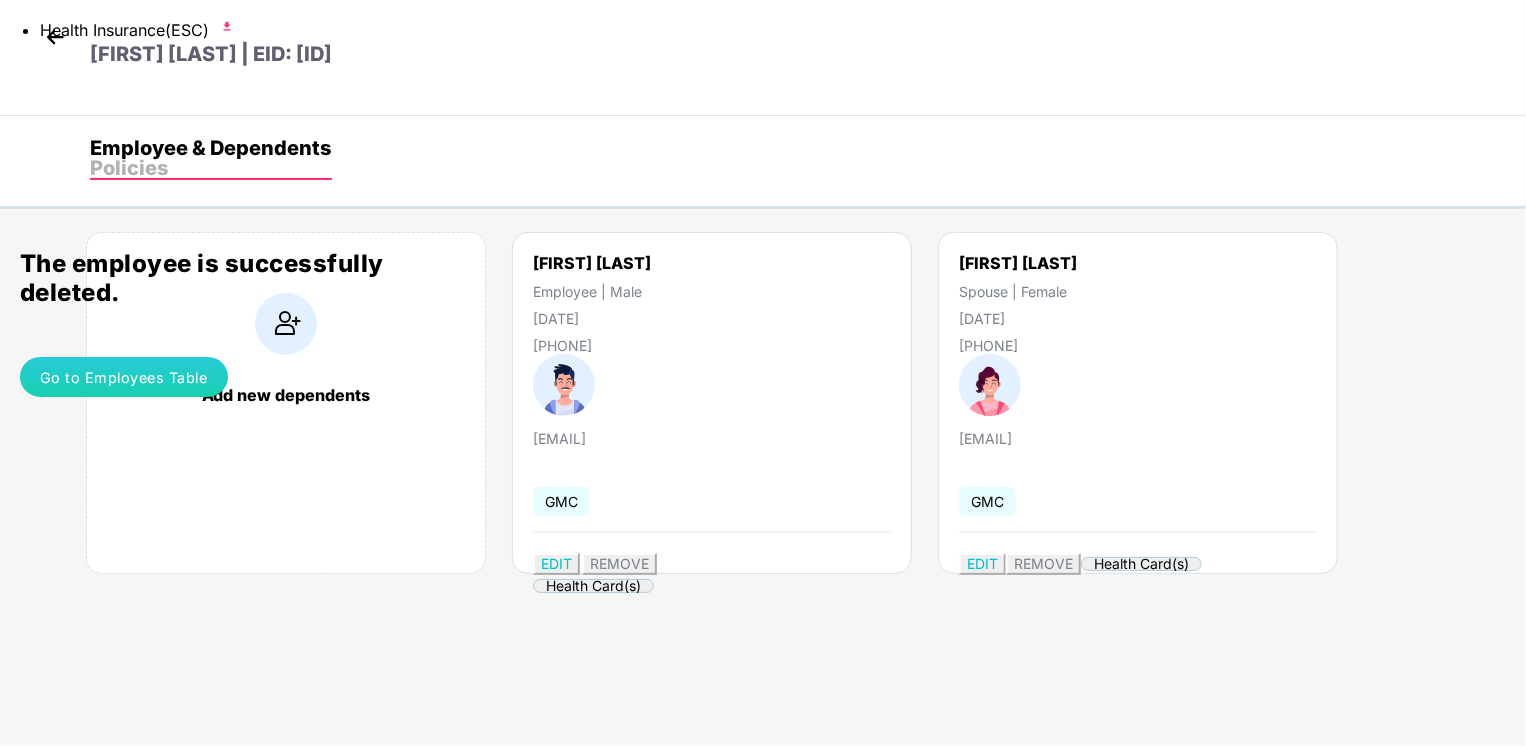 click on "Go to Employees Table" at bounding box center [124, 377] 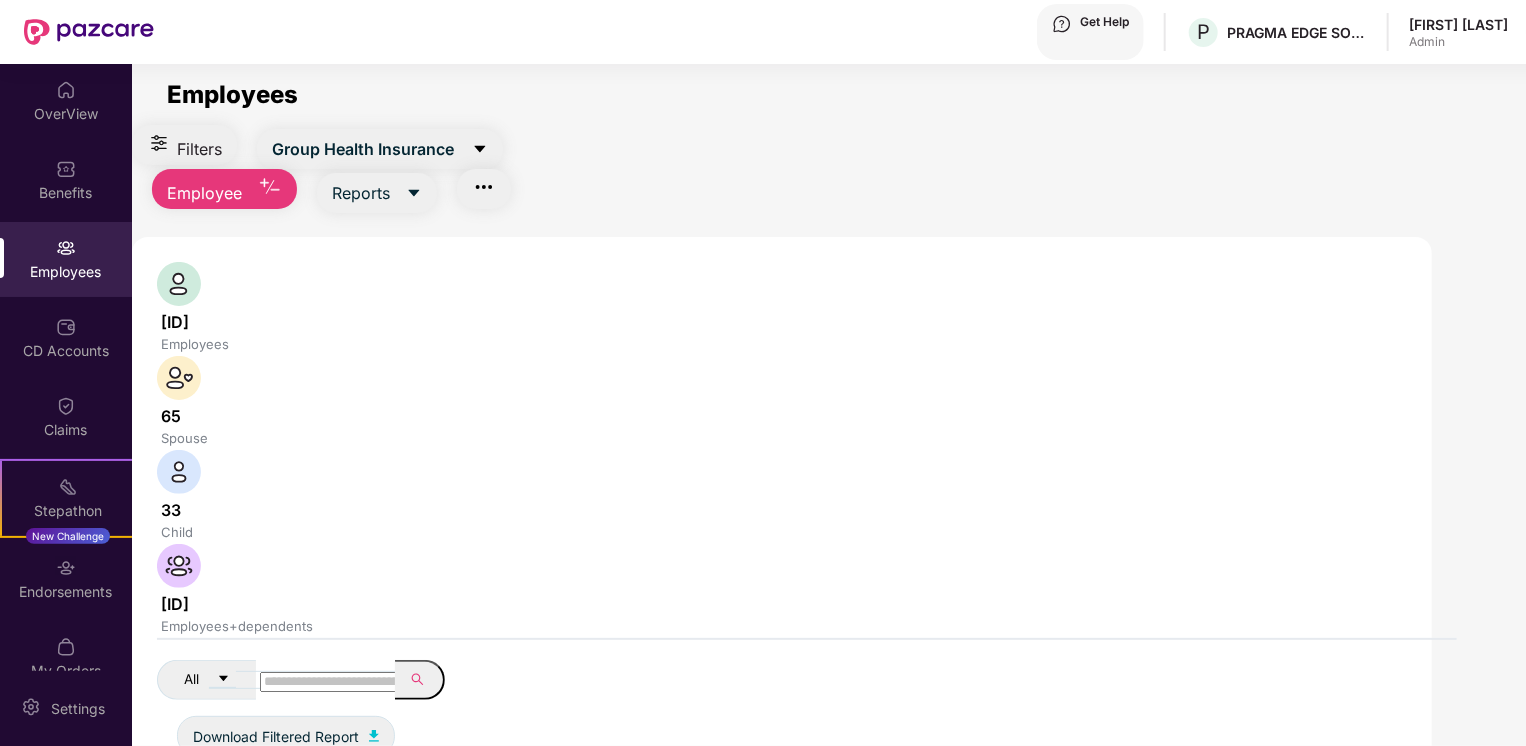 click at bounding box center [331, 682] 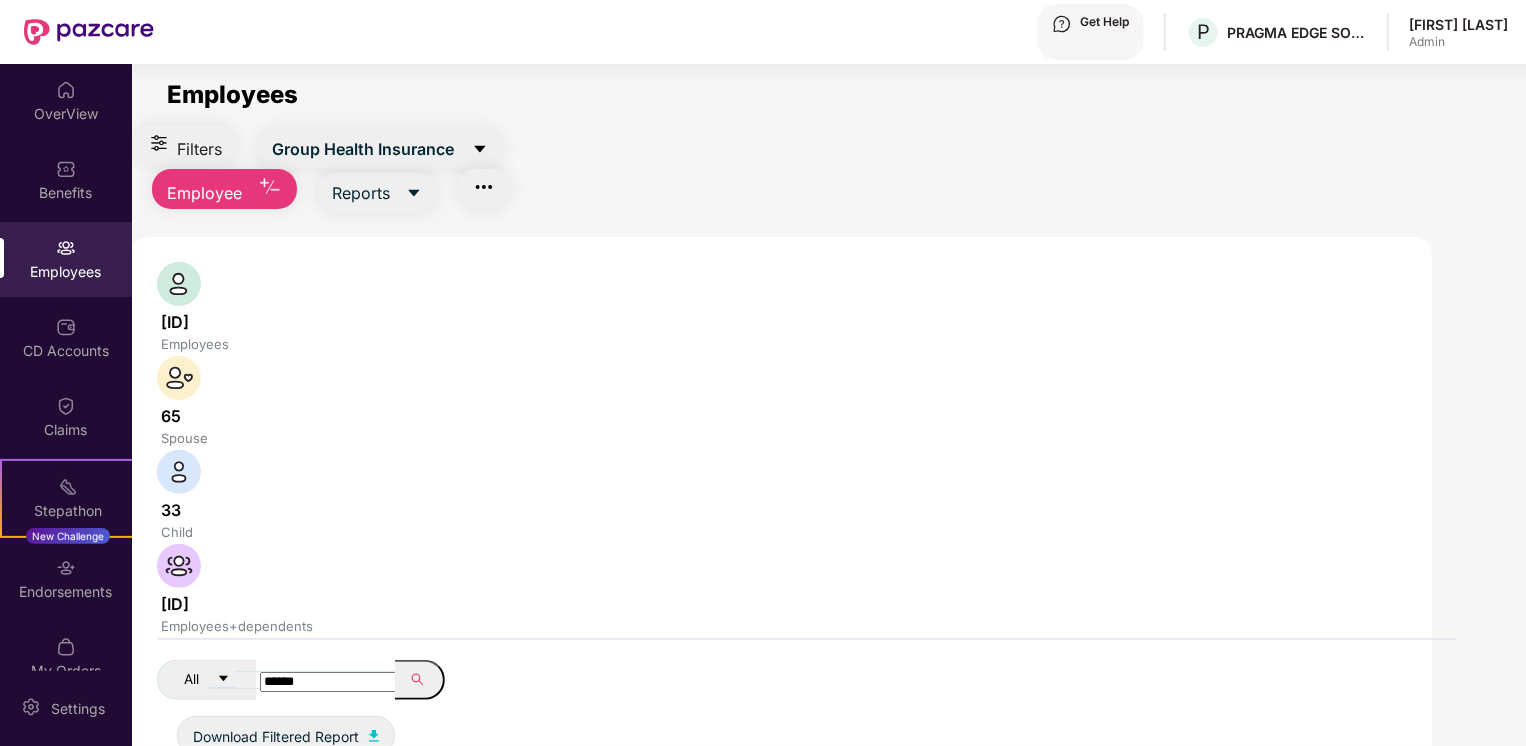 type on "******" 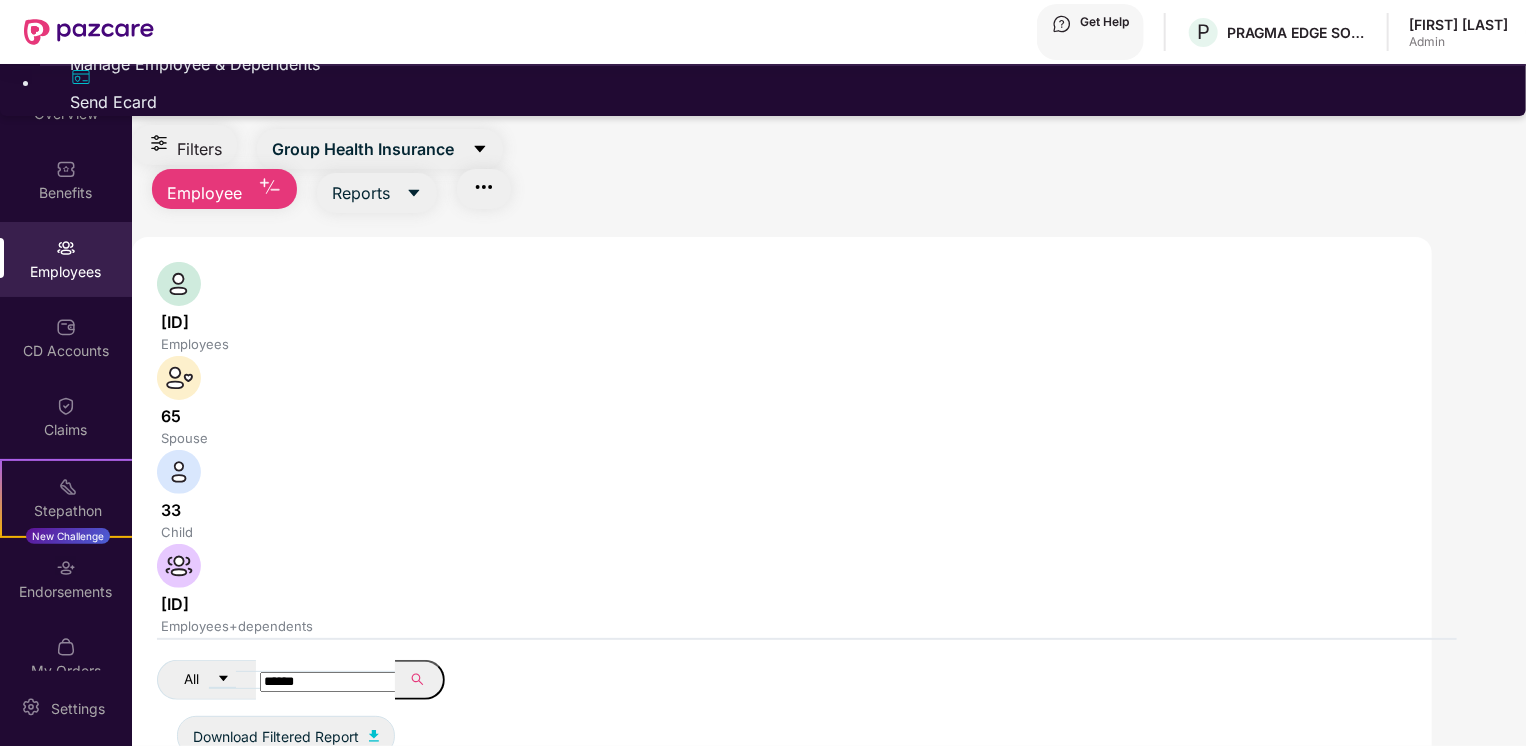 click on "Manage Employee & Dependents" at bounding box center (783, 64) 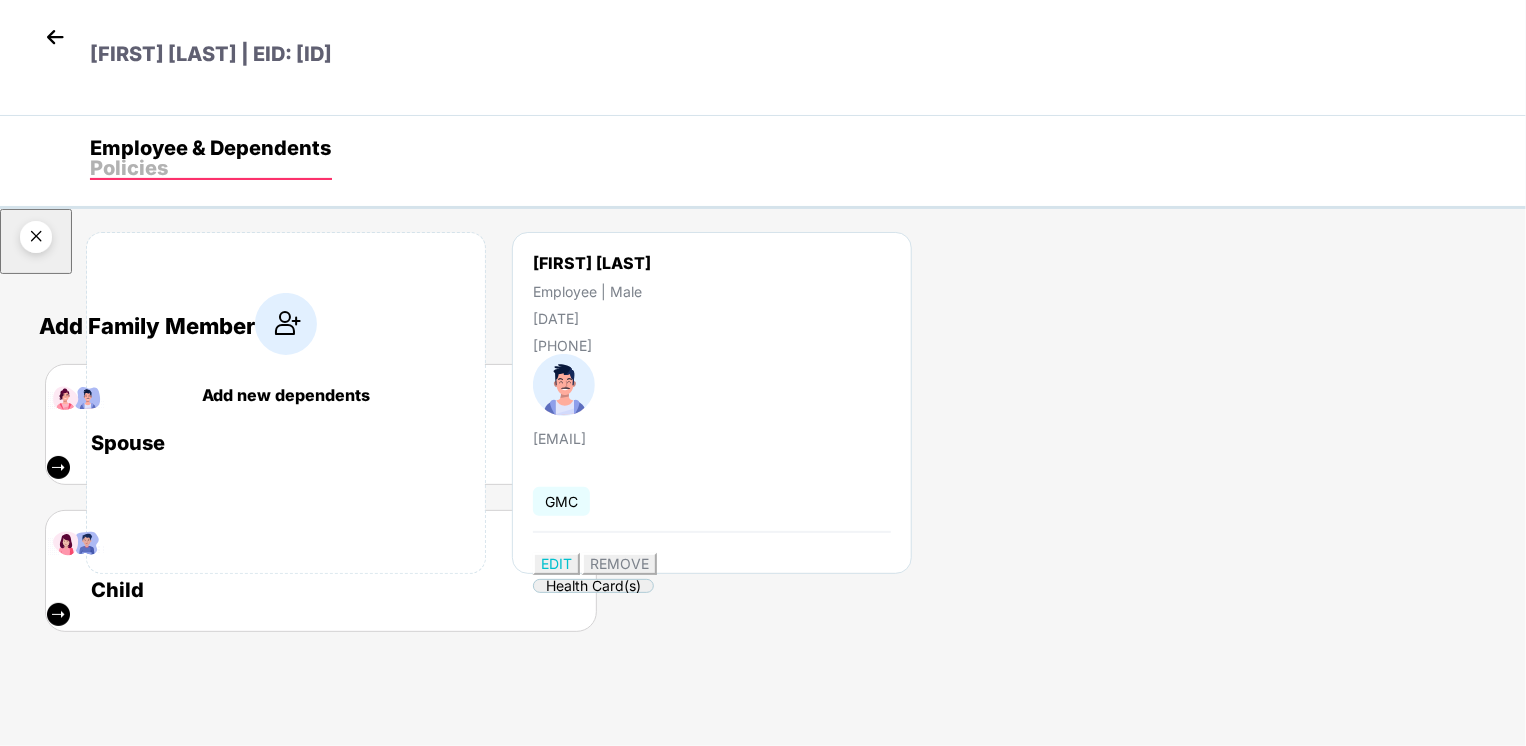 click at bounding box center [36, 240] 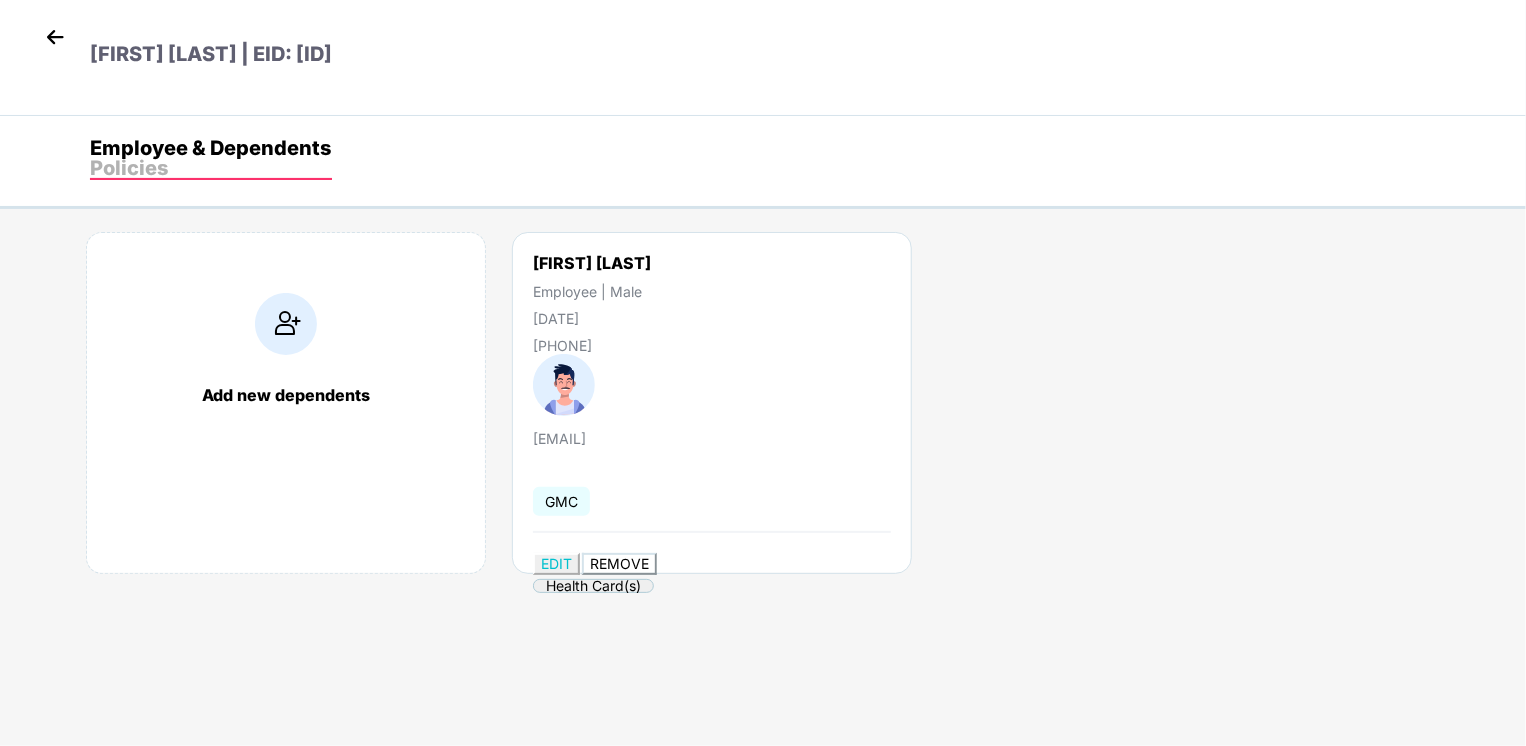 click on "REMOVE" at bounding box center [619, 563] 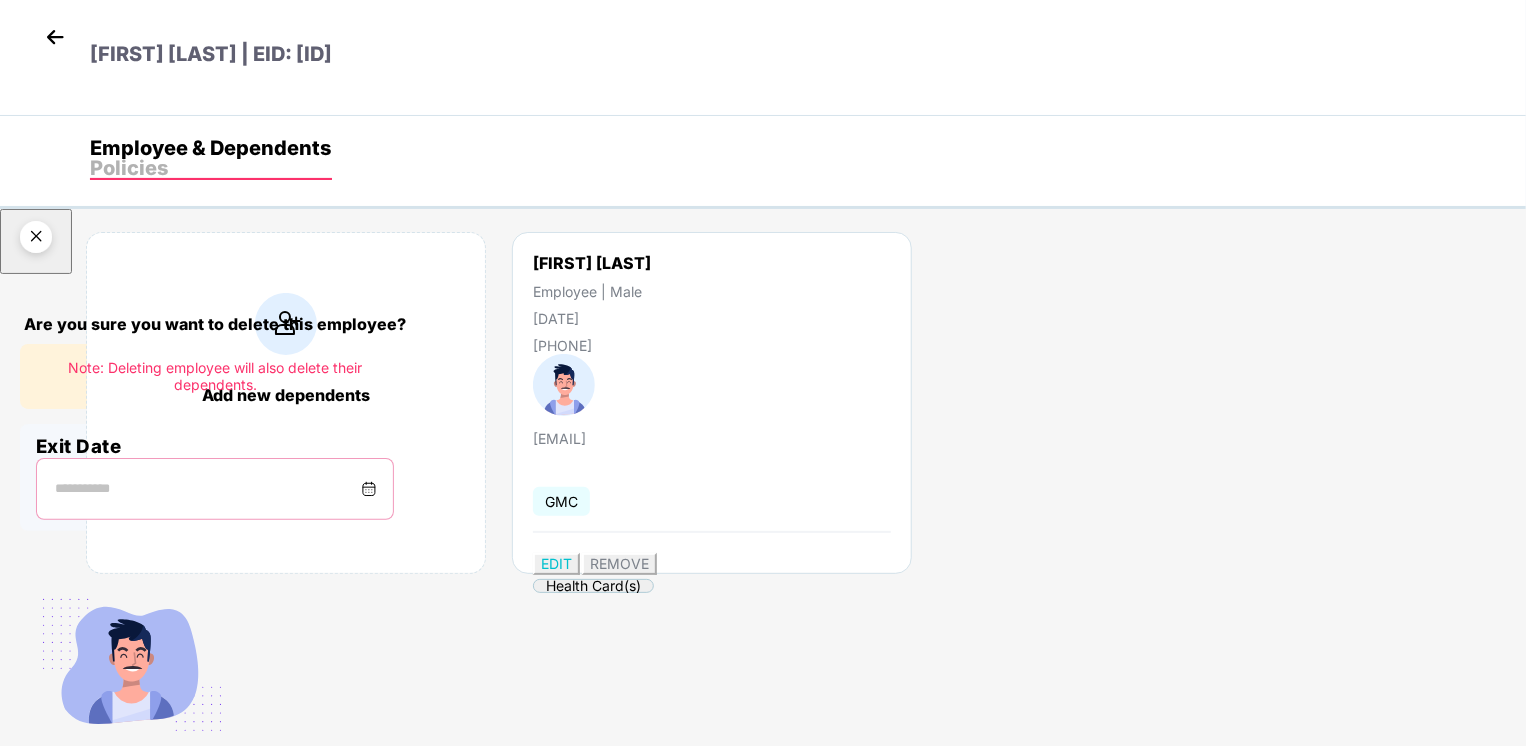 click at bounding box center (207, 489) 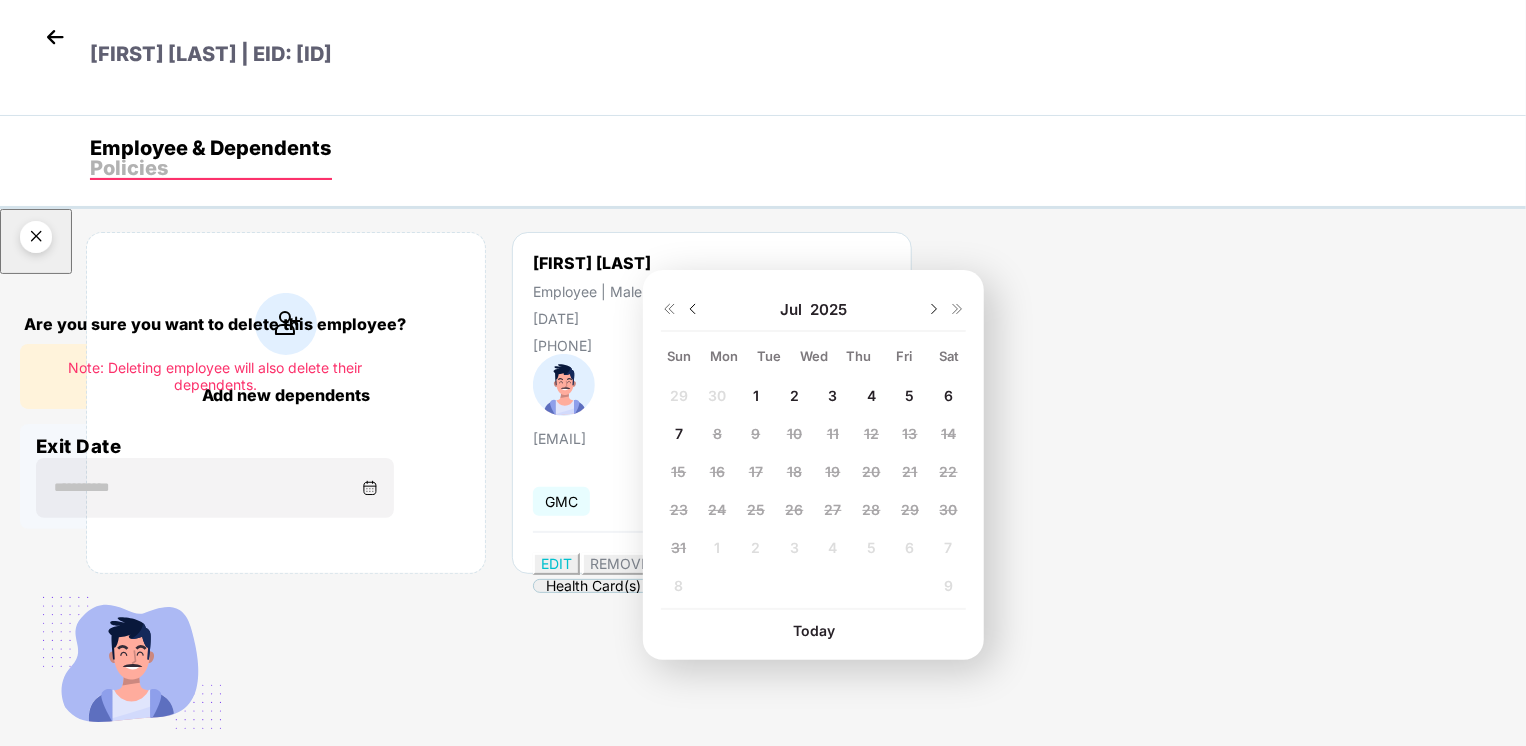 click at bounding box center (693, 309) 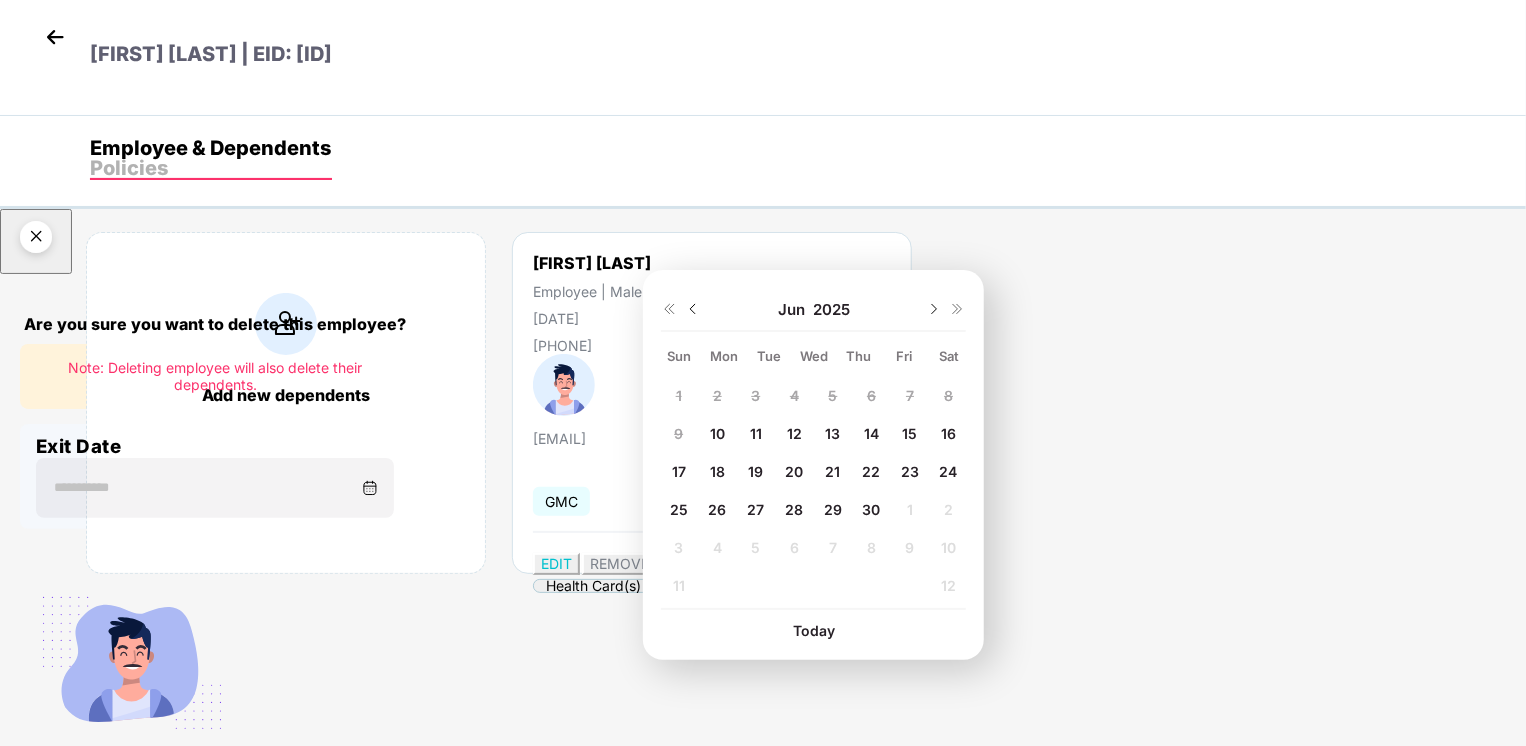 click on "23" at bounding box center [679, 395] 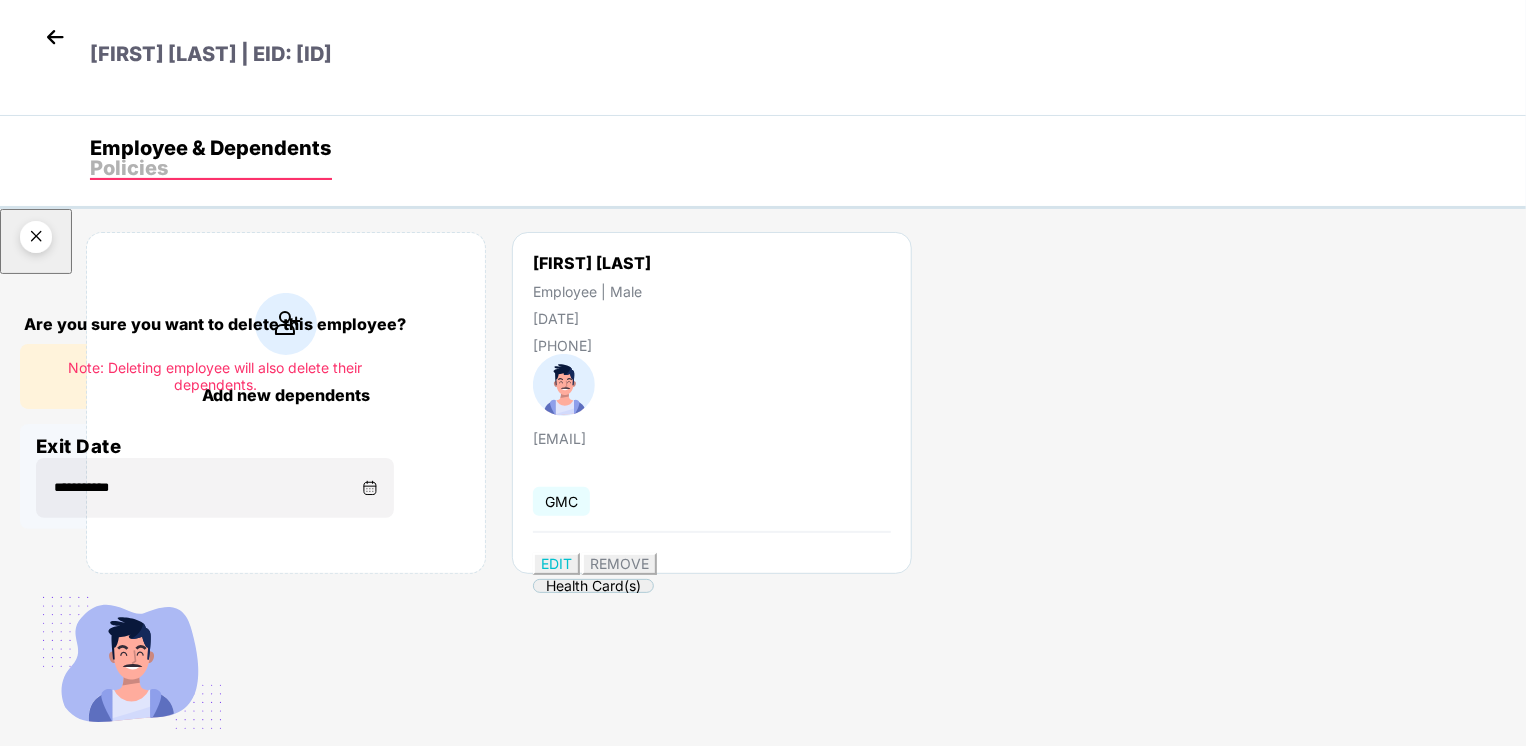 click on "Delete permanently" at bounding box center (106, 841) 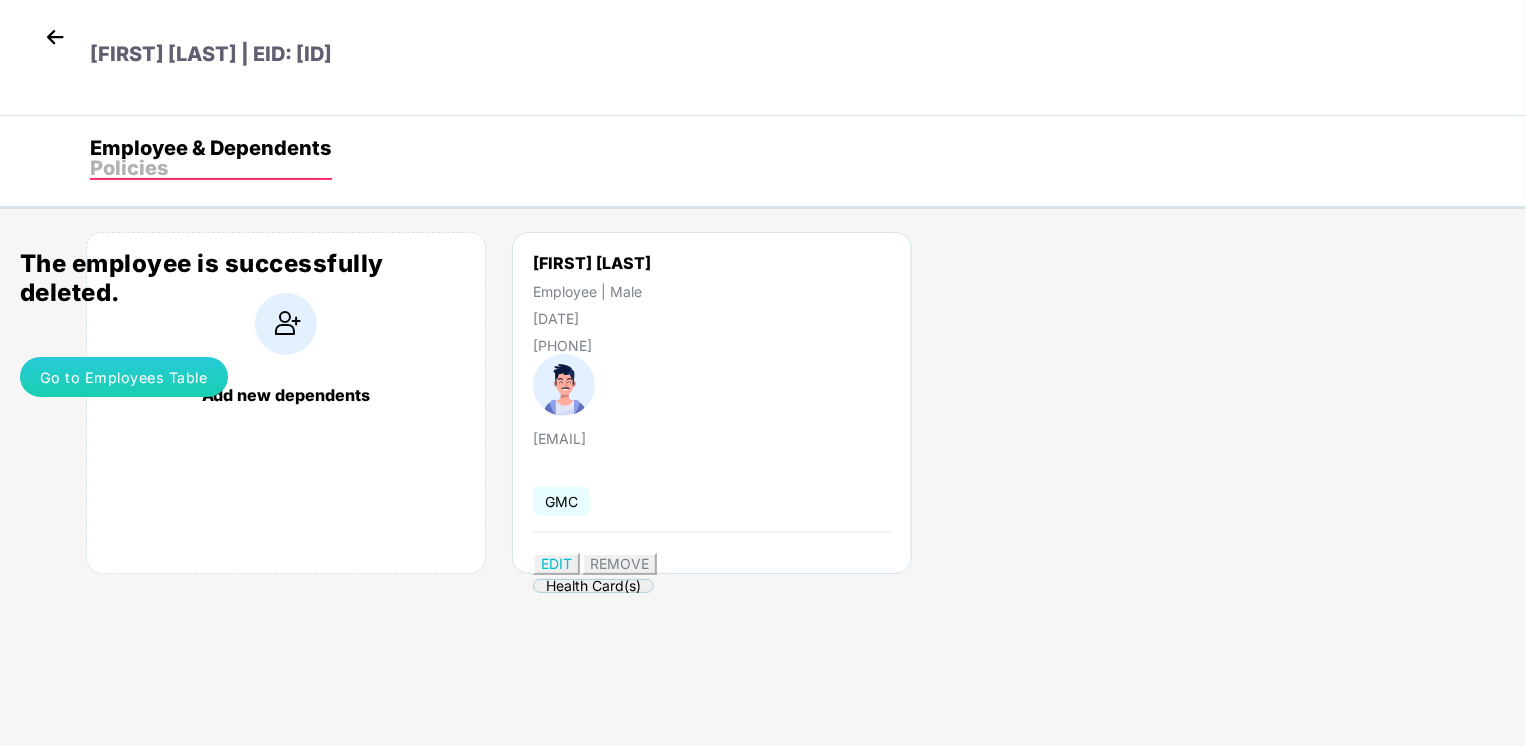 click on "Go to Employees Table" at bounding box center (124, 377) 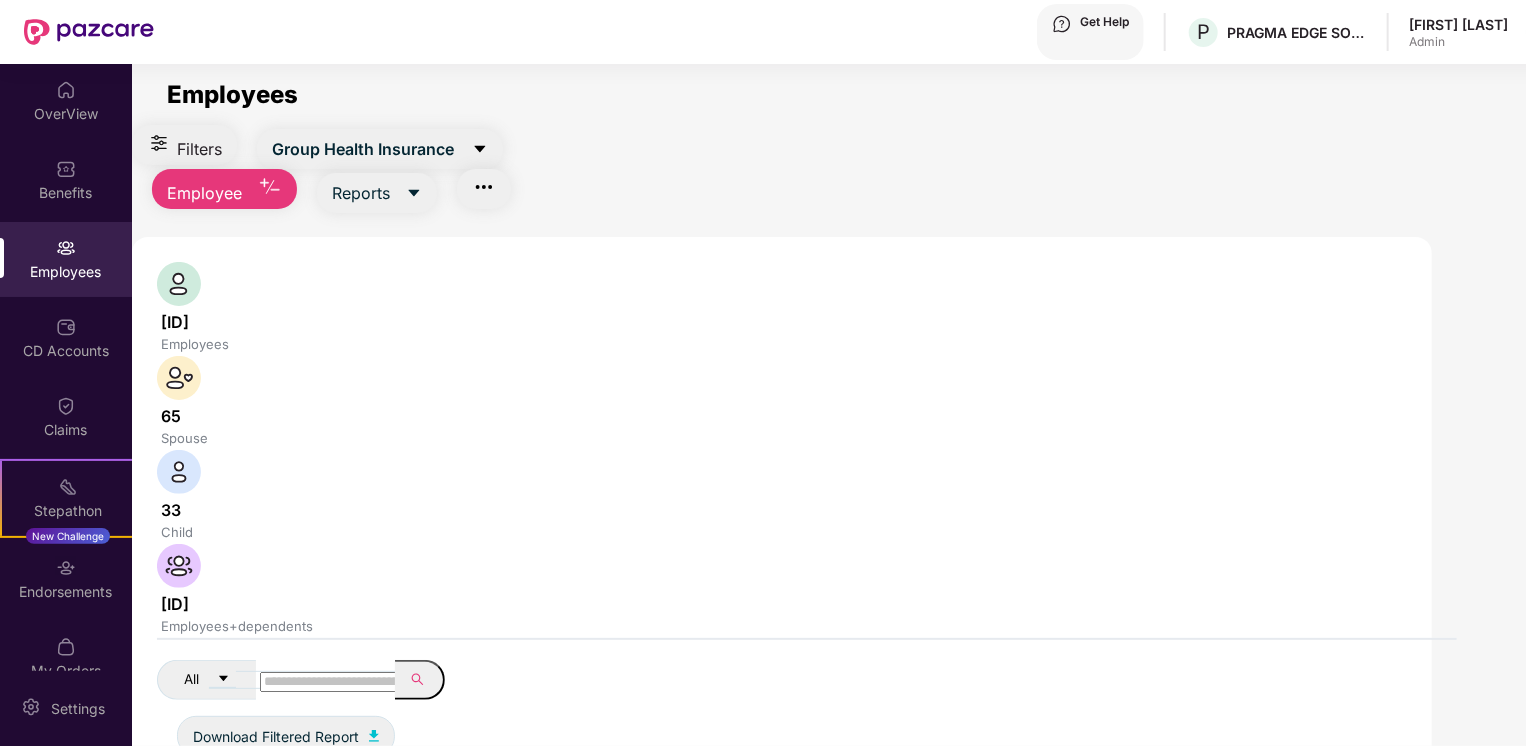 click at bounding box center [331, 682] 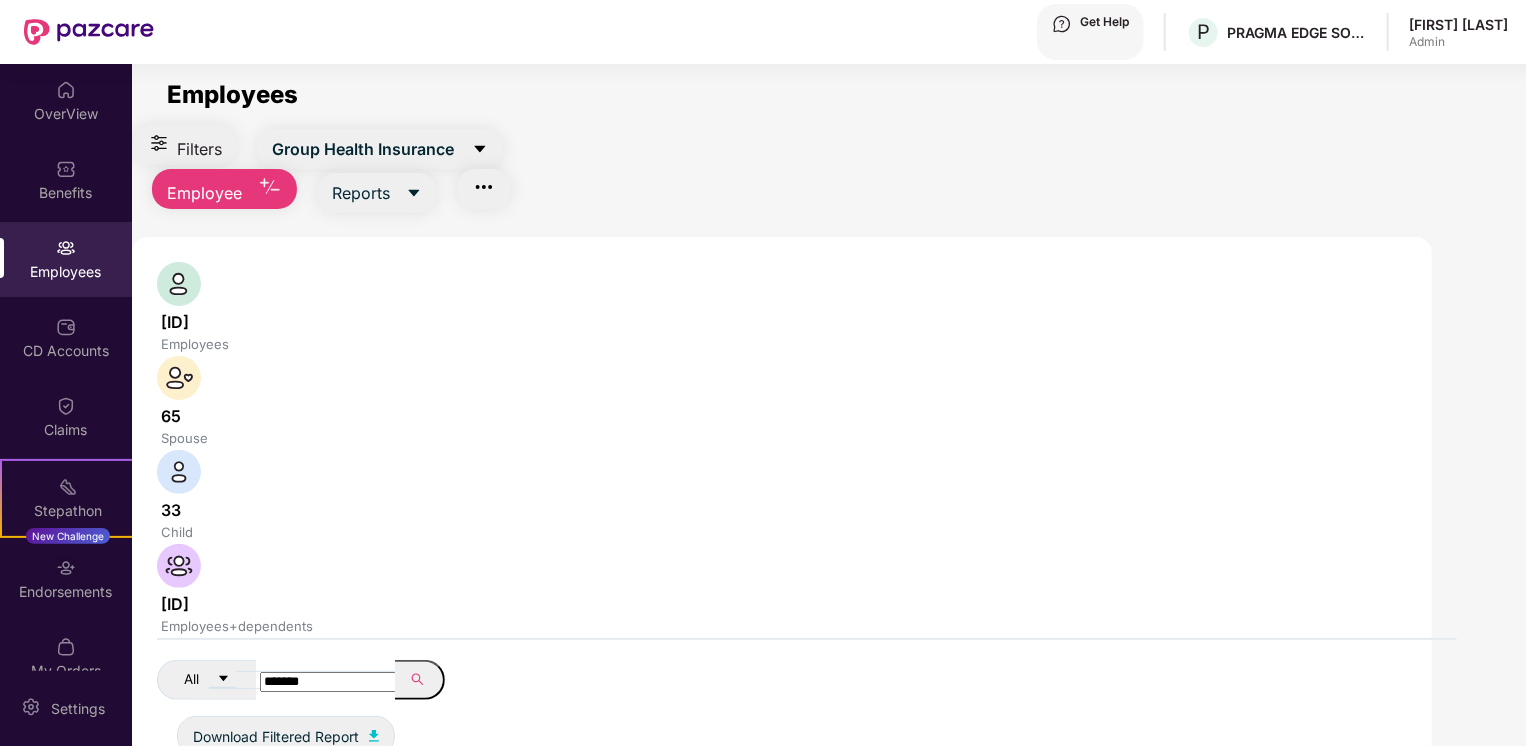 type on "*******" 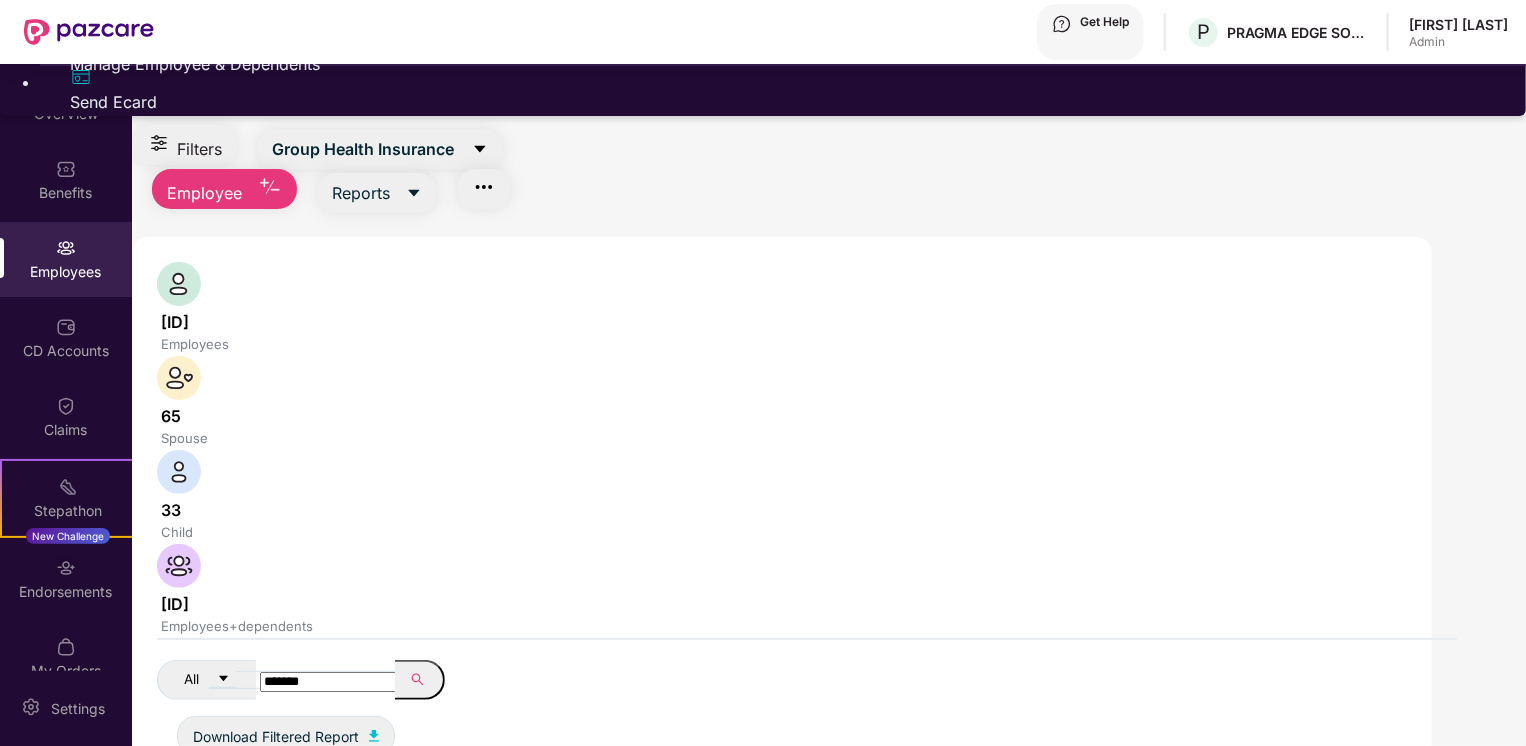 click on "Manage Employee & Dependents" at bounding box center [783, 64] 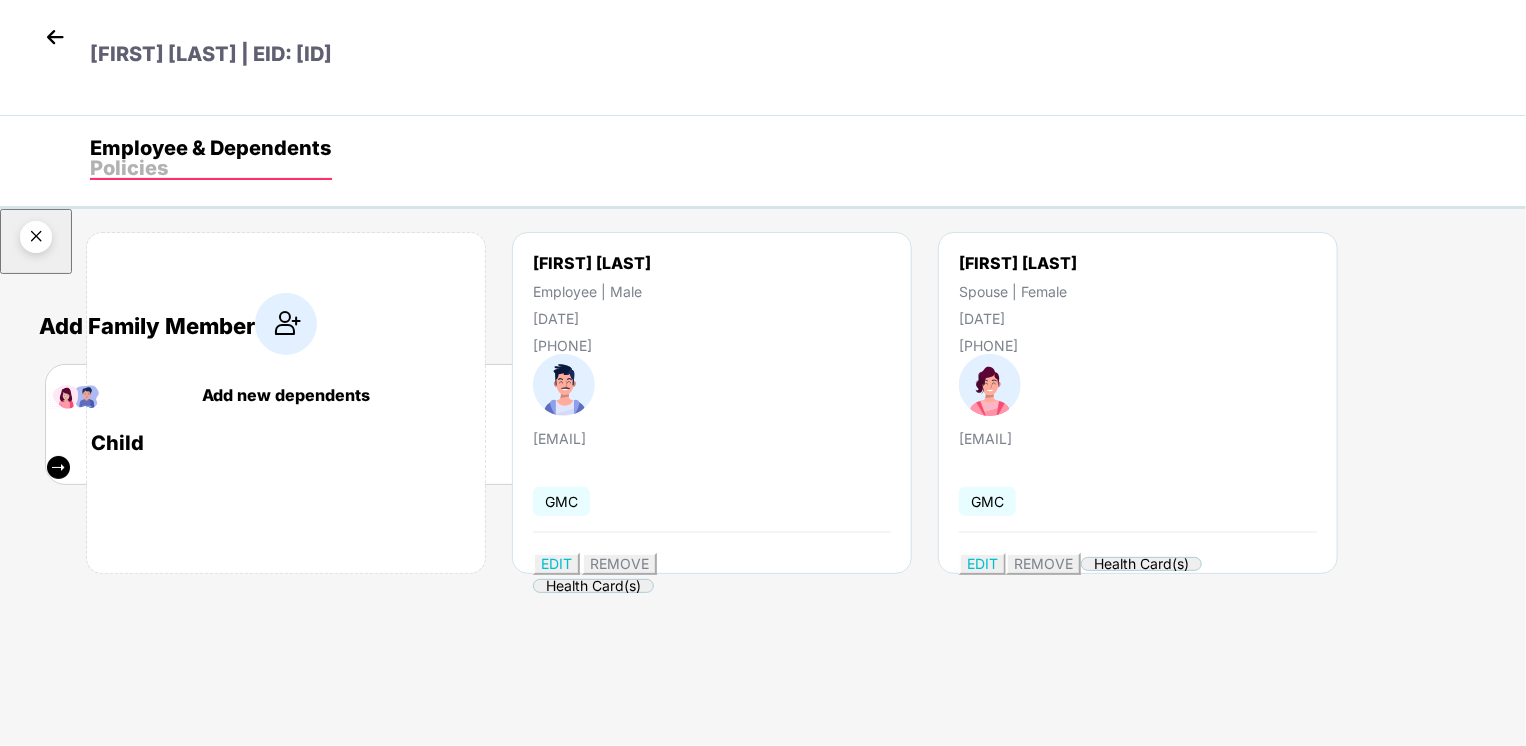 click at bounding box center [36, 240] 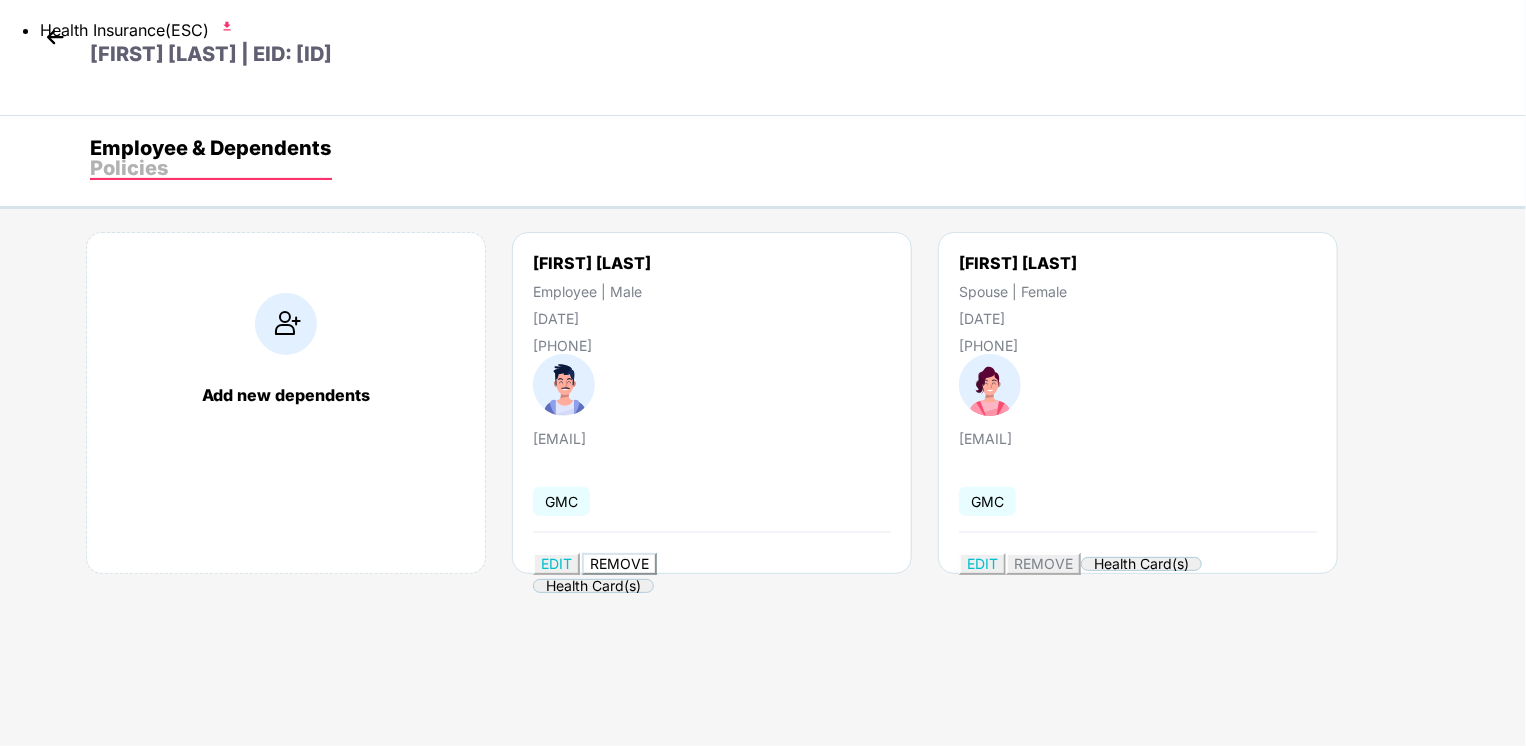 click on "REMOVE" at bounding box center [619, 563] 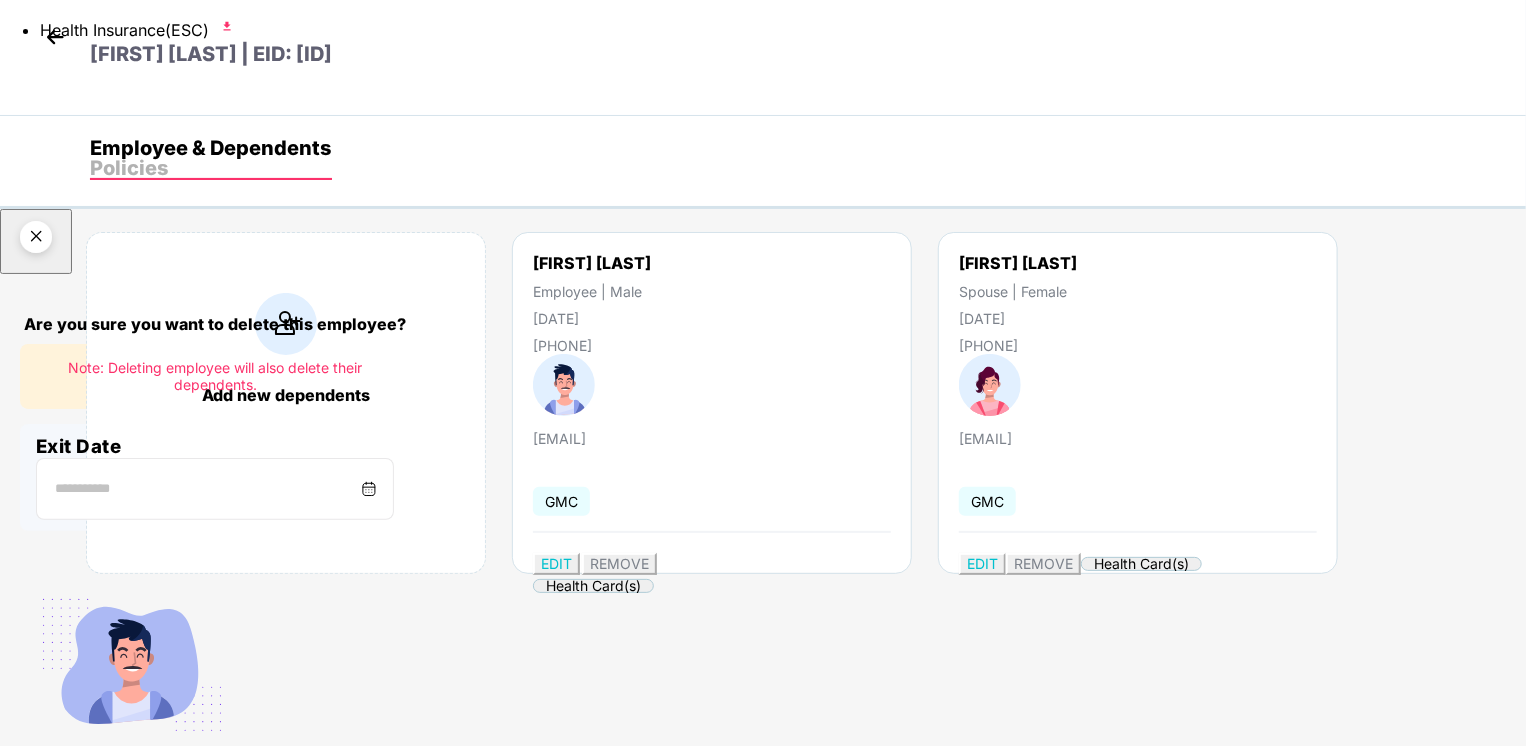 click at bounding box center [369, 489] 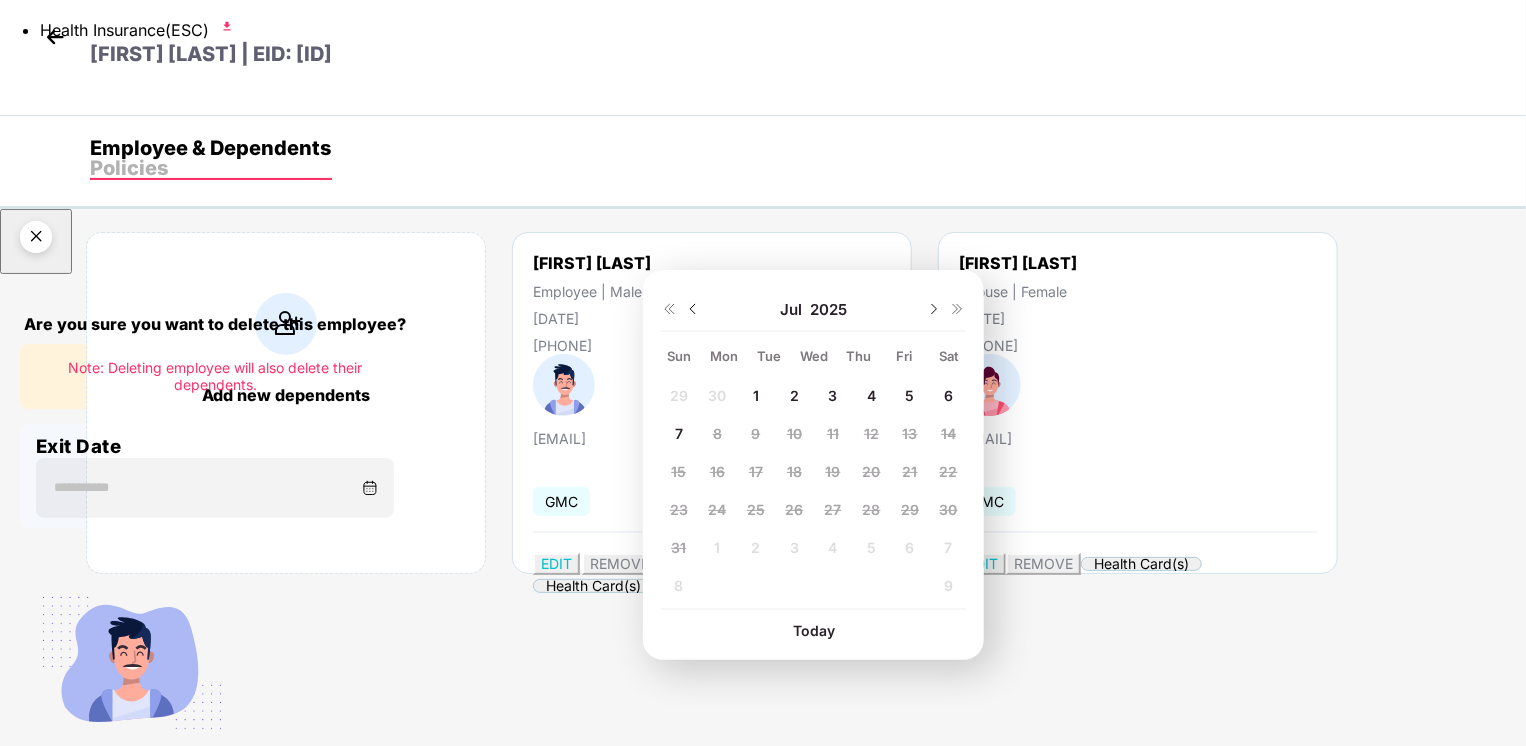 click at bounding box center (693, 309) 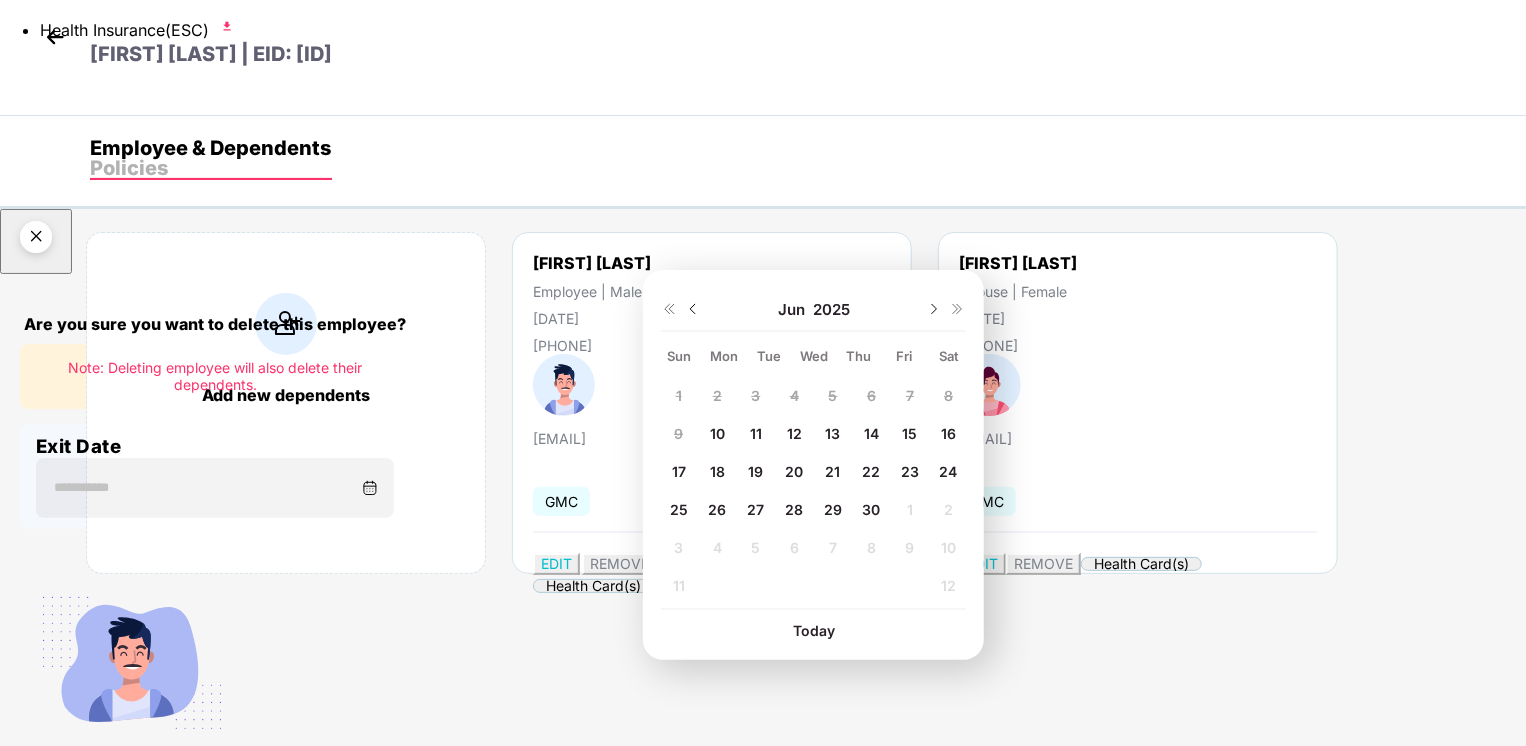 click on "20" at bounding box center [679, 395] 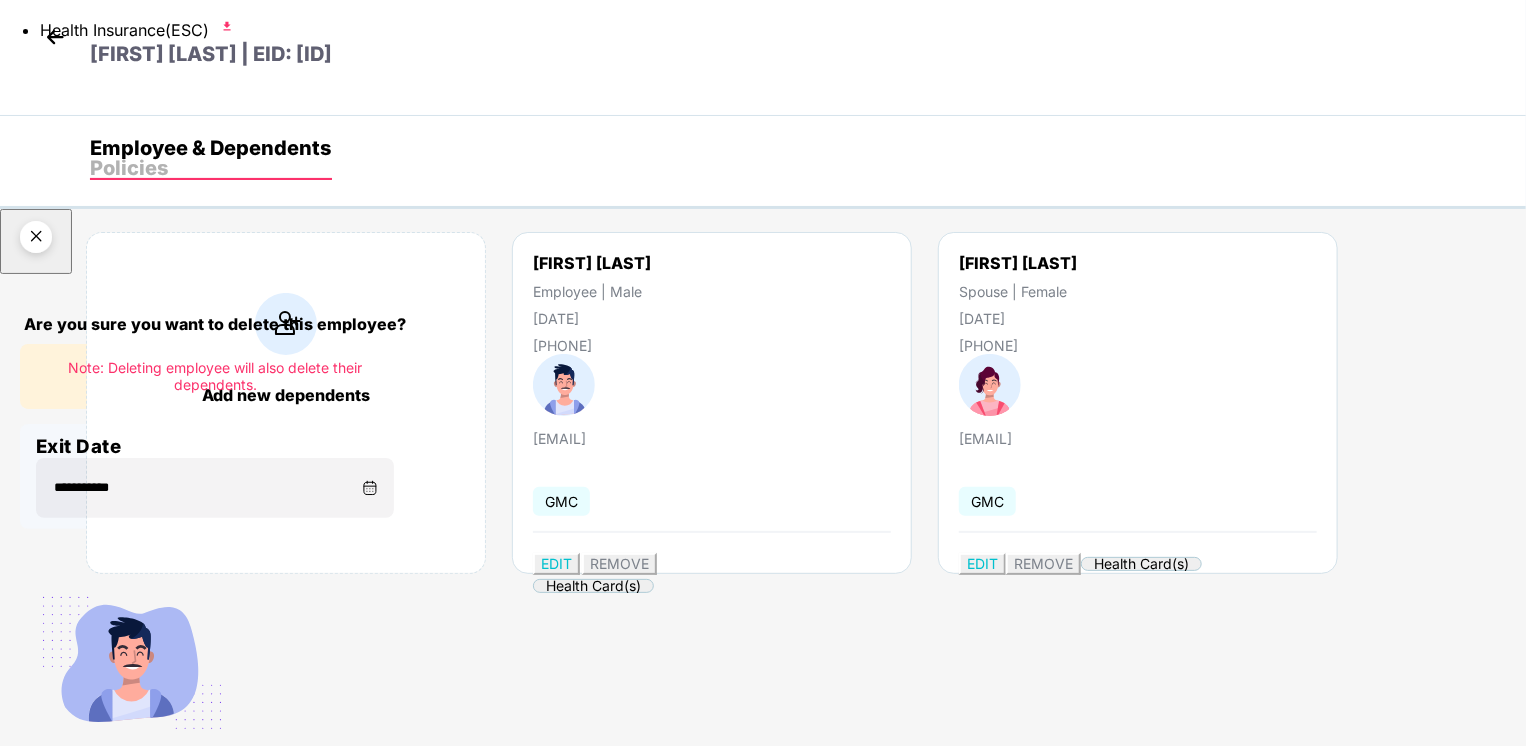 click on "Delete permanently" at bounding box center [106, 841] 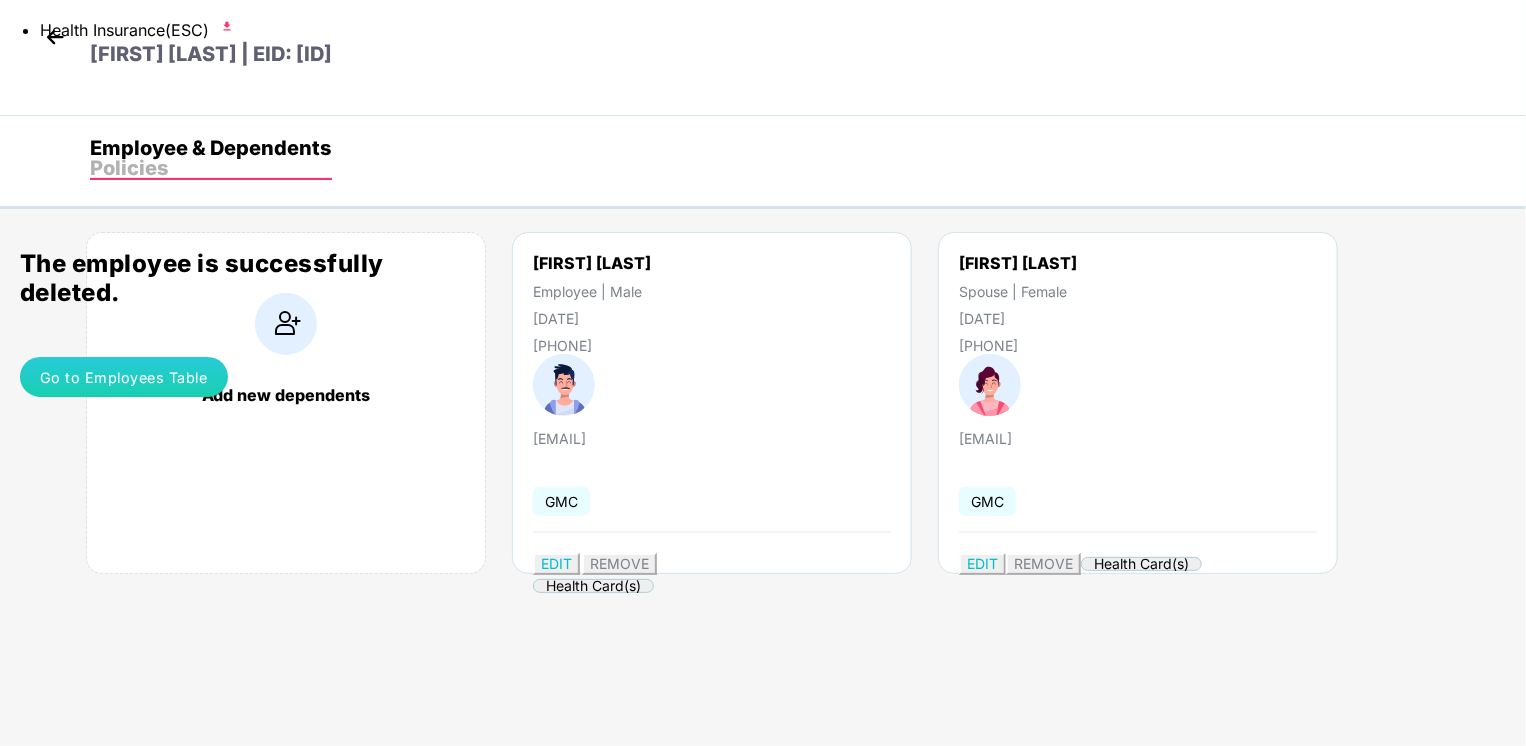 click on "Go to Employees Table" at bounding box center [124, 377] 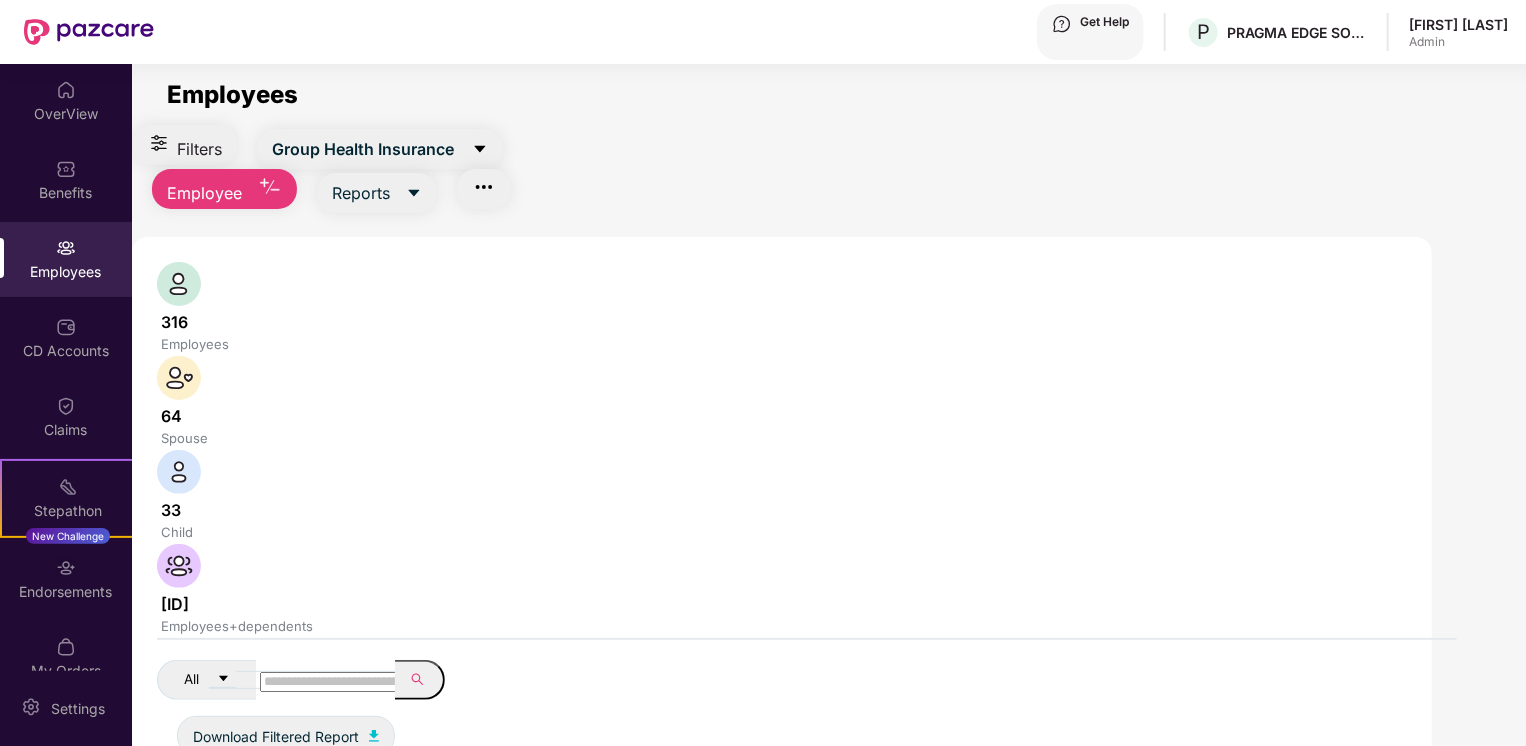 click at bounding box center (331, 682) 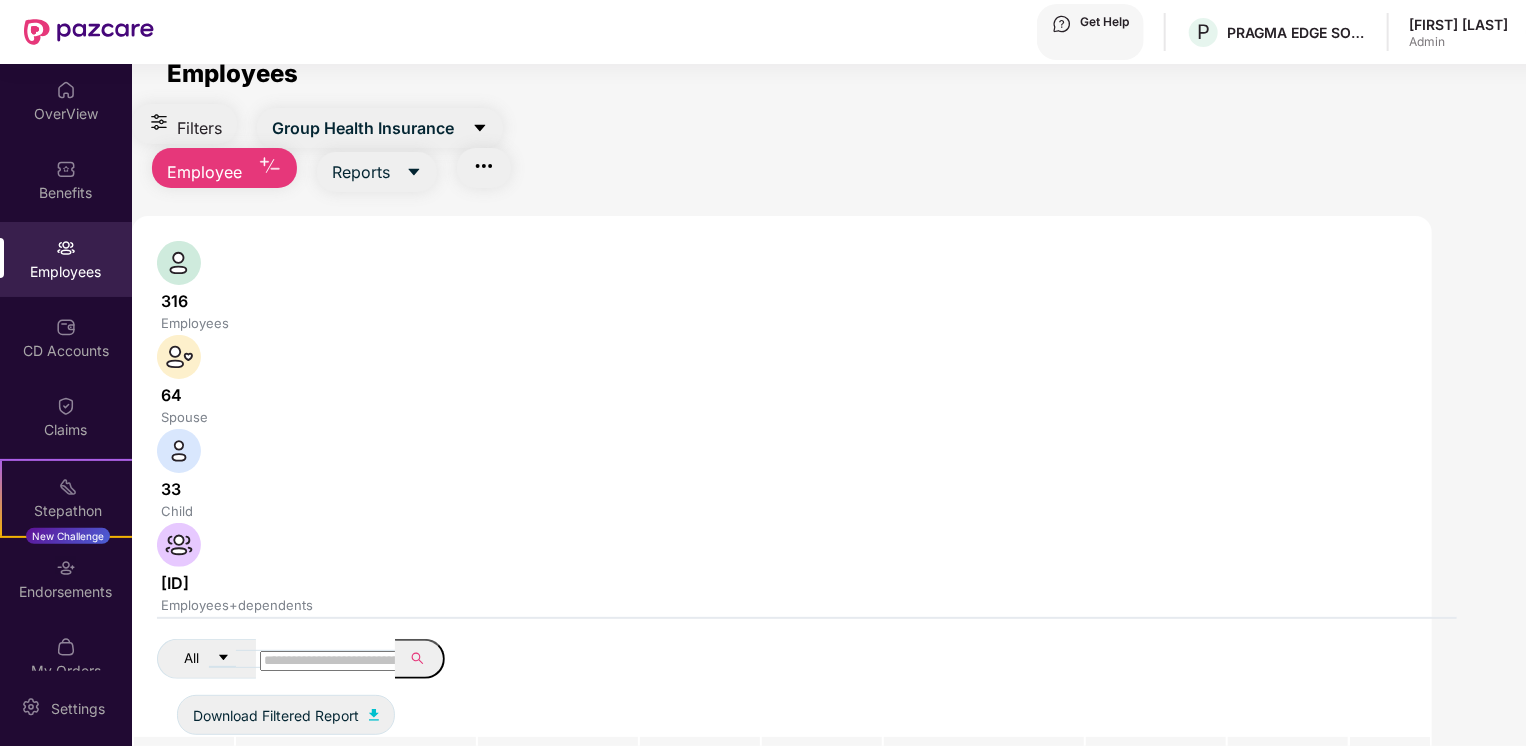 scroll, scrollTop: 0, scrollLeft: 0, axis: both 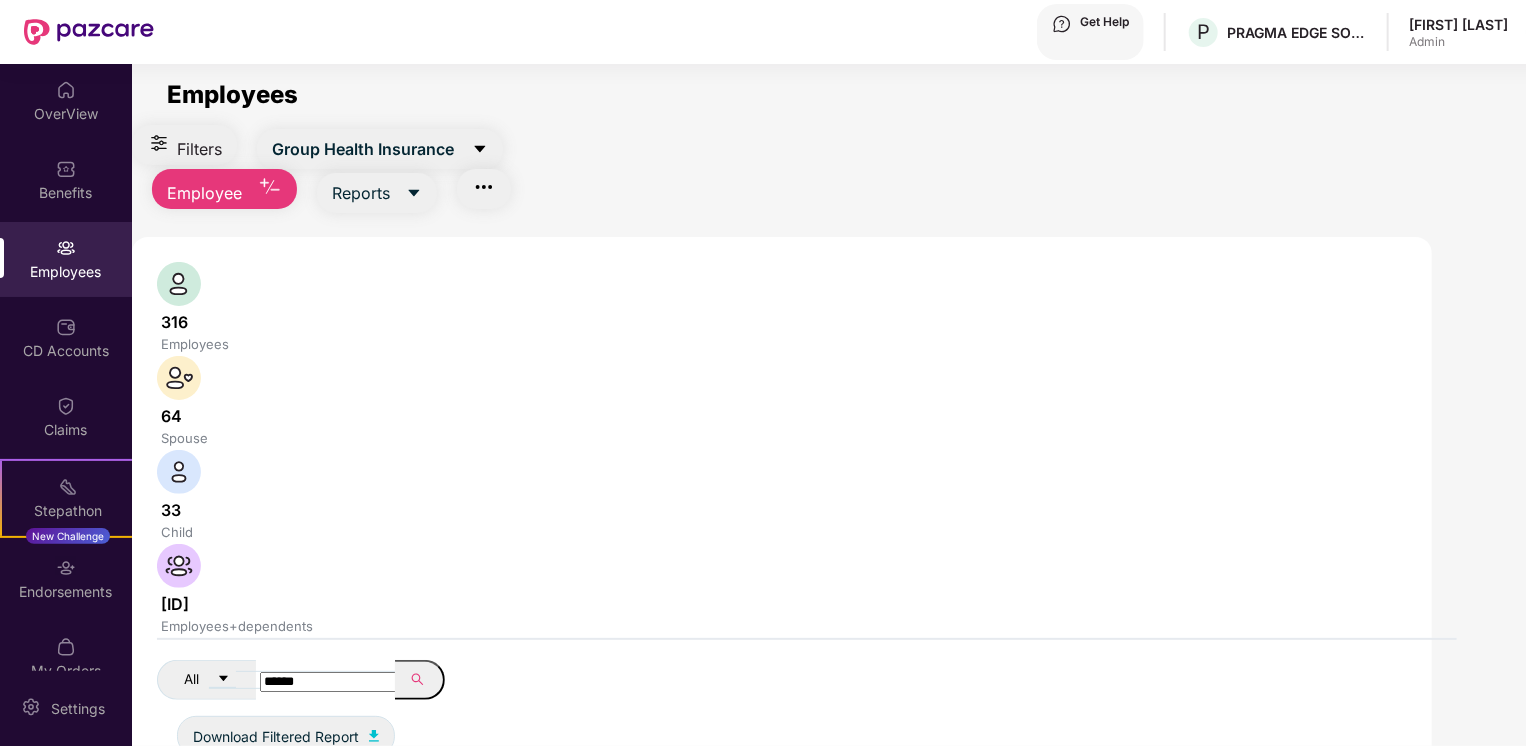 type on "******" 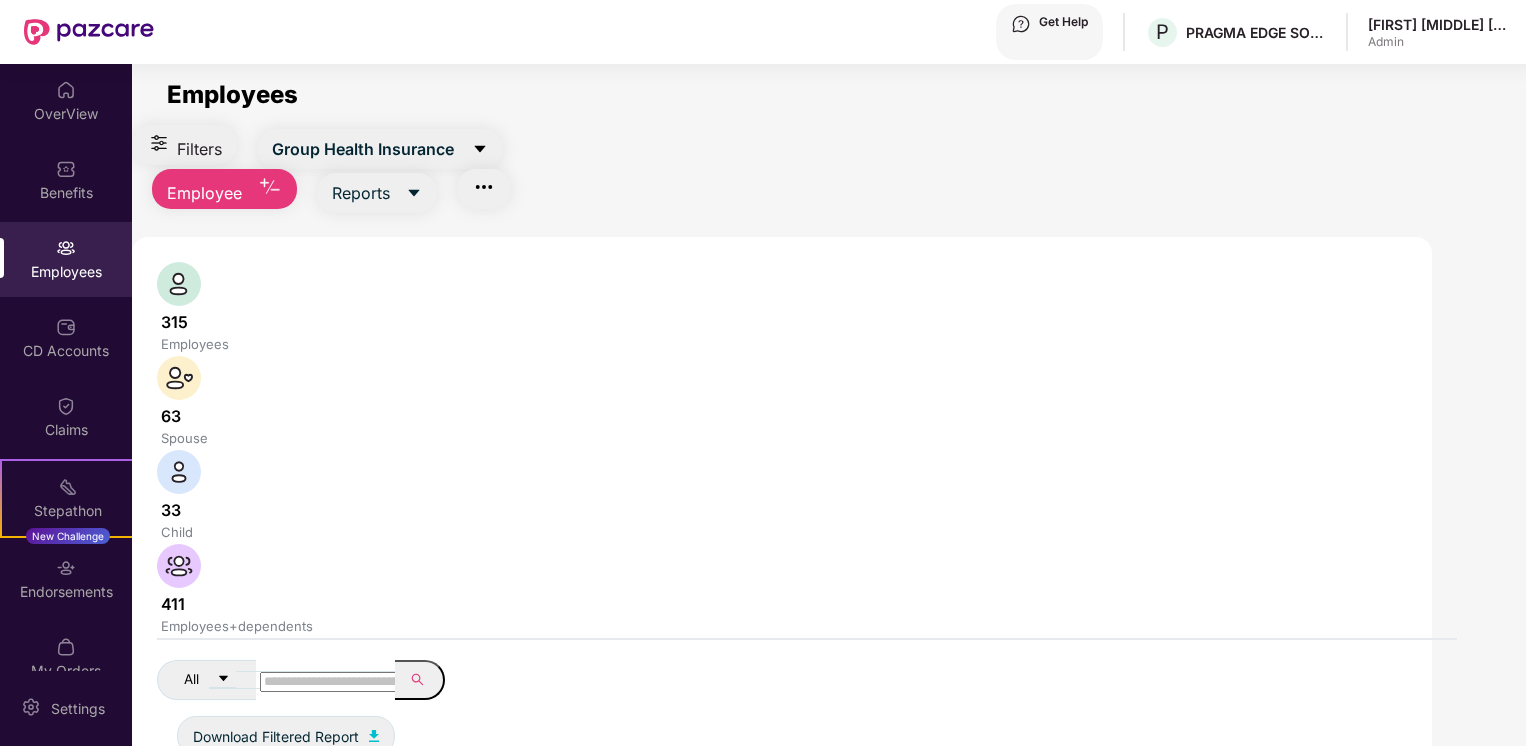 scroll, scrollTop: 0, scrollLeft: 0, axis: both 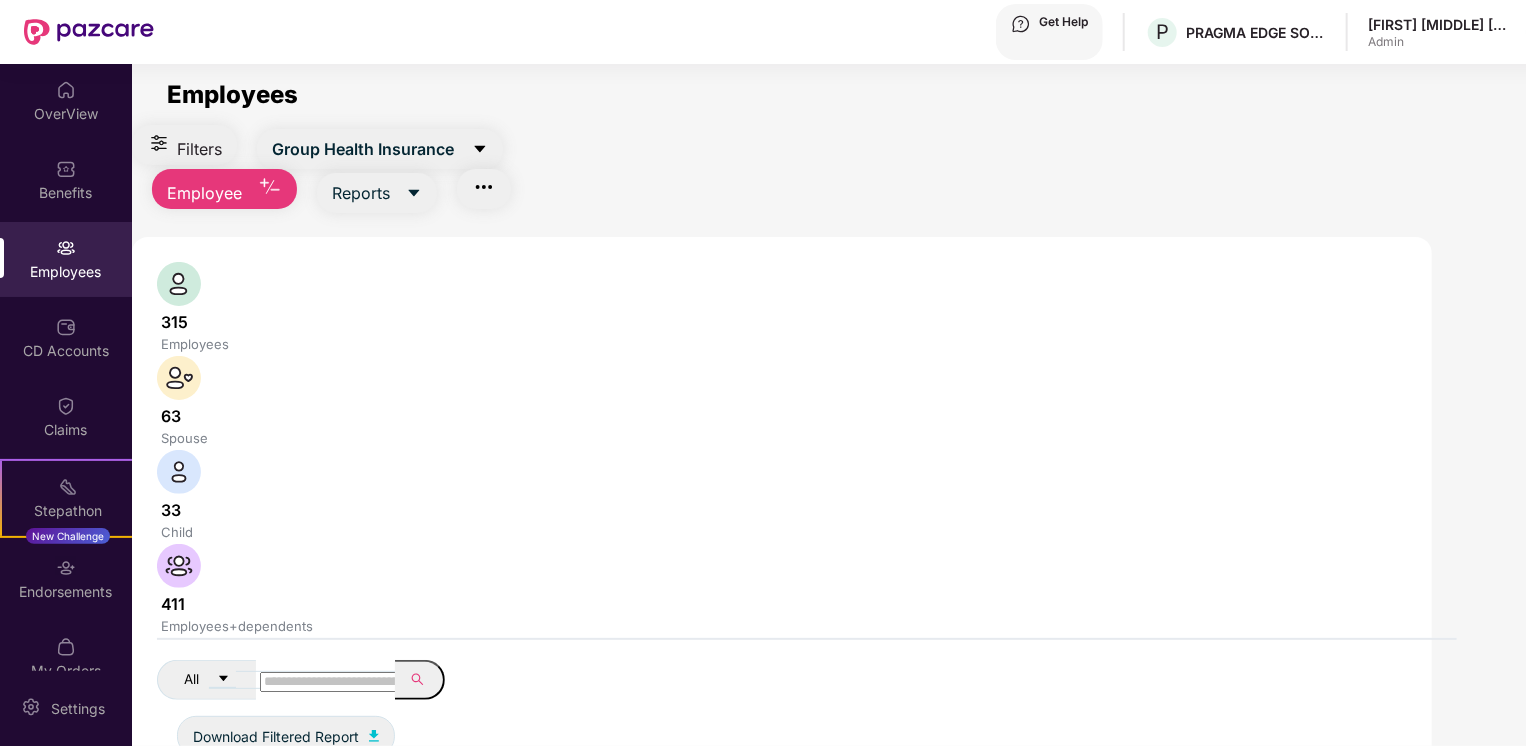 click on "Employee" at bounding box center (363, 149) 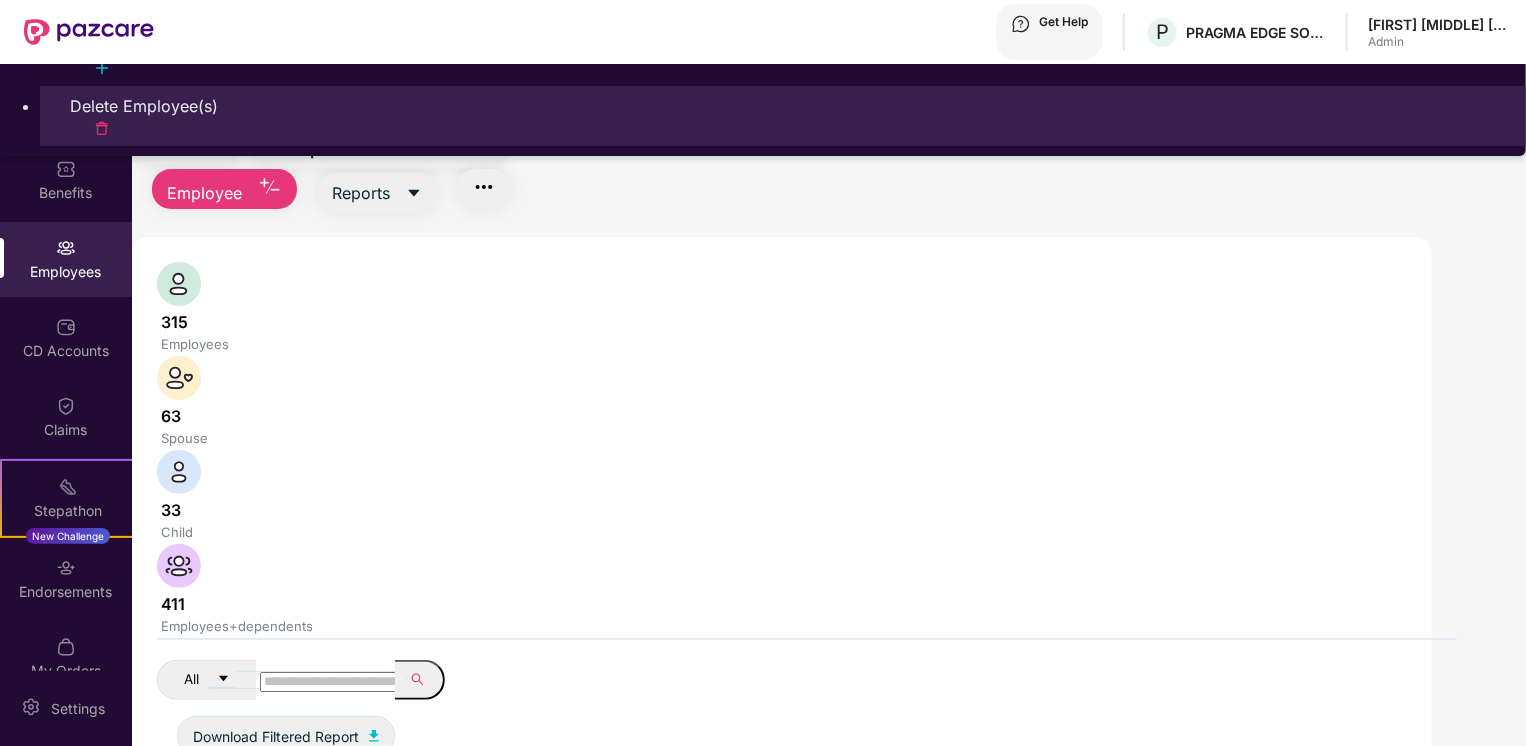 click at bounding box center (102, 128) 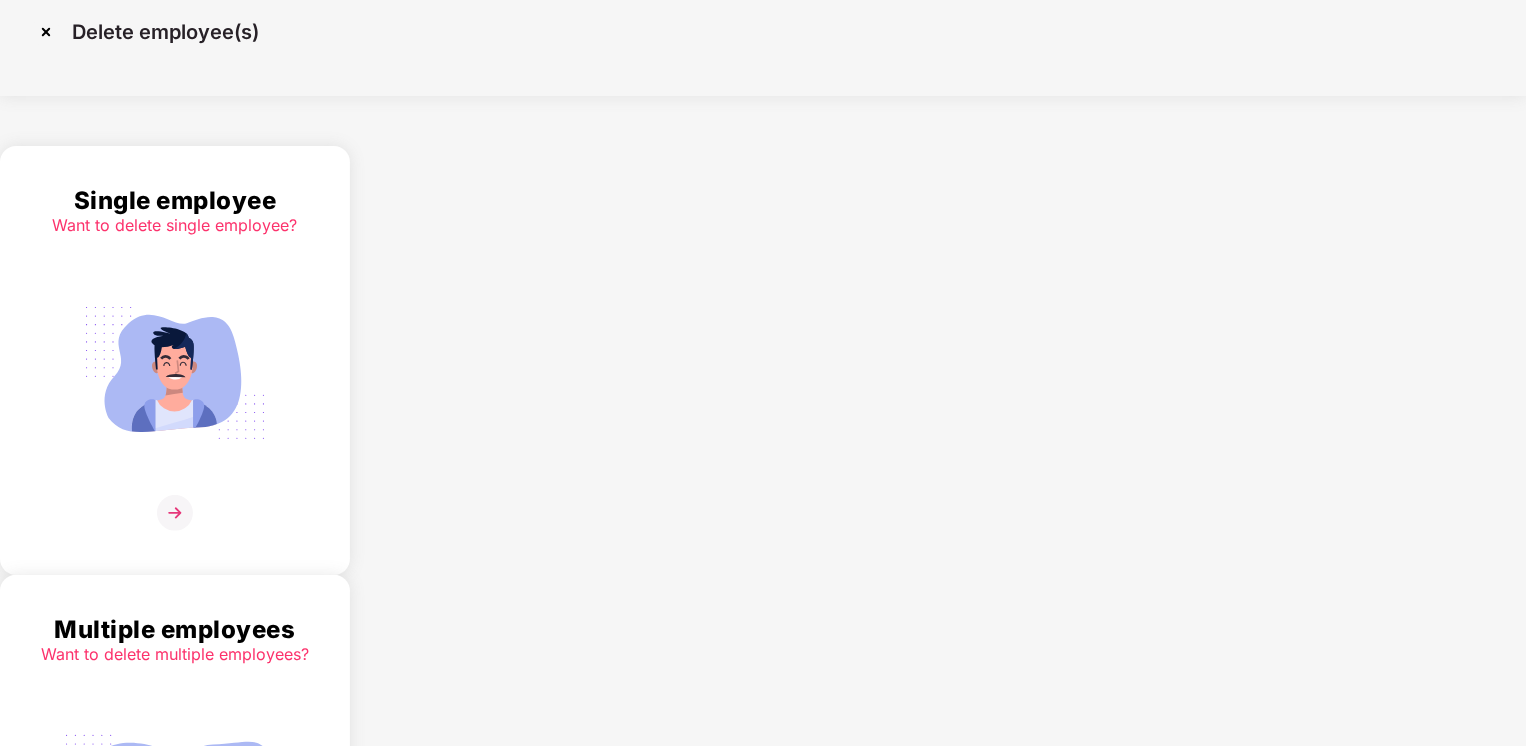 click at bounding box center (175, 513) 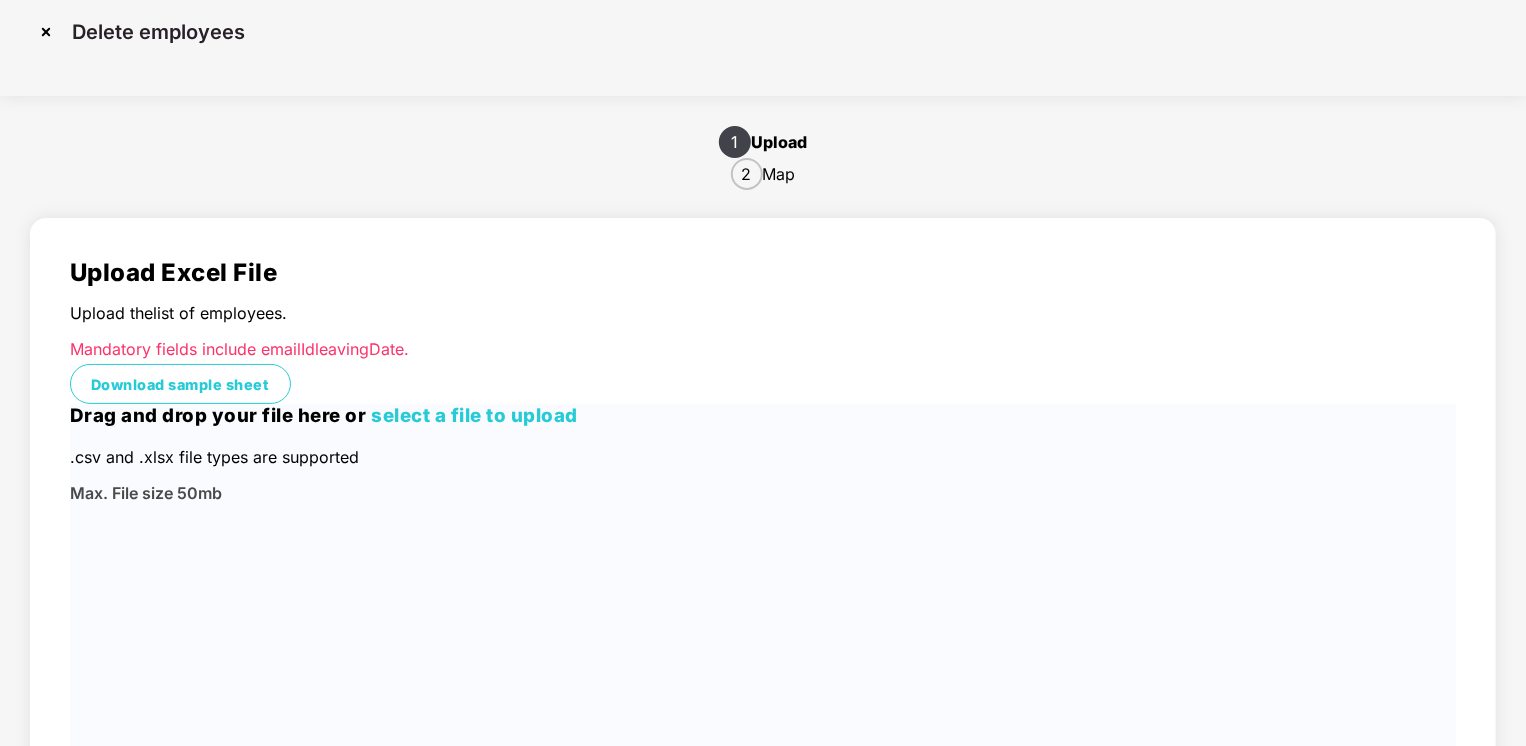 click at bounding box center [46, 32] 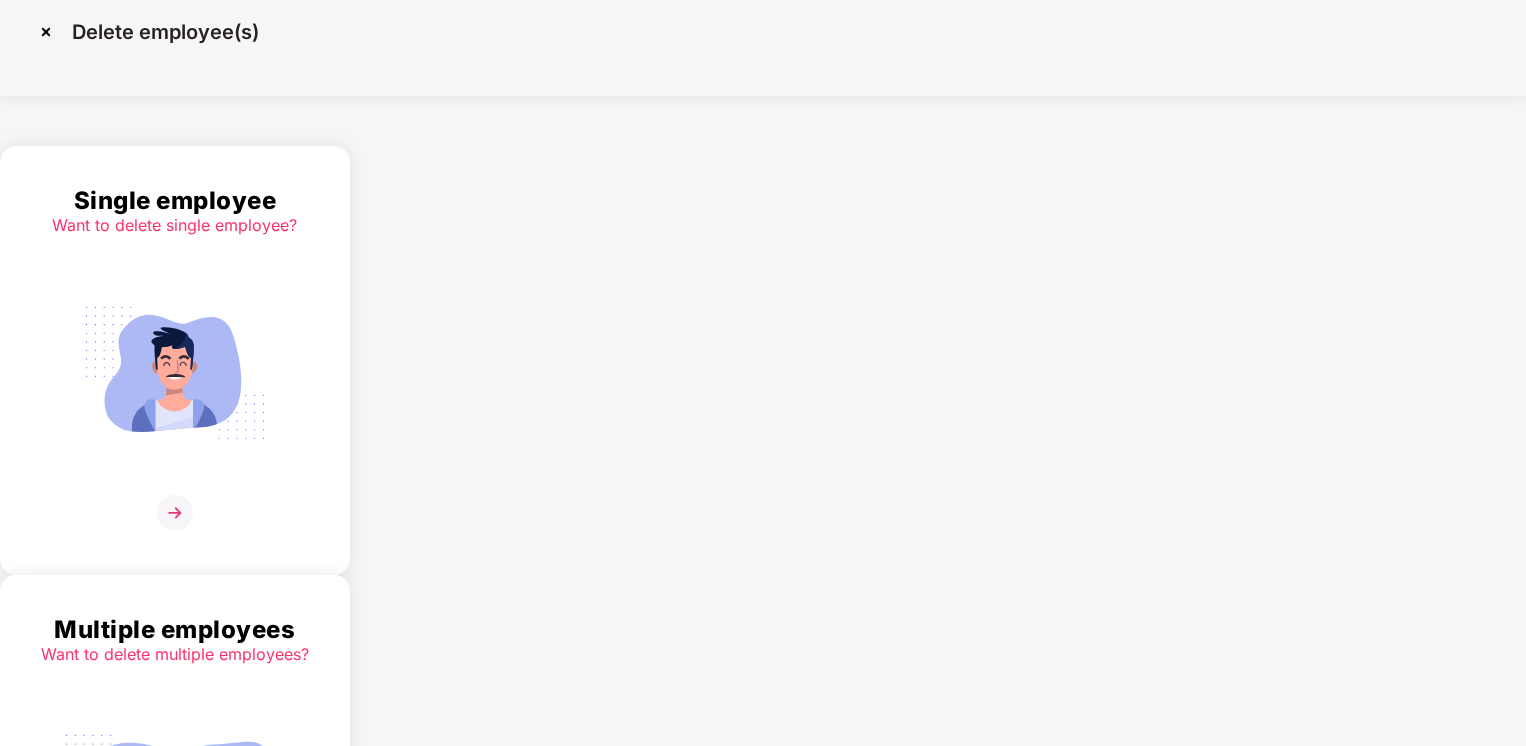 click at bounding box center (46, 32) 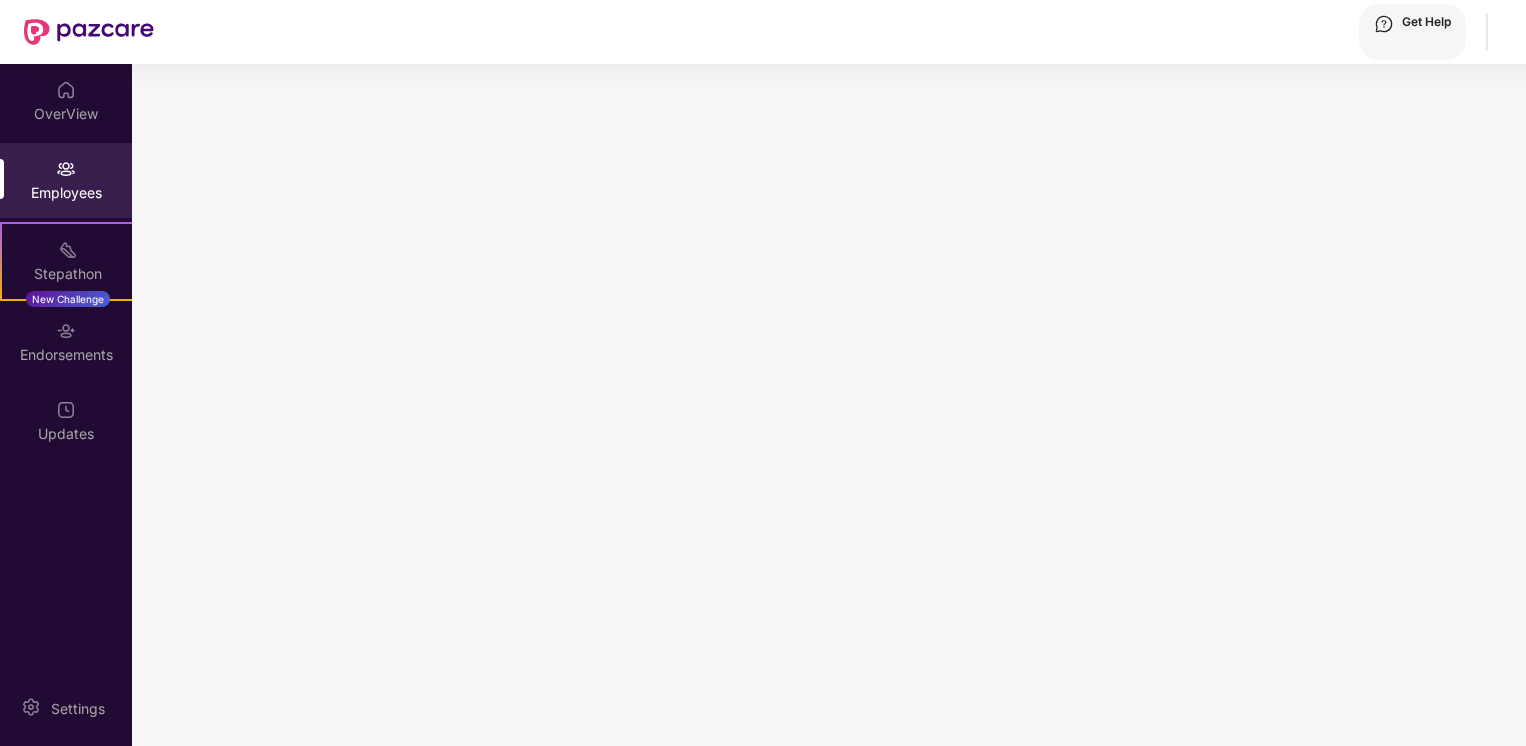 scroll, scrollTop: 0, scrollLeft: 0, axis: both 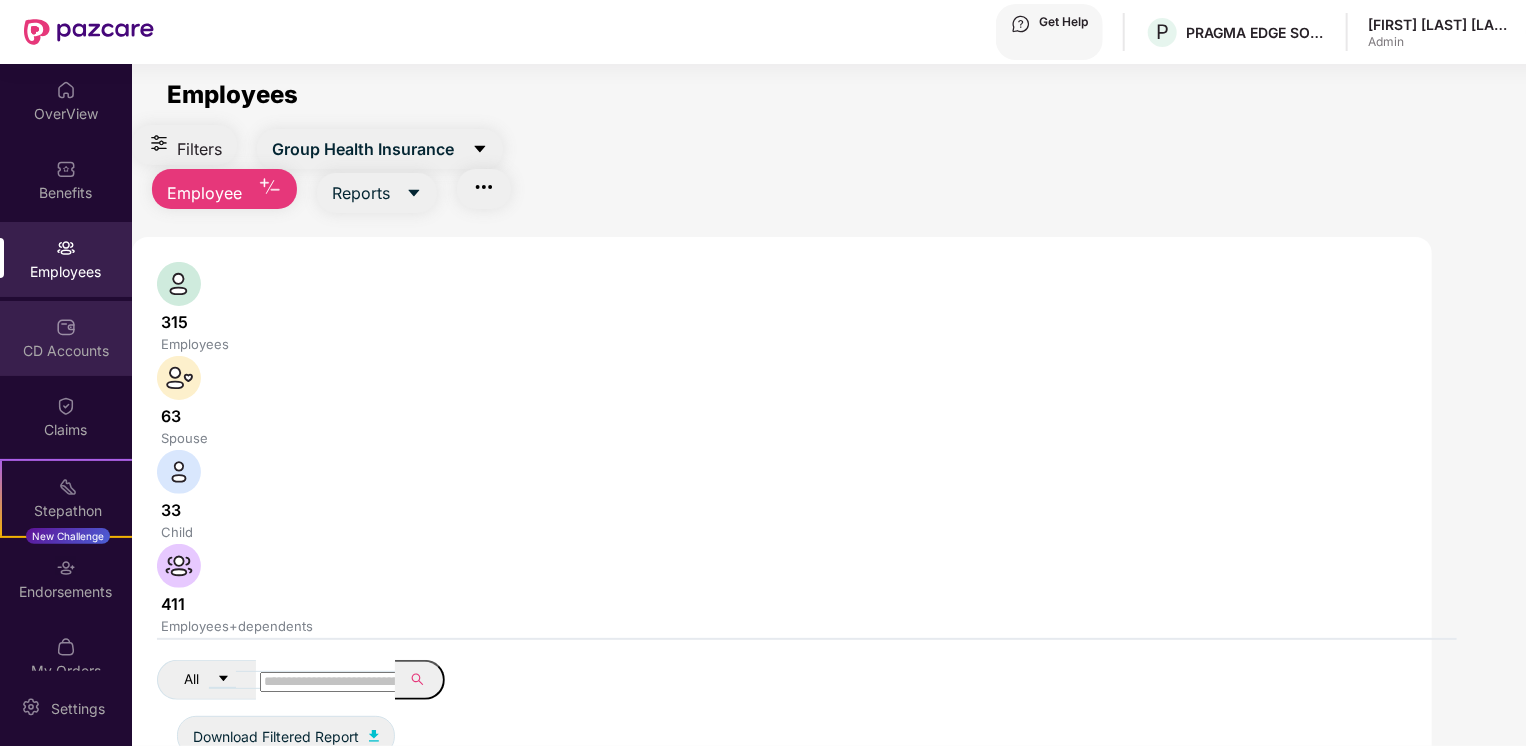 click at bounding box center [66, 90] 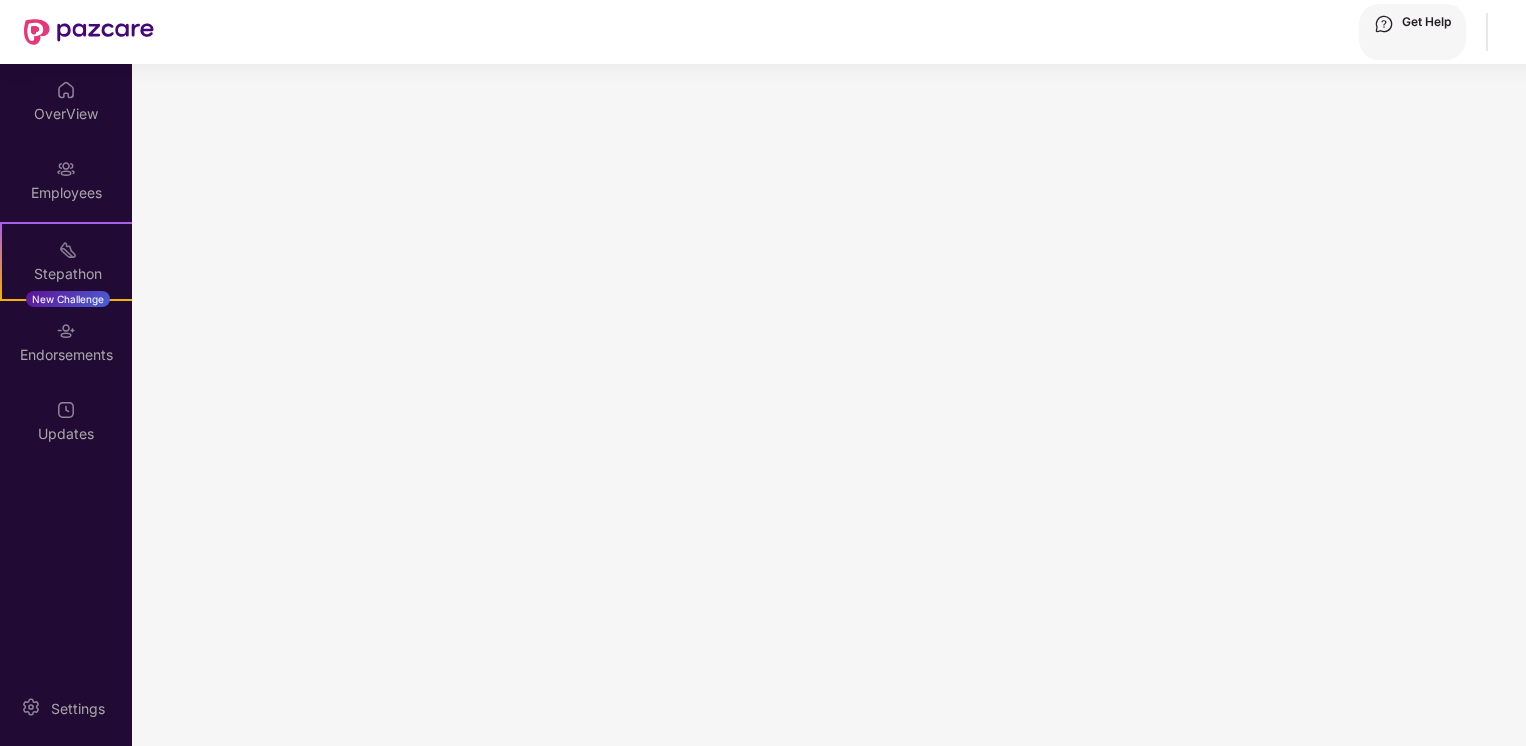 scroll, scrollTop: 0, scrollLeft: 0, axis: both 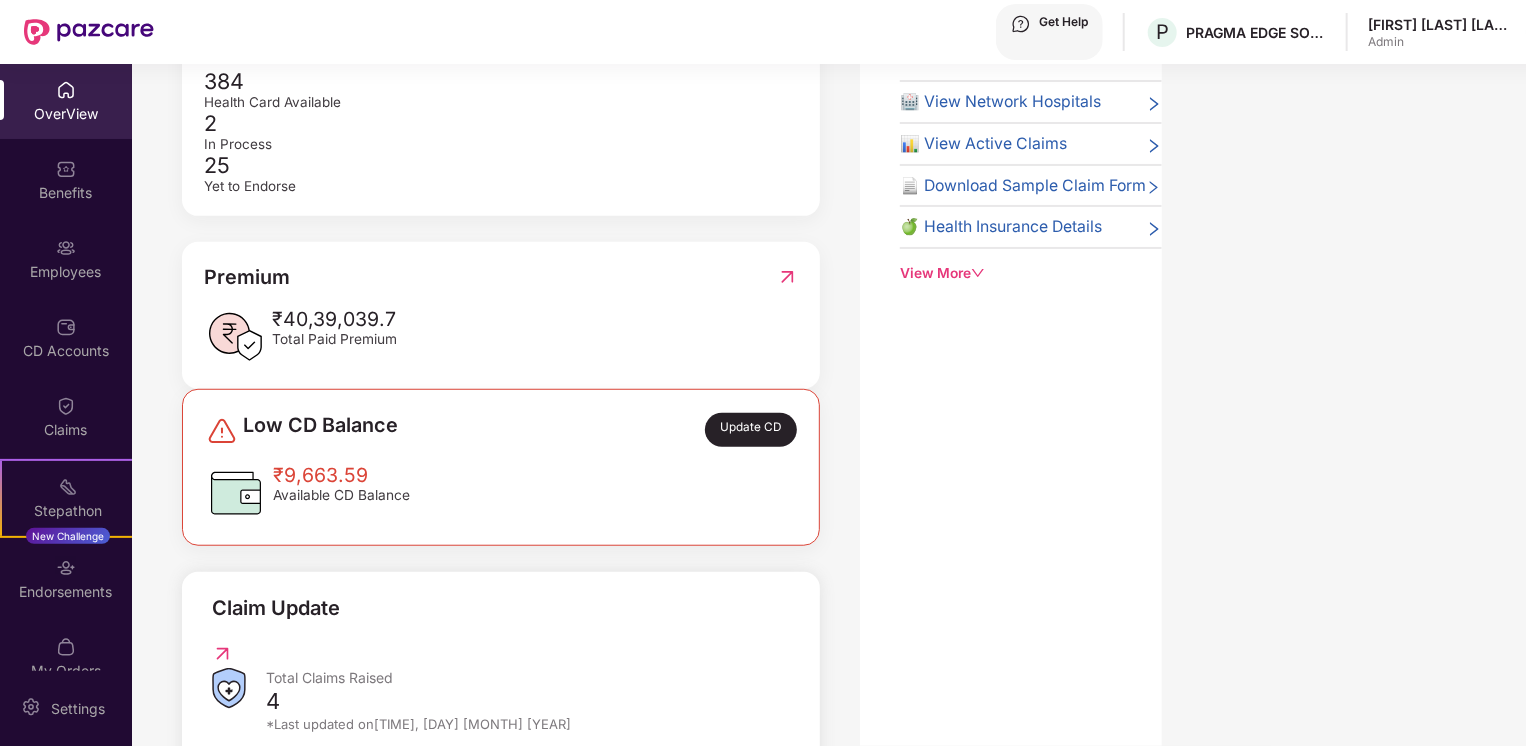 click at bounding box center [417, 1091] 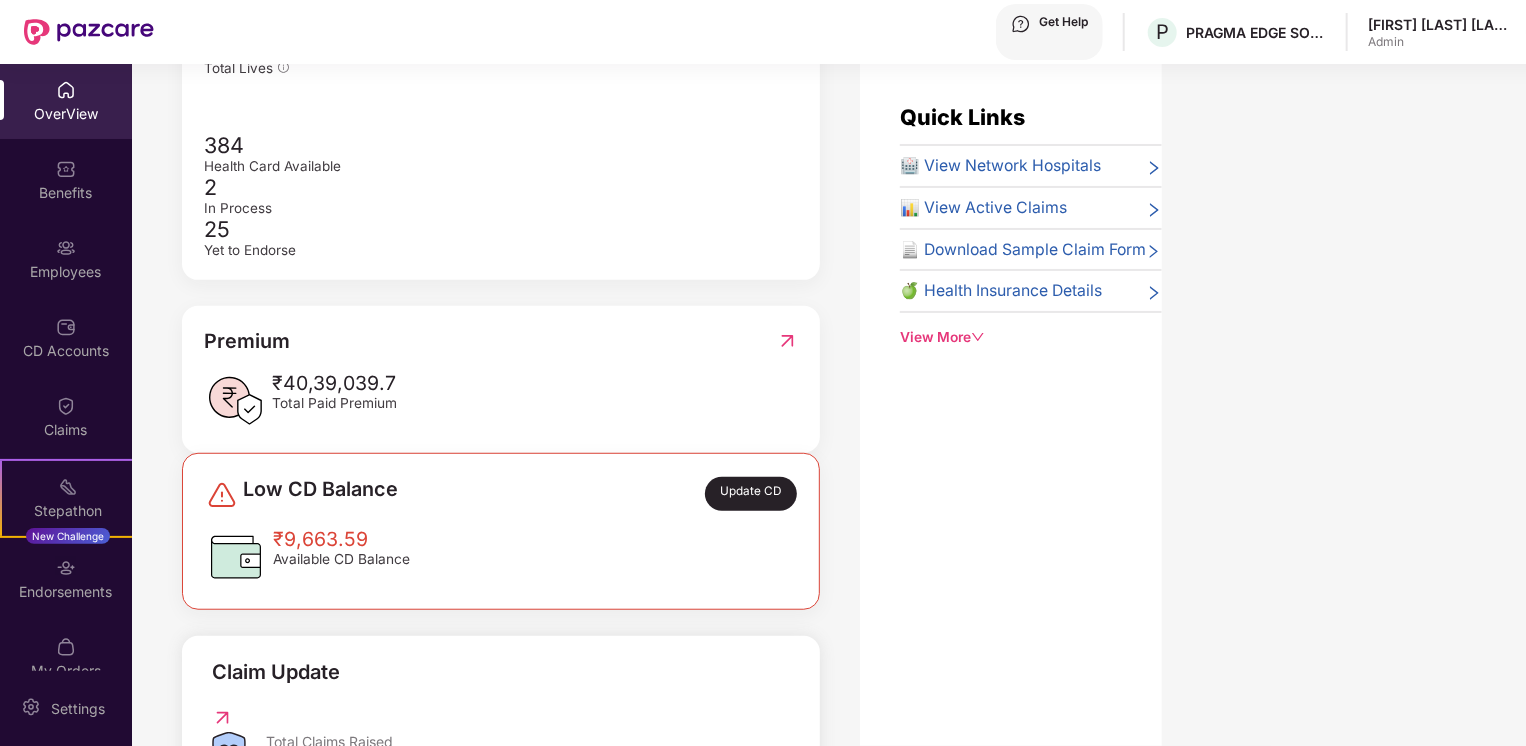click on "View More" at bounding box center (1031, 337) 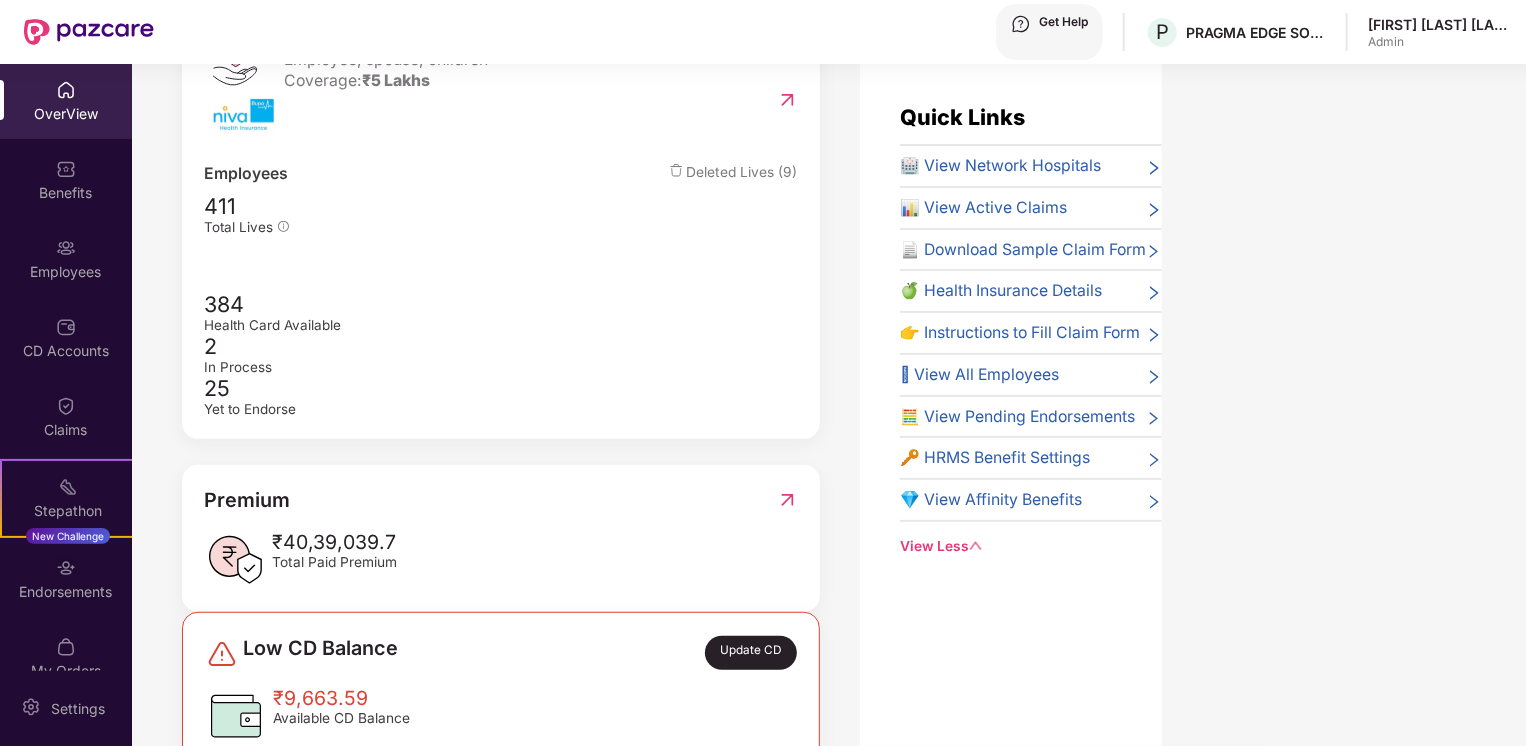 scroll, scrollTop: 189, scrollLeft: 0, axis: vertical 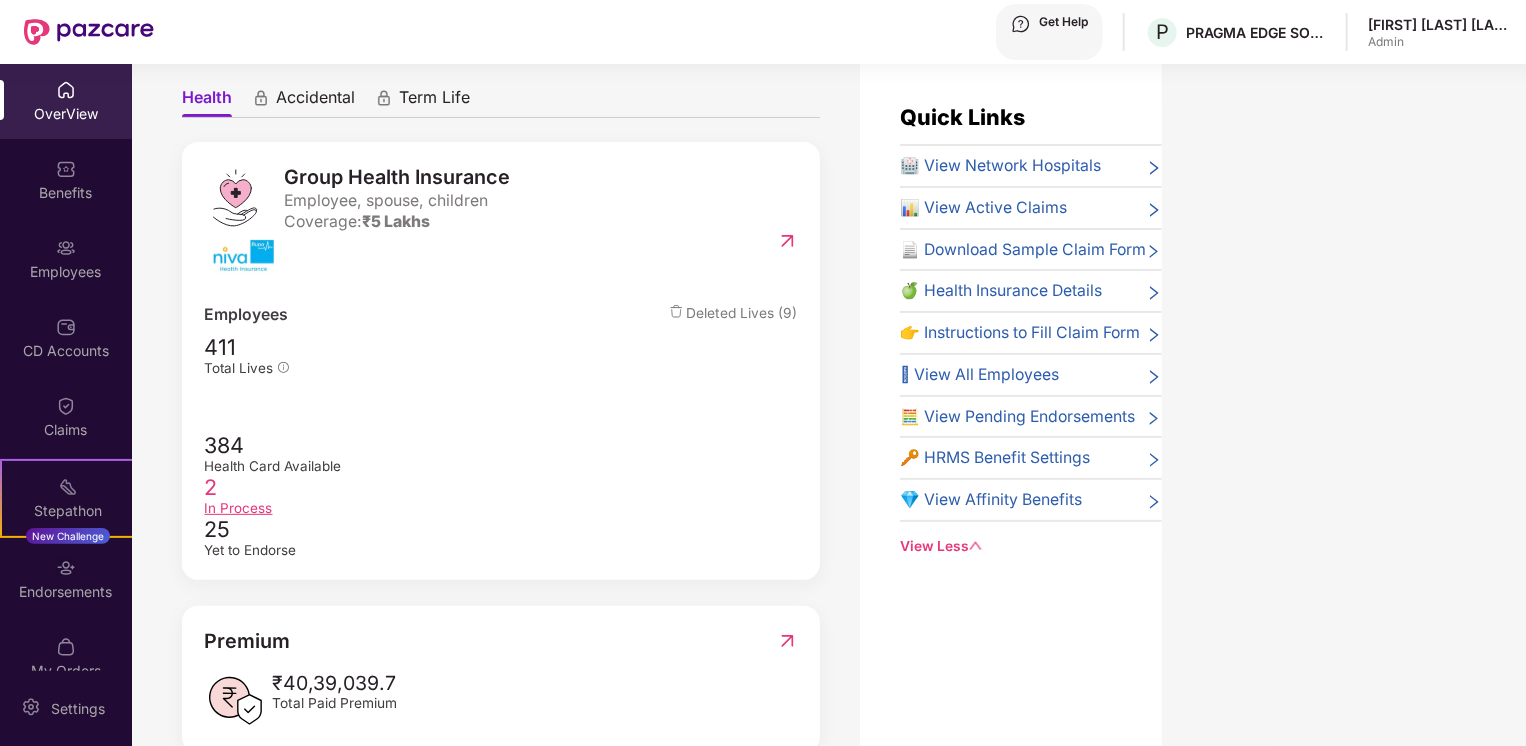 click on "In Process" at bounding box center [501, 508] 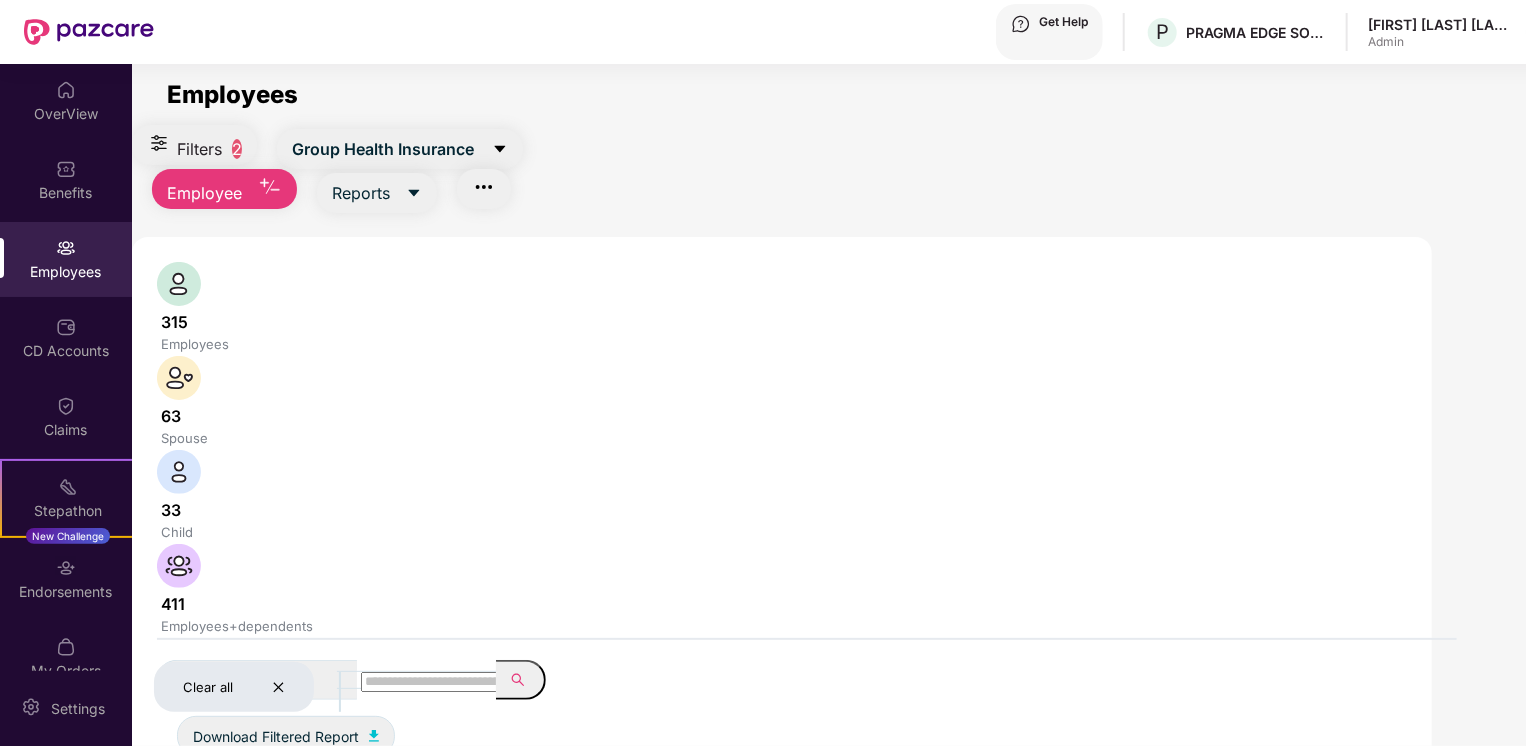 click on "Clear all" at bounding box center (234, 687) 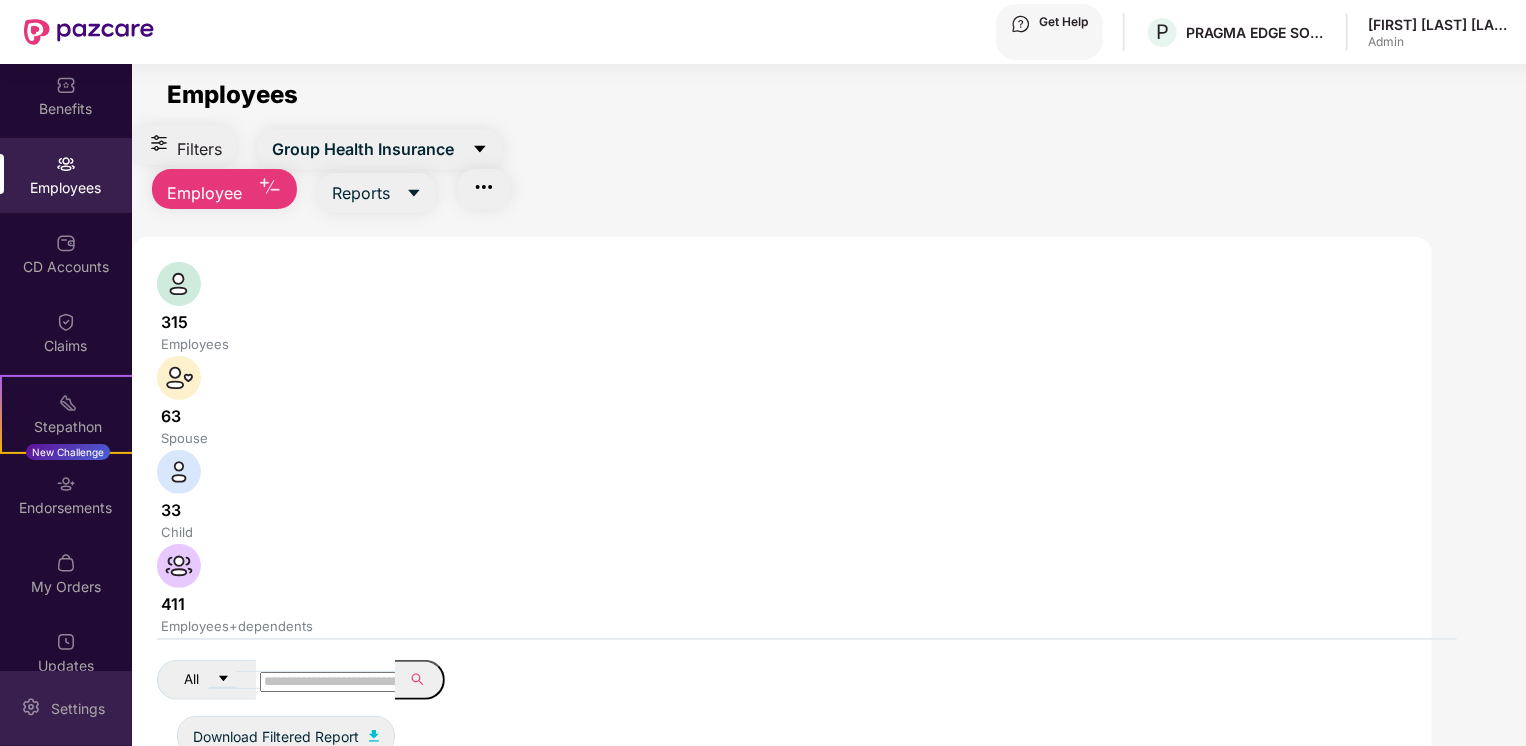 scroll, scrollTop: 104, scrollLeft: 0, axis: vertical 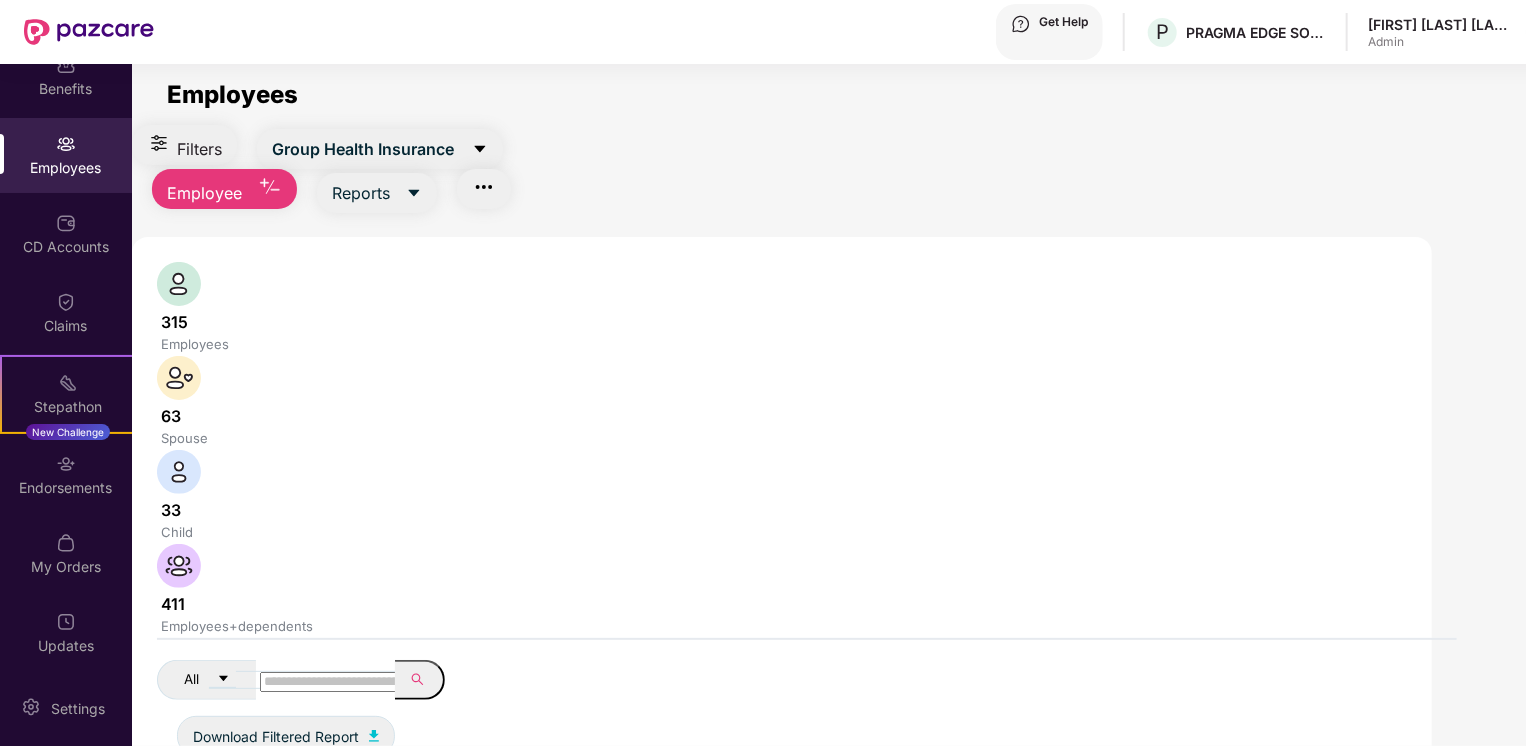click at bounding box center (331, 682) 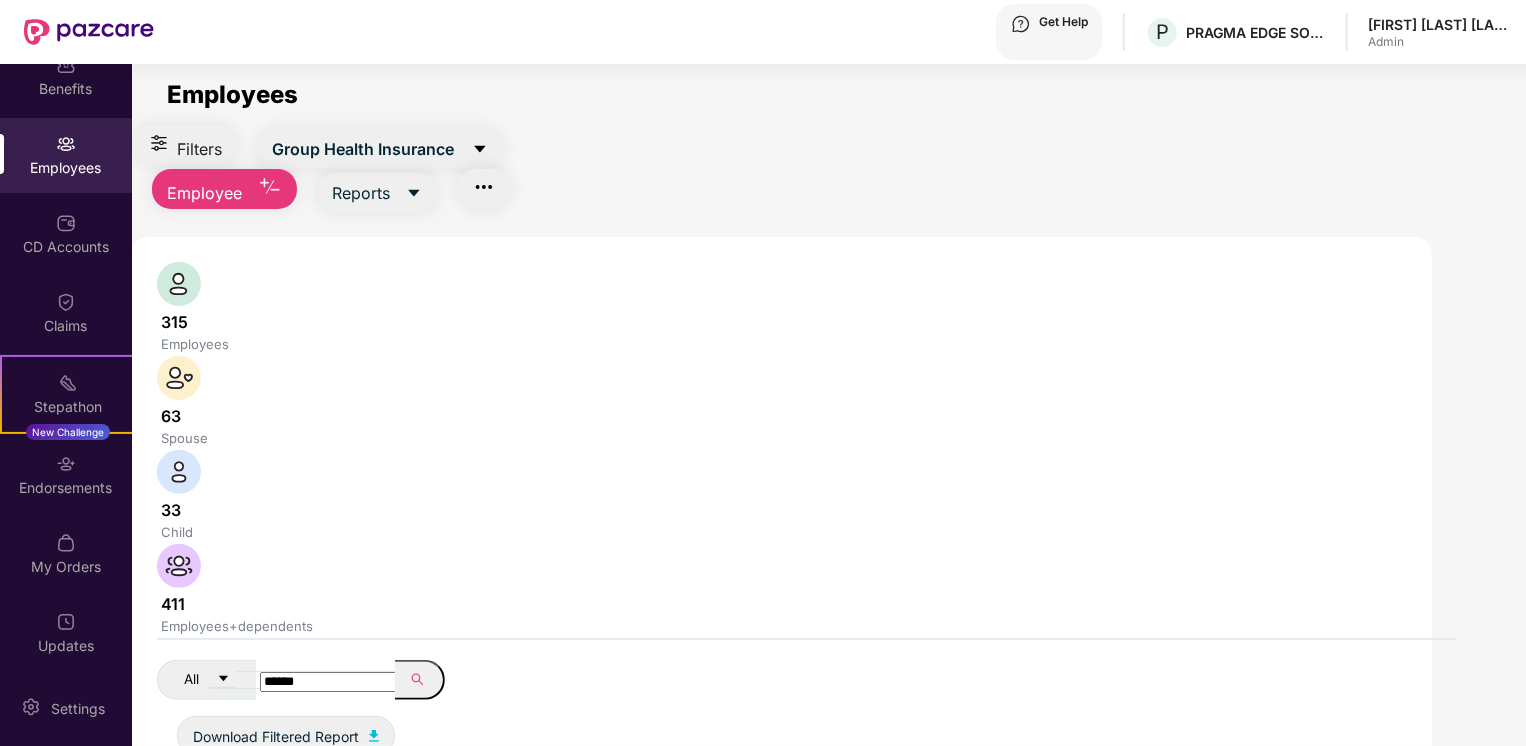 type on "******" 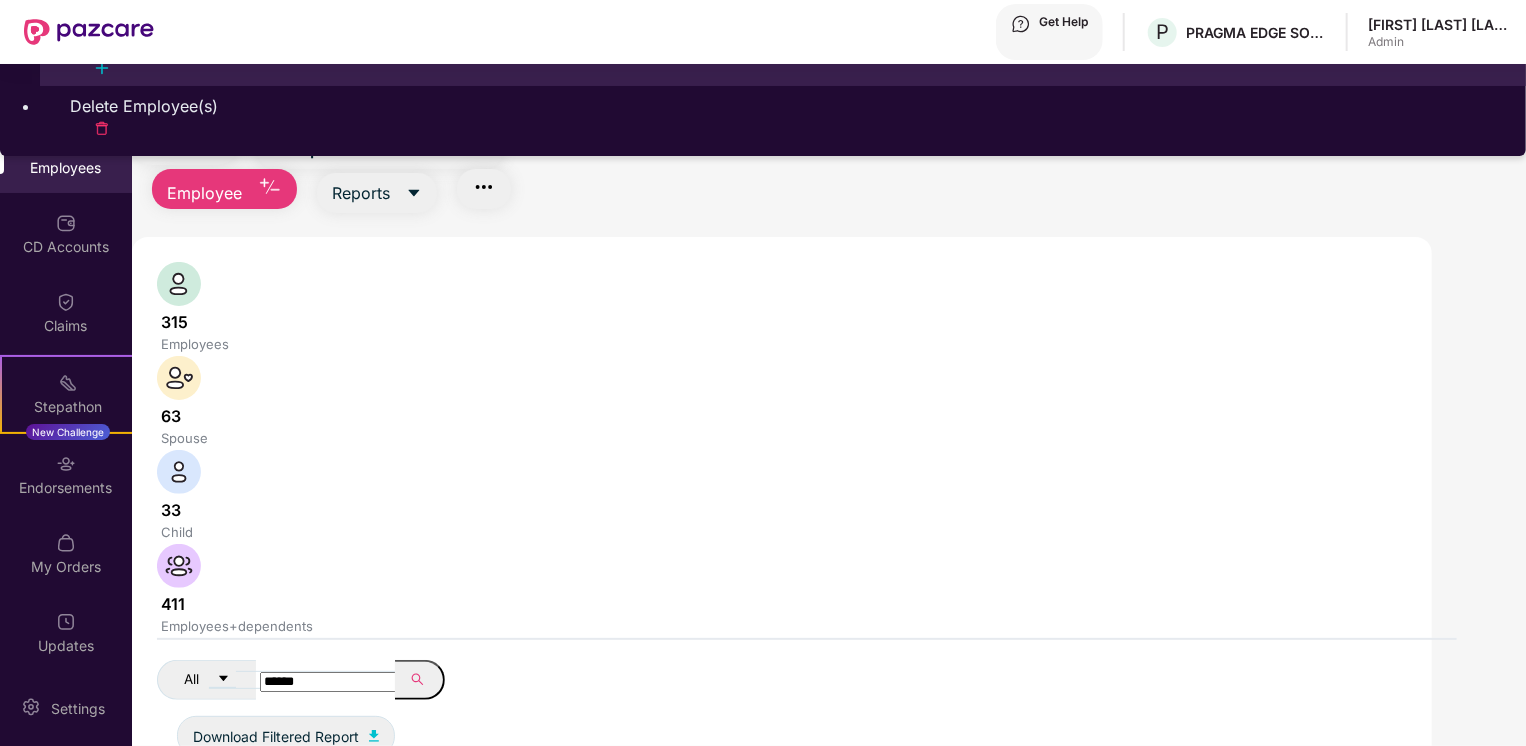 click on "Add Employee(s)" at bounding box center (783, 46) 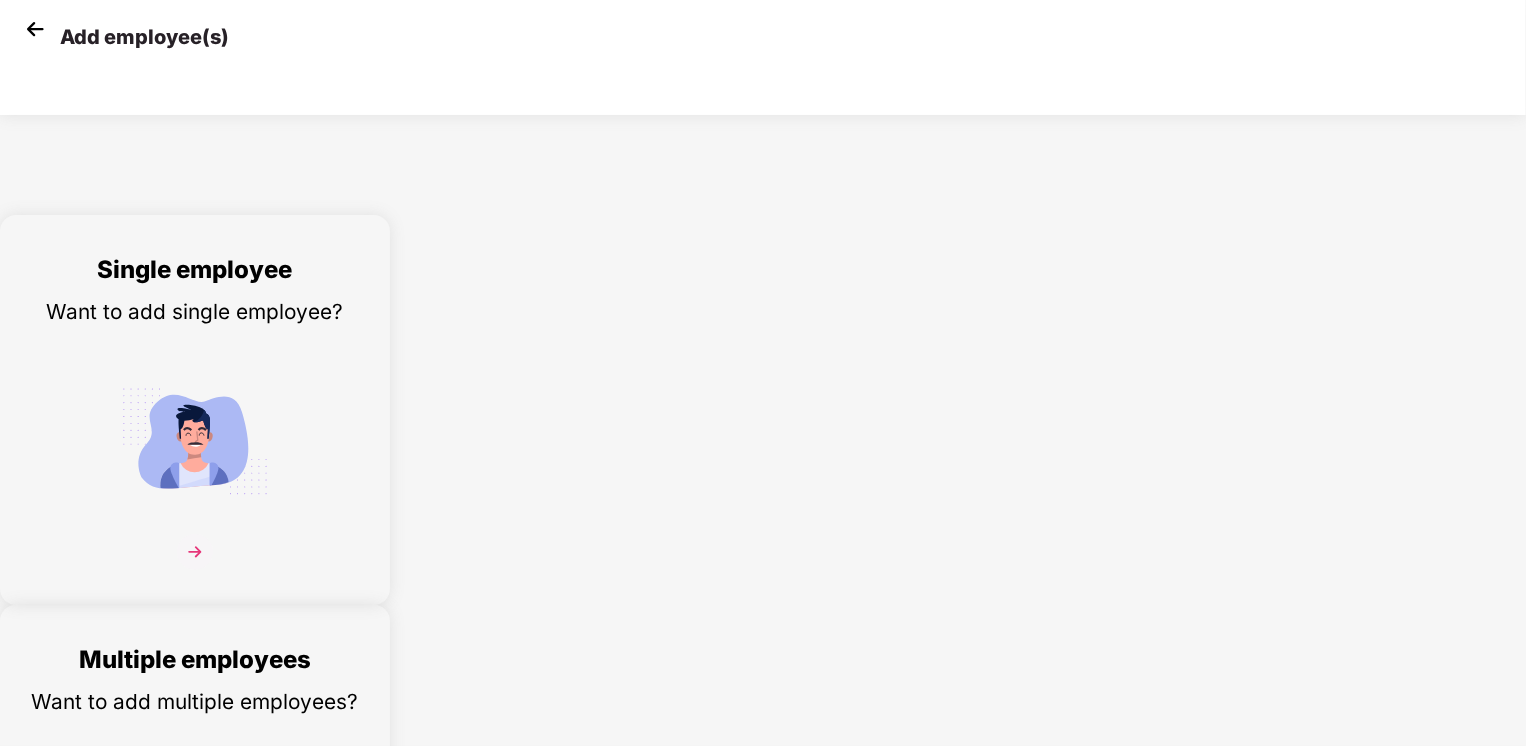 click on "Single employee Want to add single employee?" at bounding box center [195, 427] 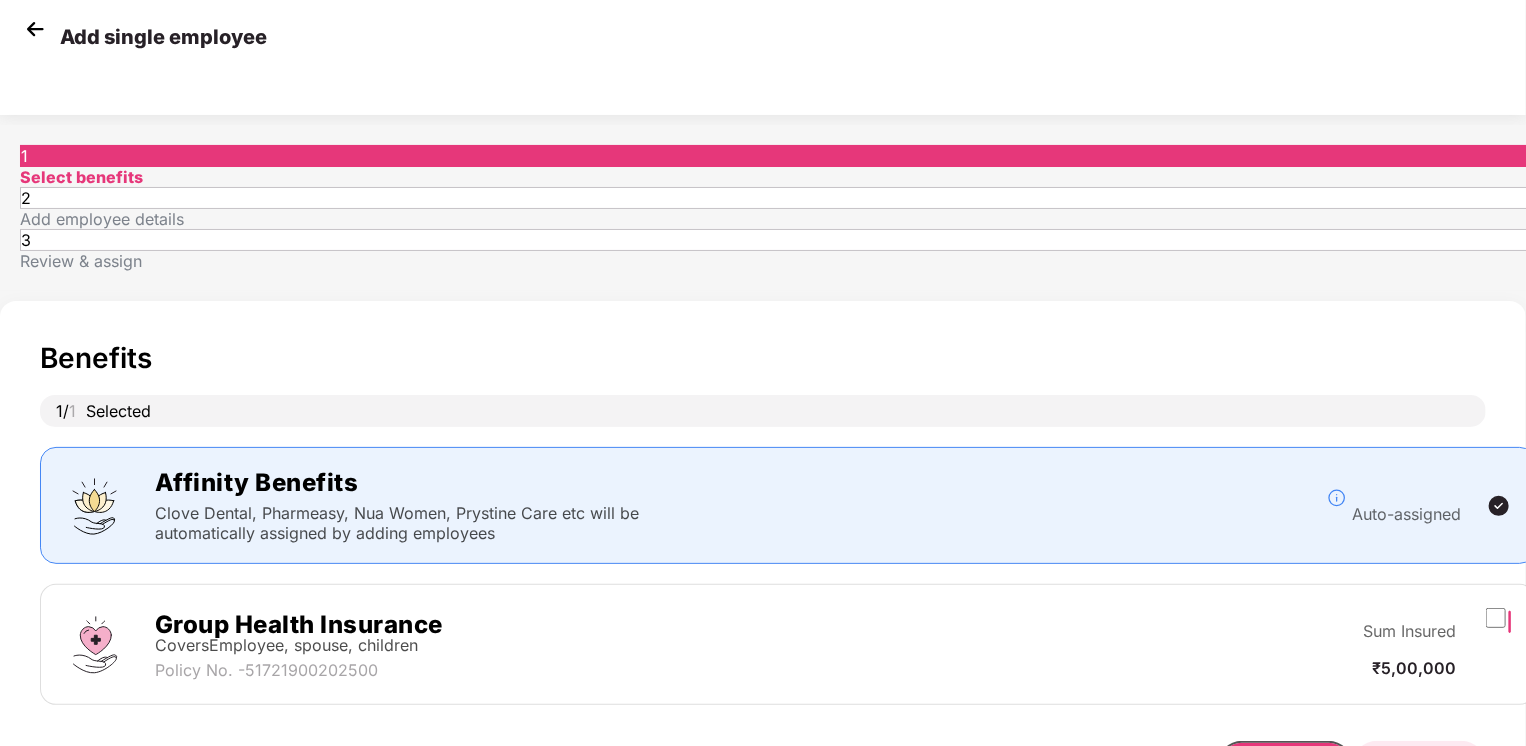 click on "Back" at bounding box center (1419, 765) 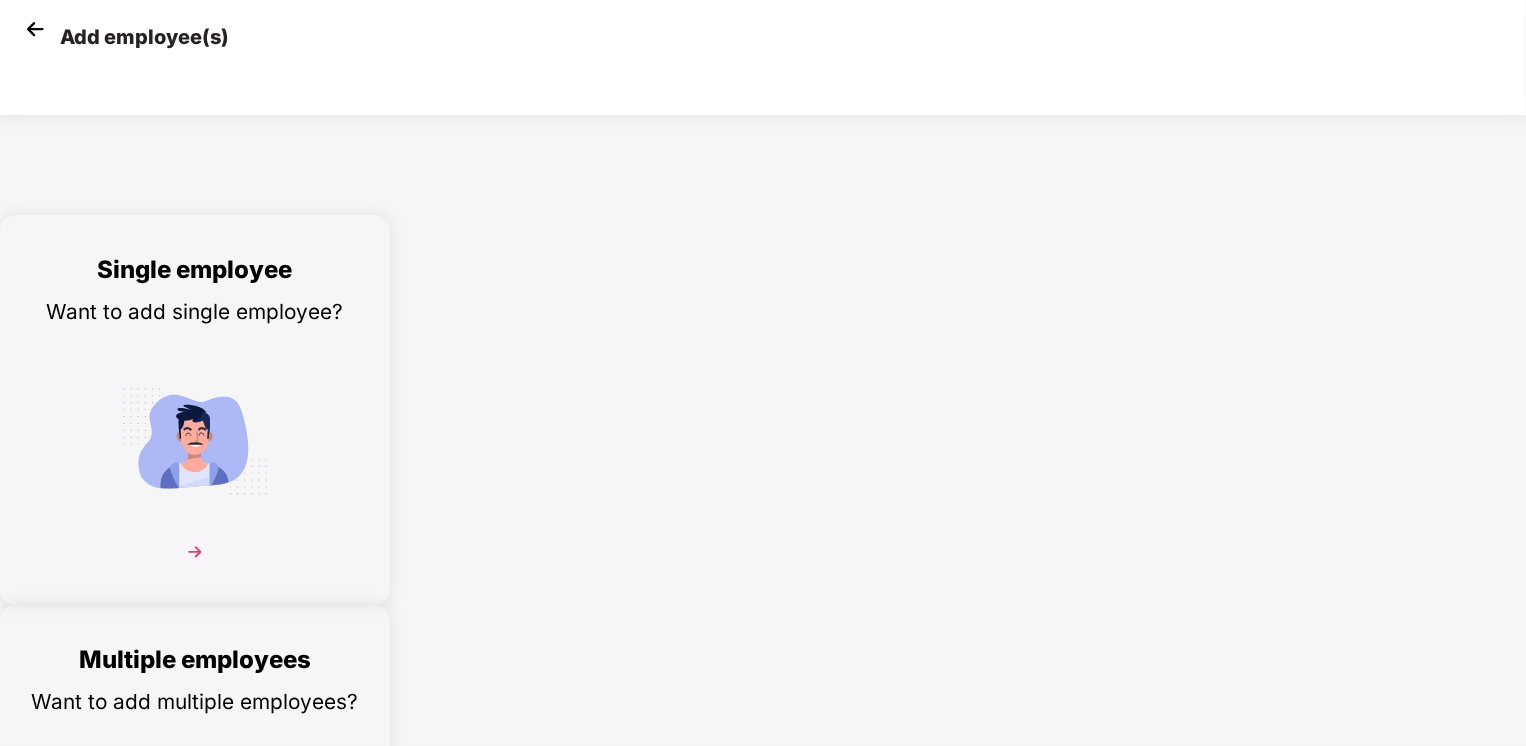 click at bounding box center (195, 943) 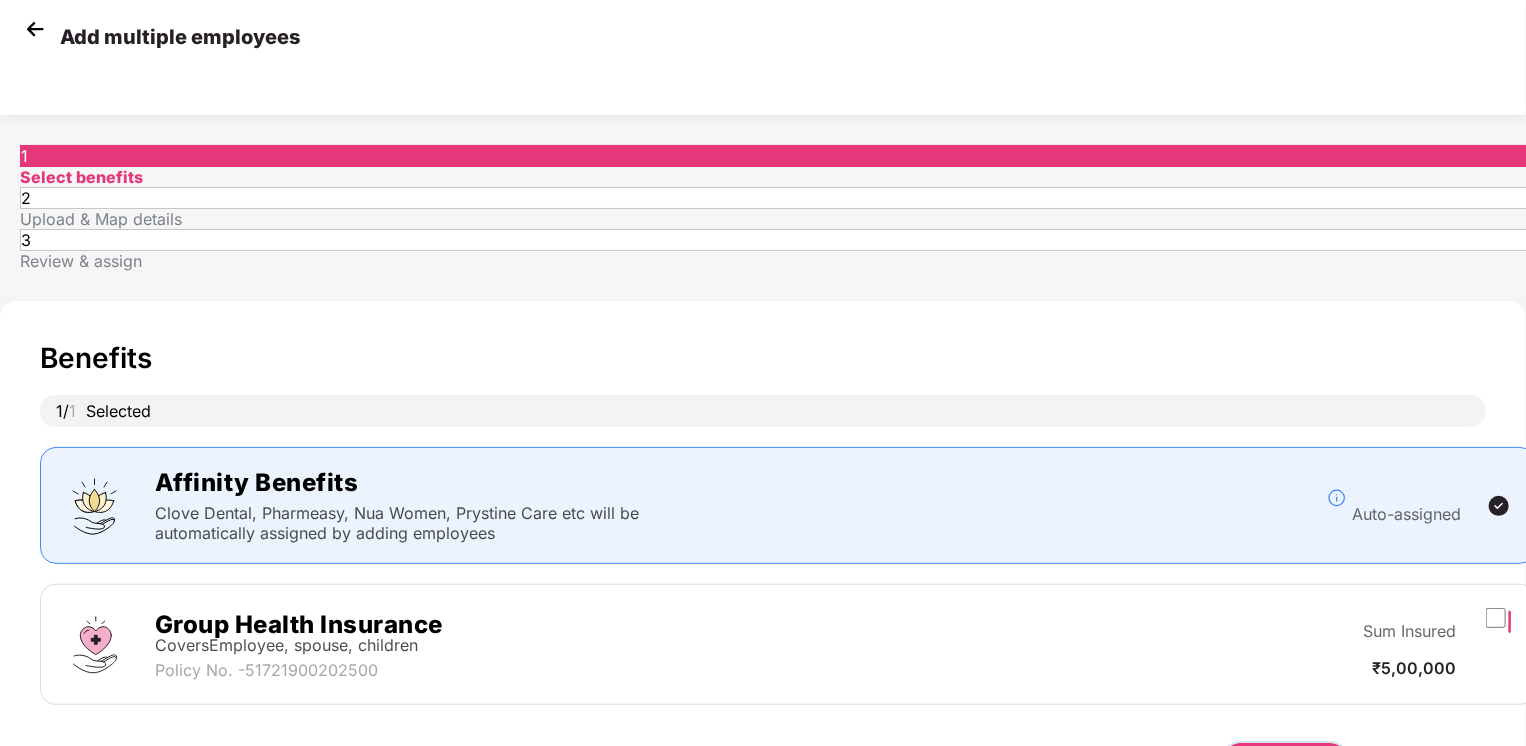 click on "Next" at bounding box center (1285, 765) 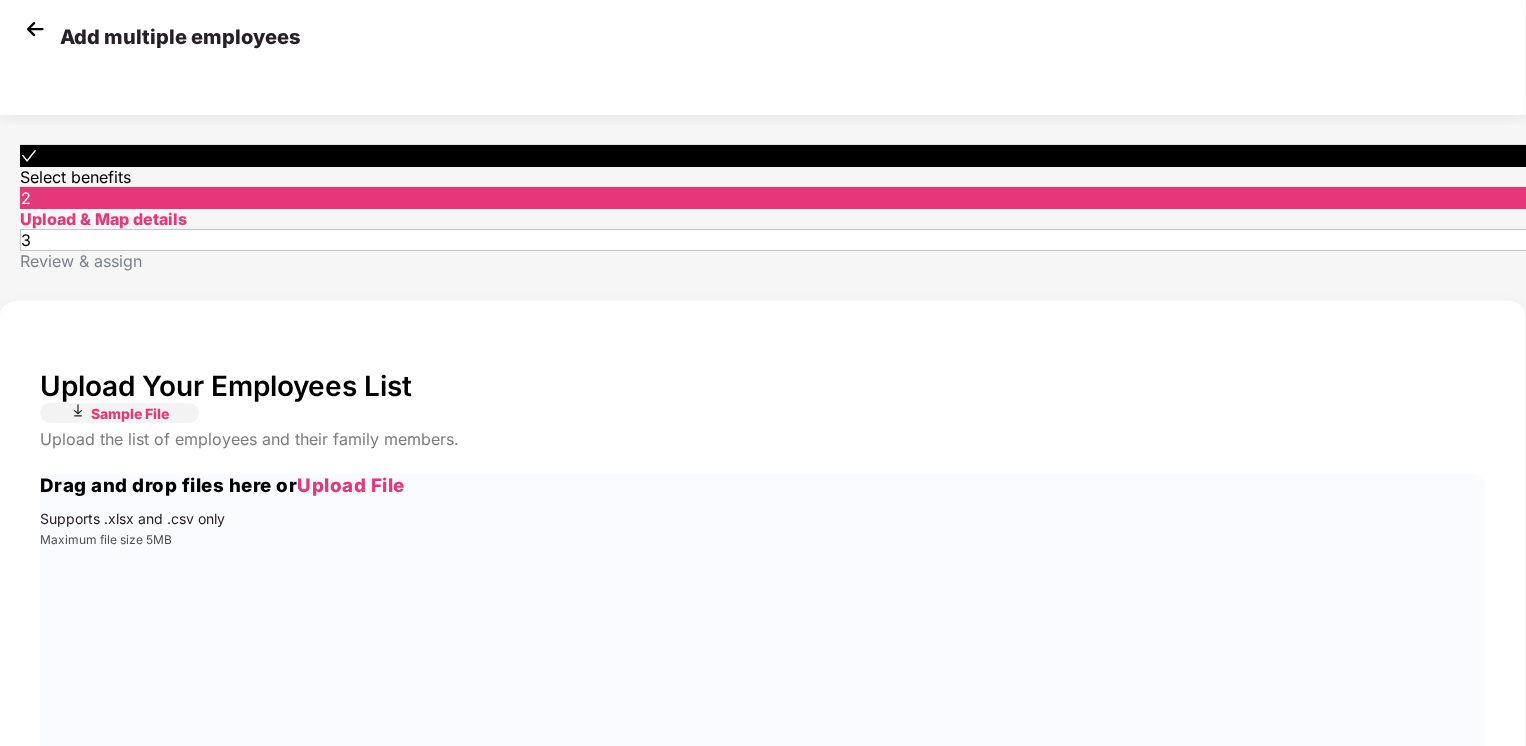 click on "Upload File" at bounding box center [352, 485] 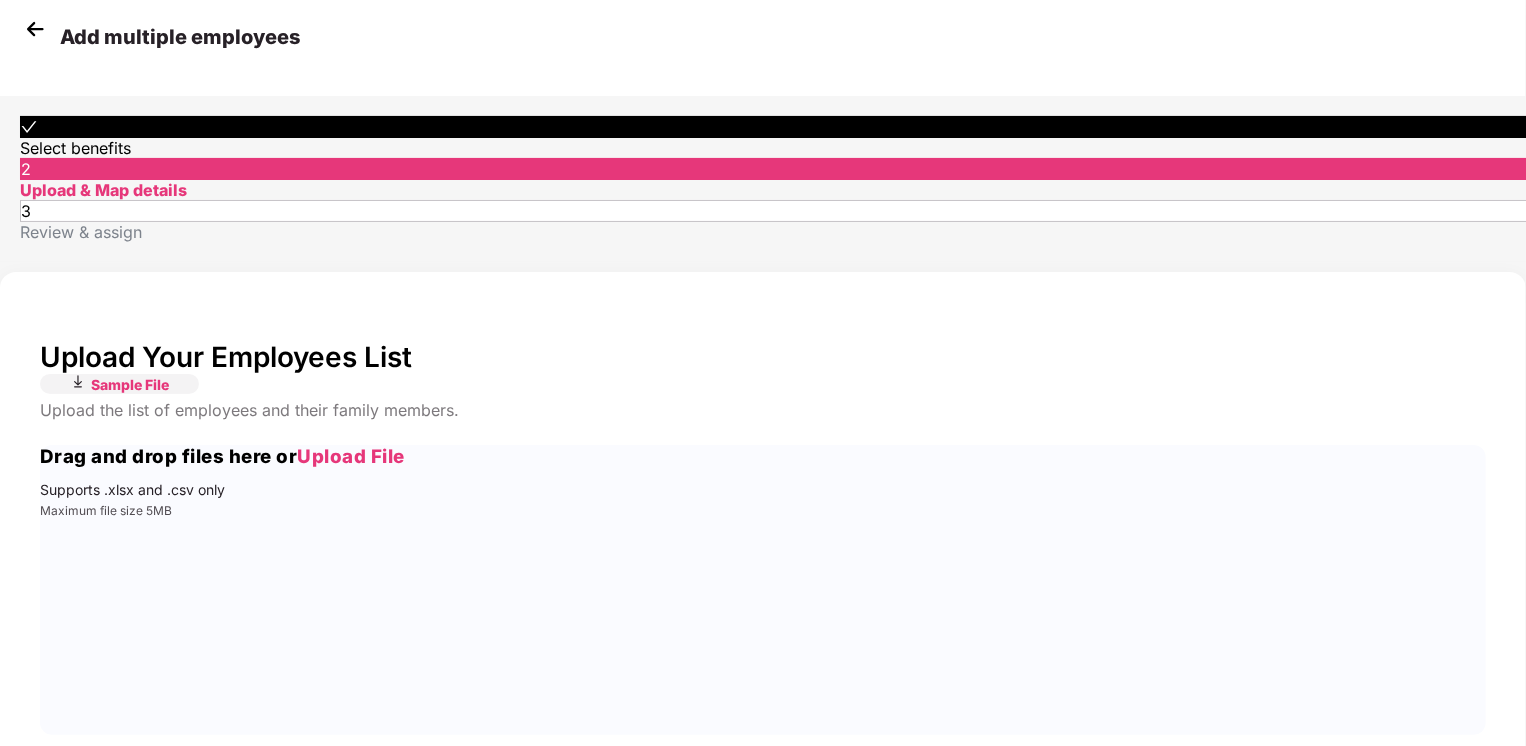 scroll, scrollTop: 56, scrollLeft: 0, axis: vertical 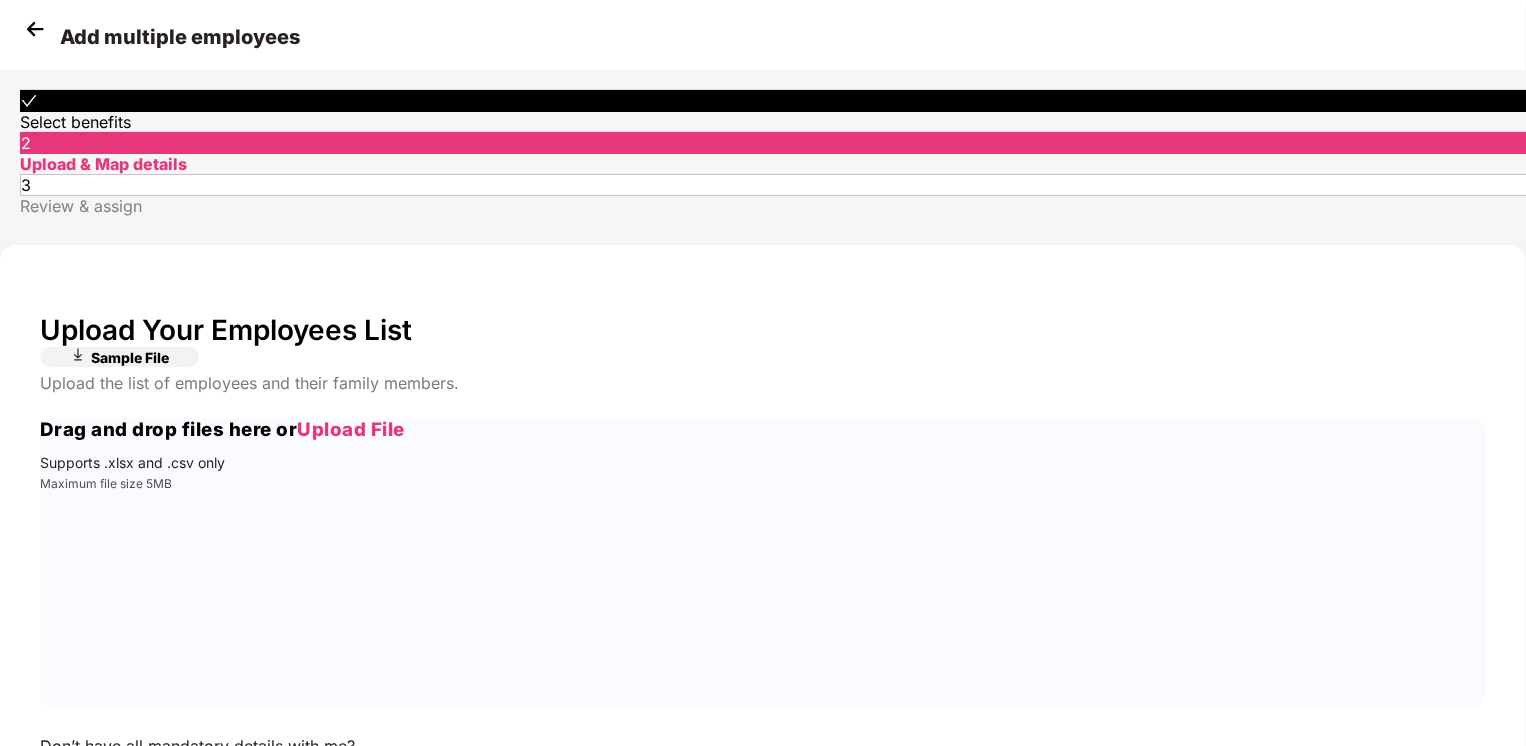 click on "Sample File" at bounding box center [130, 357] 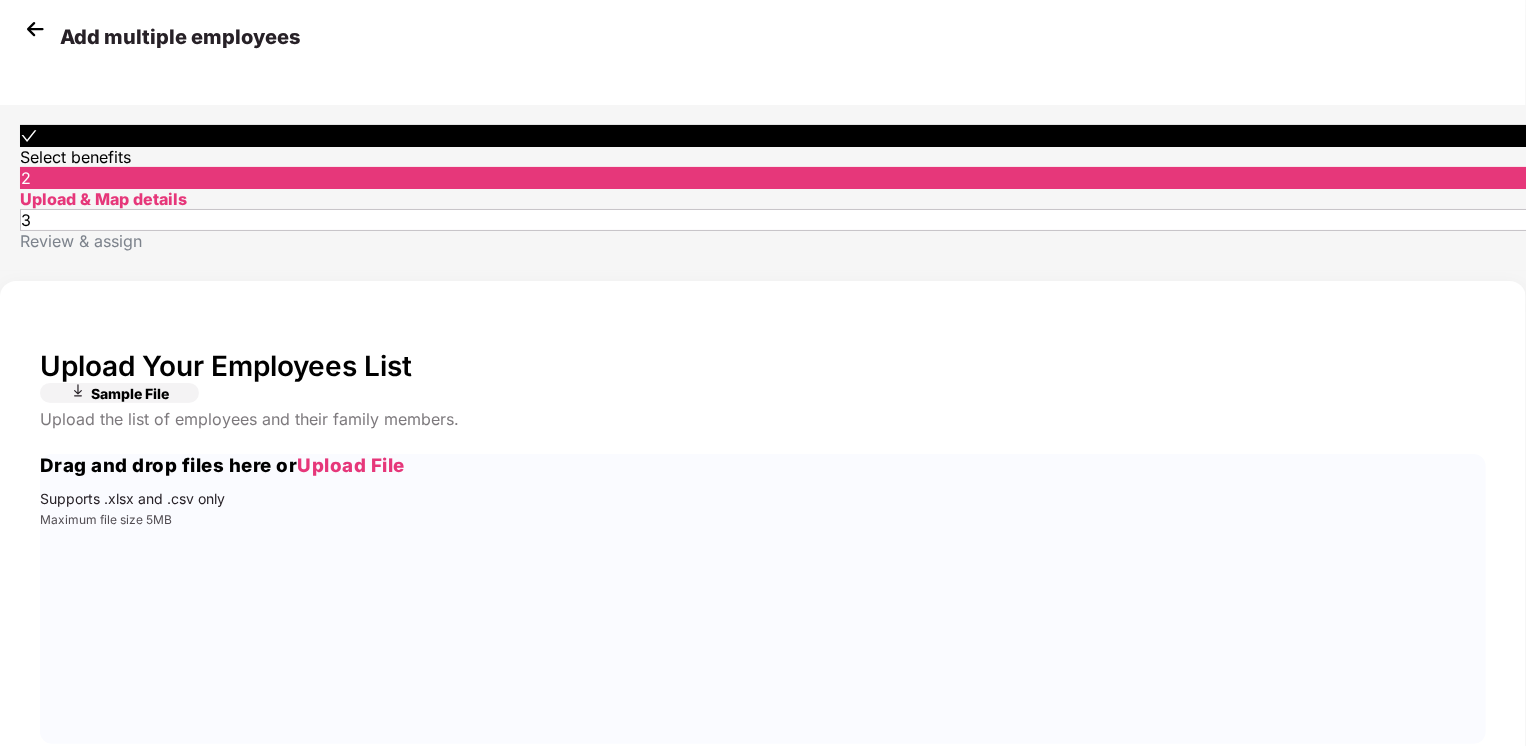 scroll, scrollTop: 0, scrollLeft: 0, axis: both 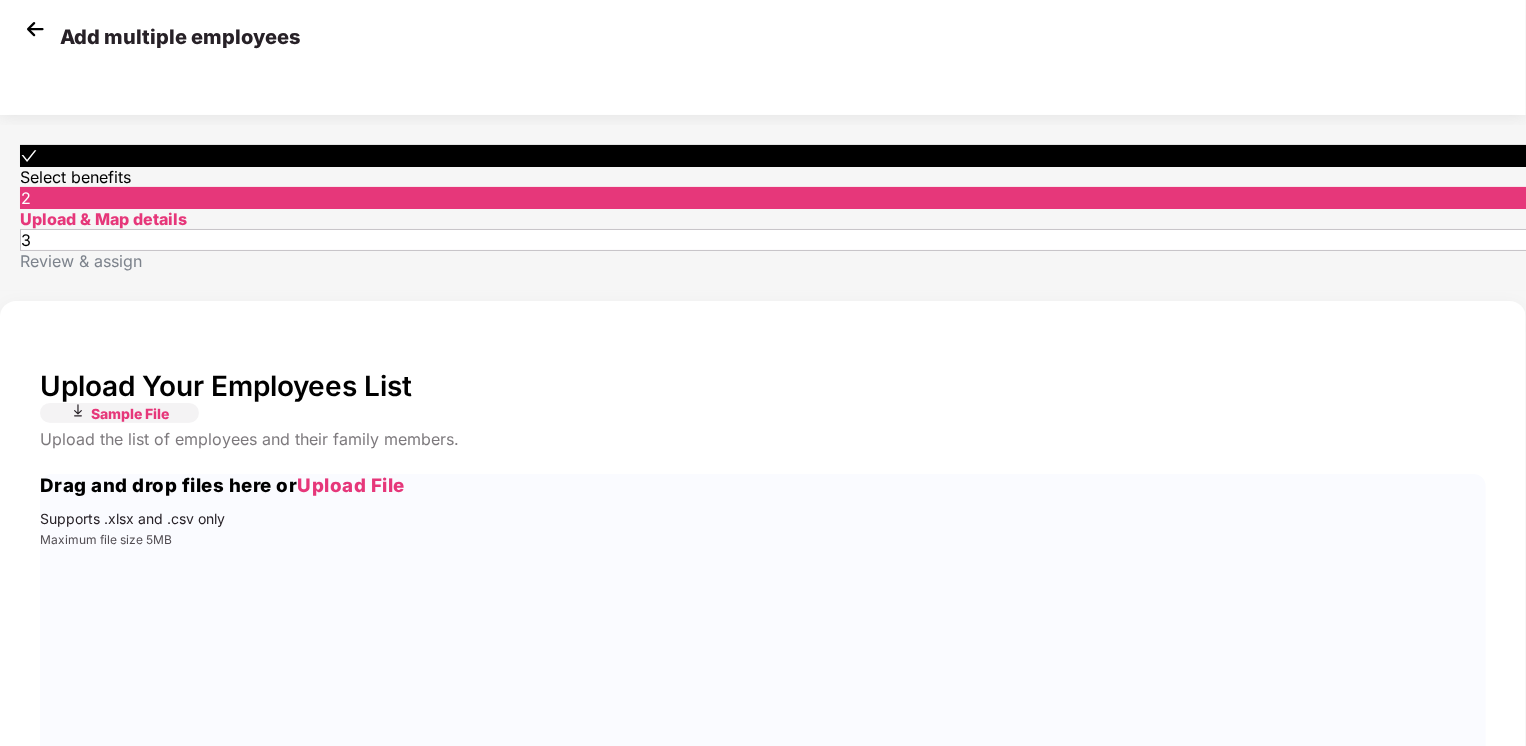 click at bounding box center [35, 29] 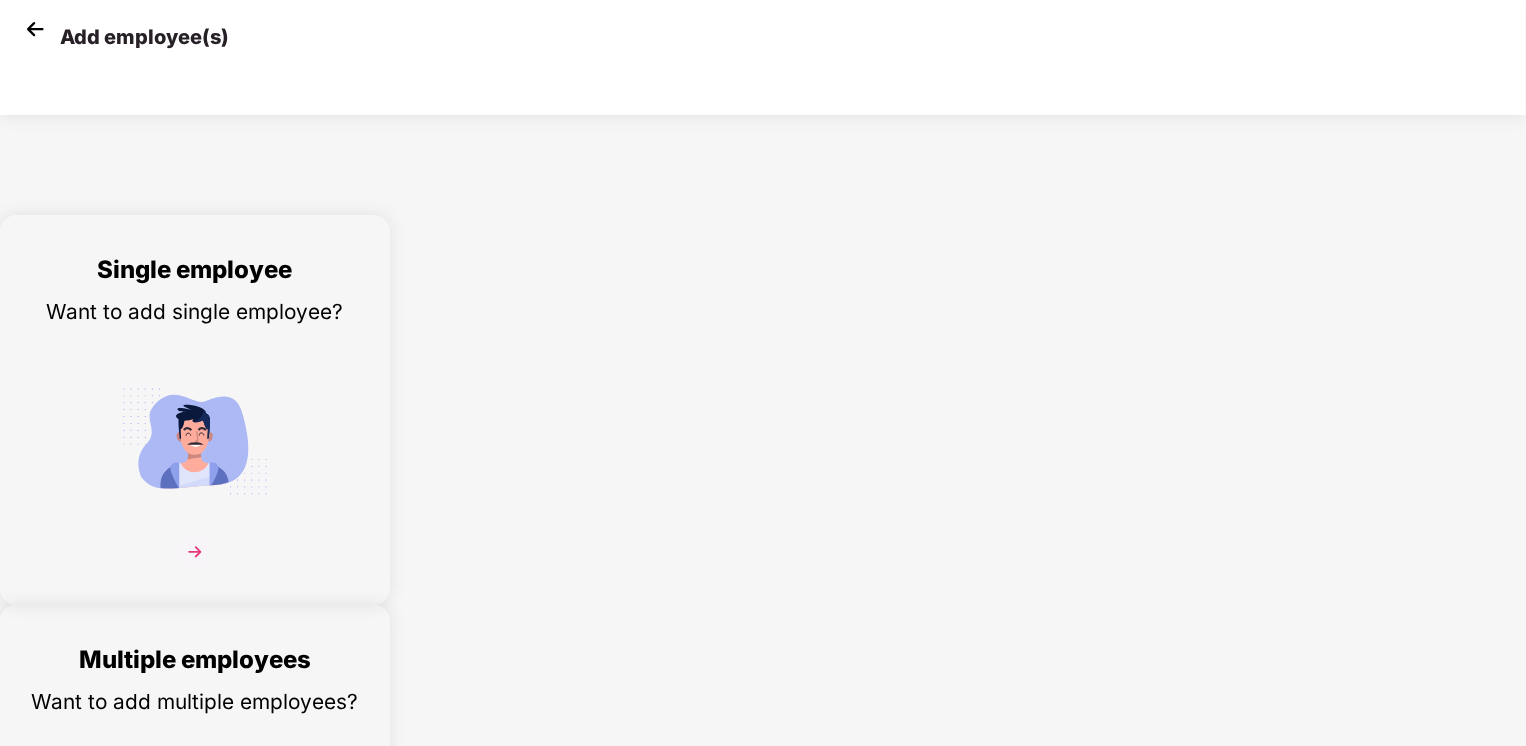 click at bounding box center [35, 29] 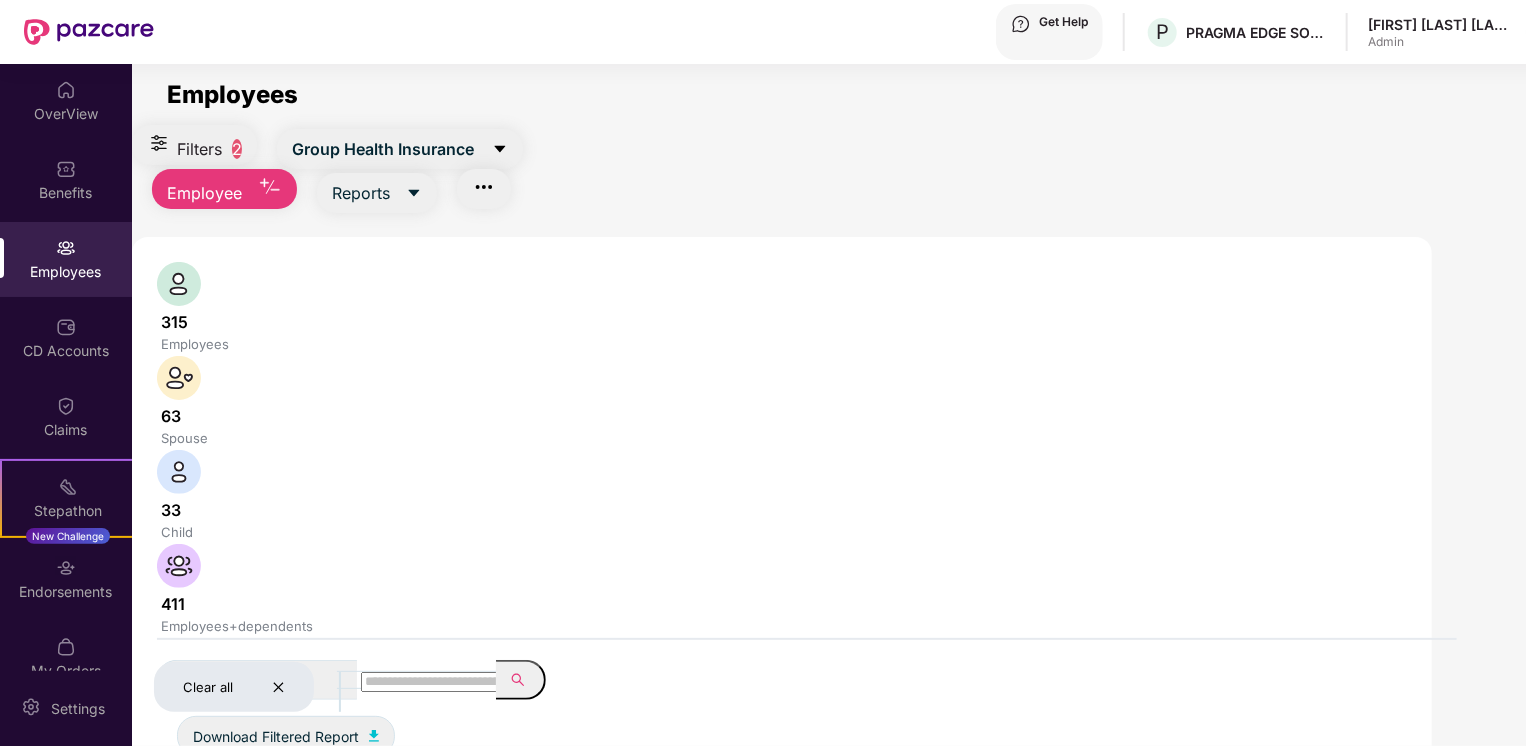 click at bounding box center [278, 687] 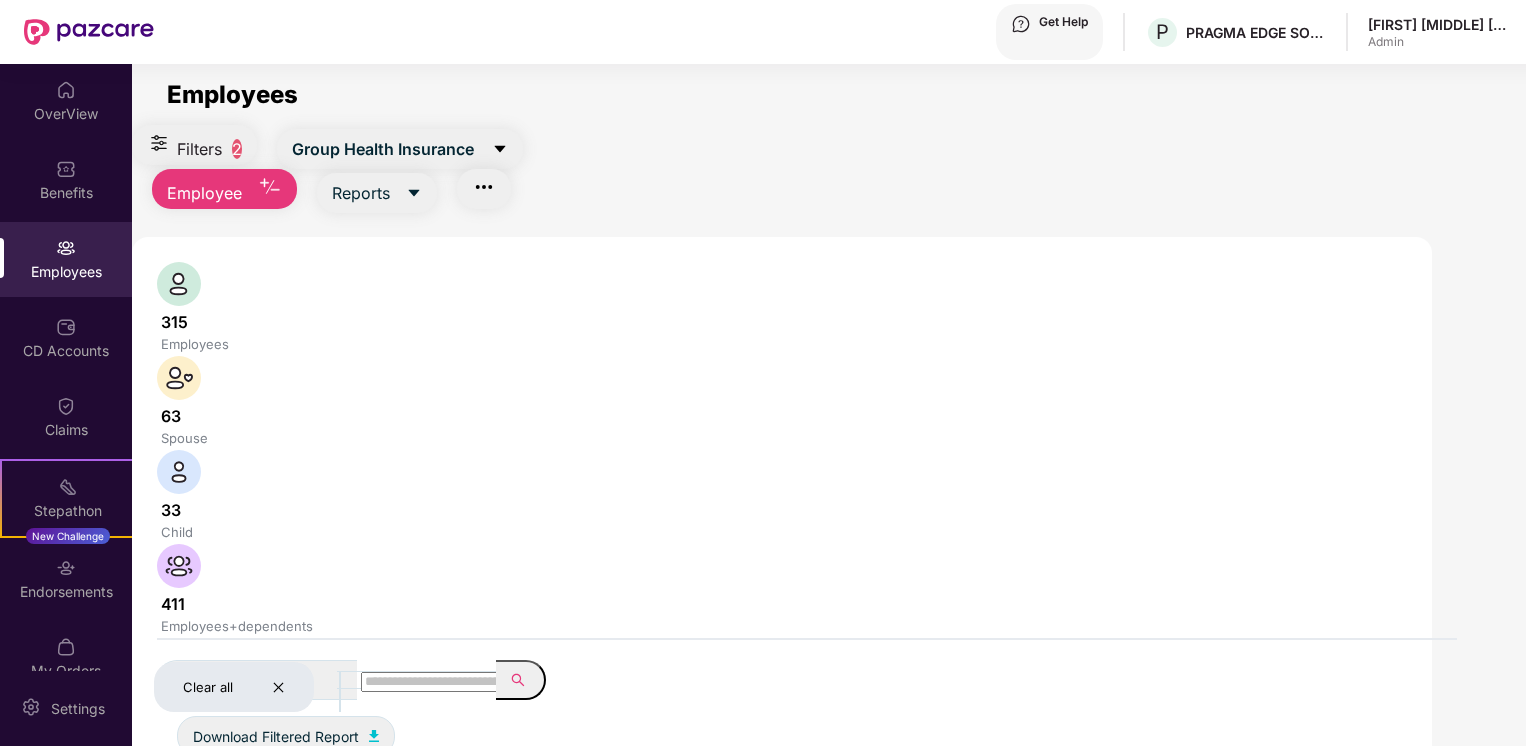 scroll, scrollTop: 0, scrollLeft: 0, axis: both 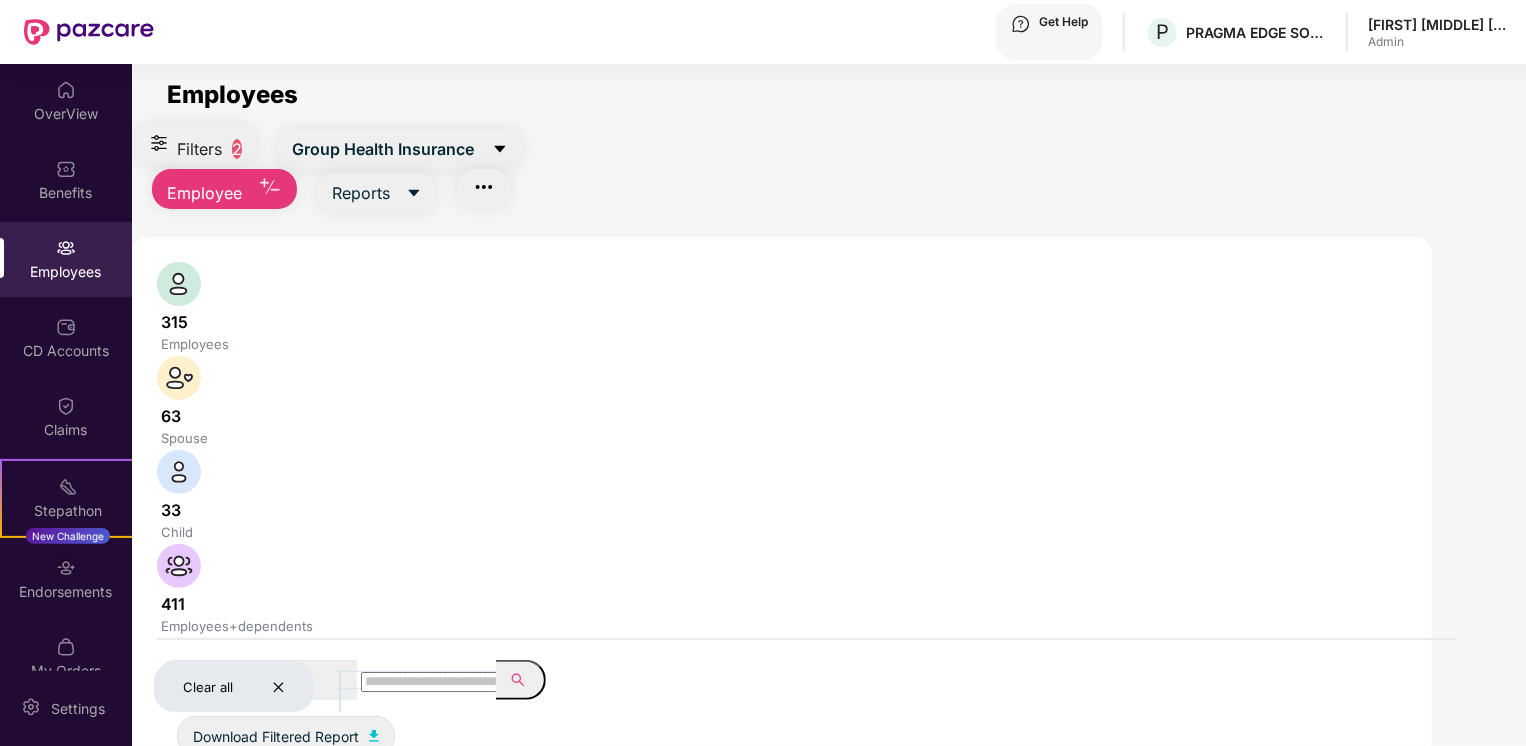 click on "Clear all" at bounding box center [234, 687] 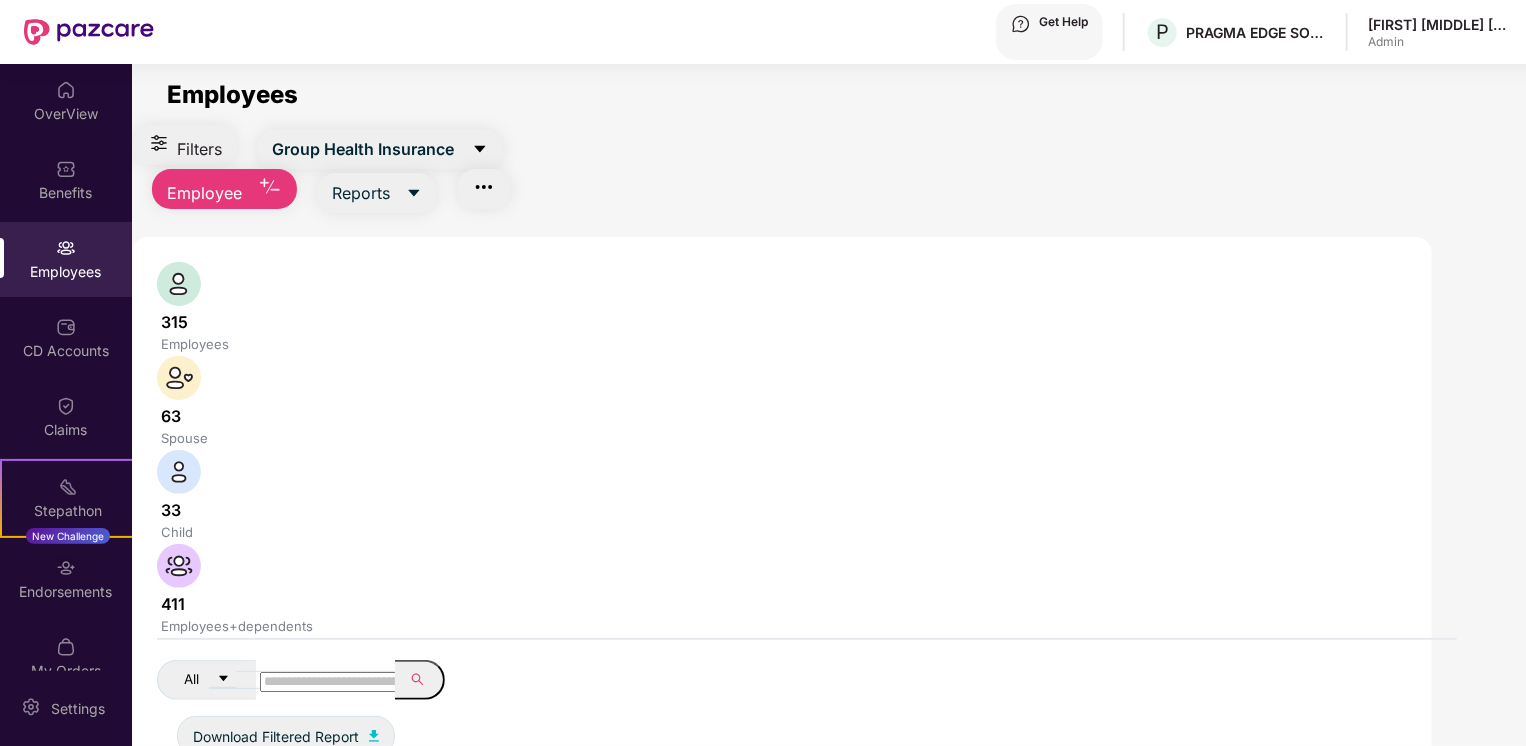 click on "All Download Filtered Report" at bounding box center (807, 708) 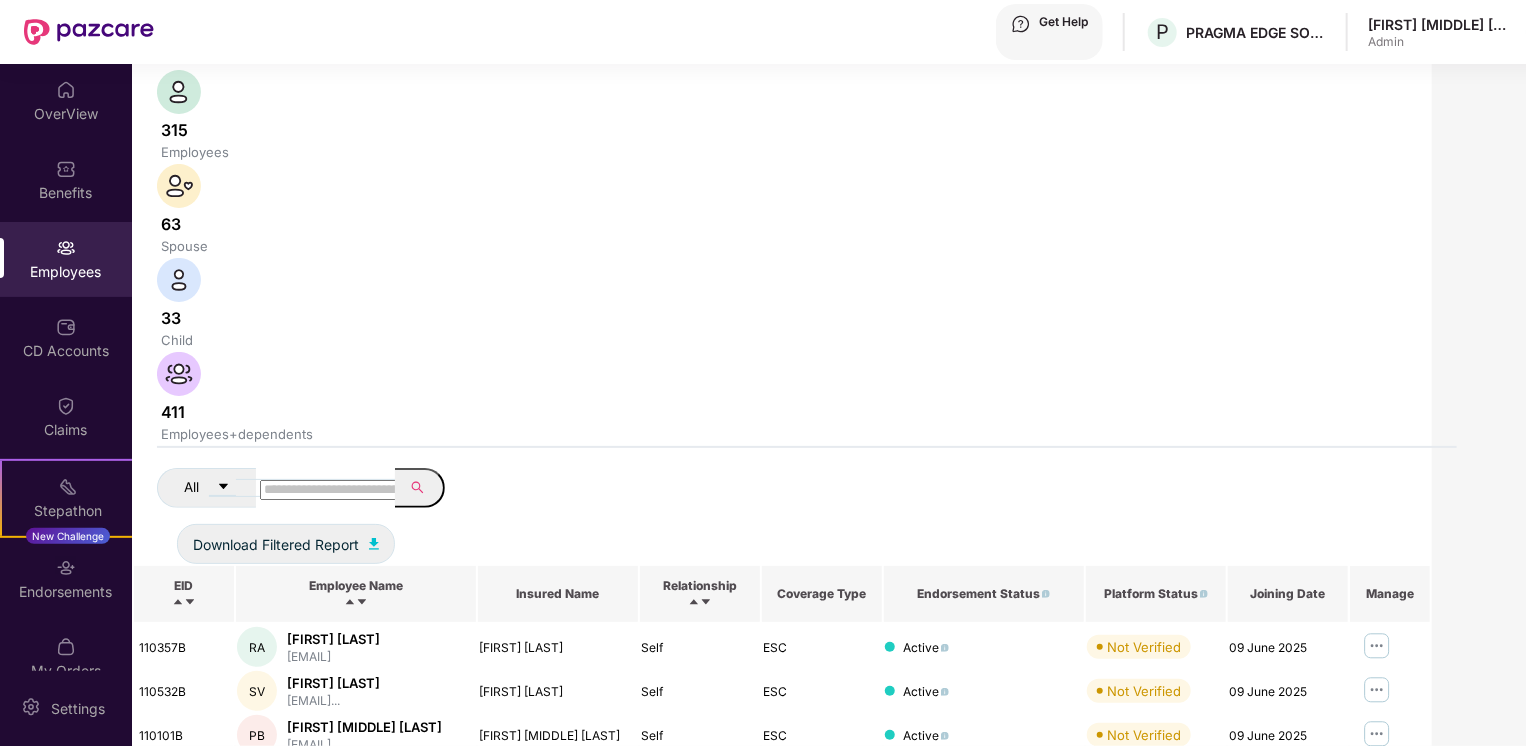 scroll, scrollTop: 480, scrollLeft: 0, axis: vertical 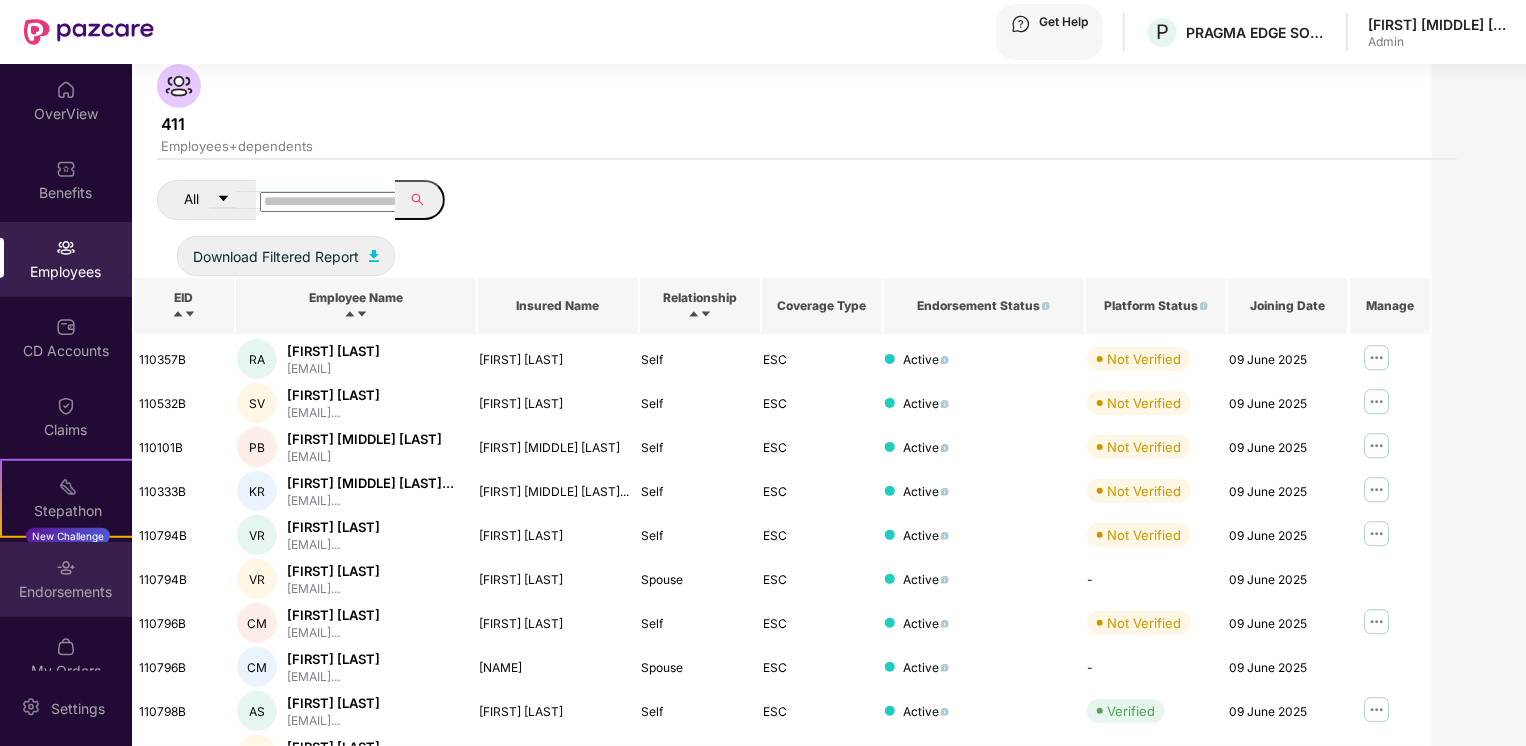 click at bounding box center (66, 90) 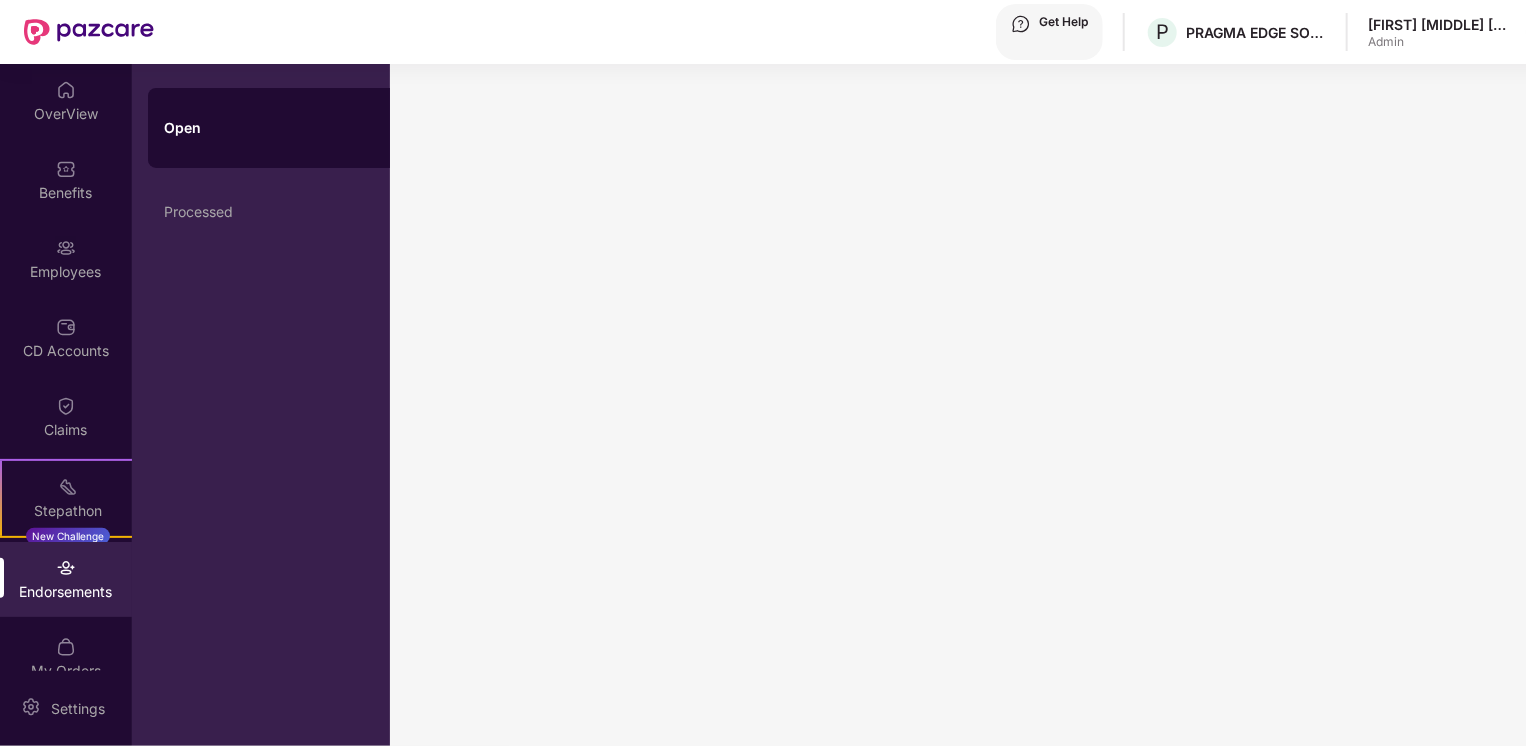 scroll, scrollTop: 0, scrollLeft: 0, axis: both 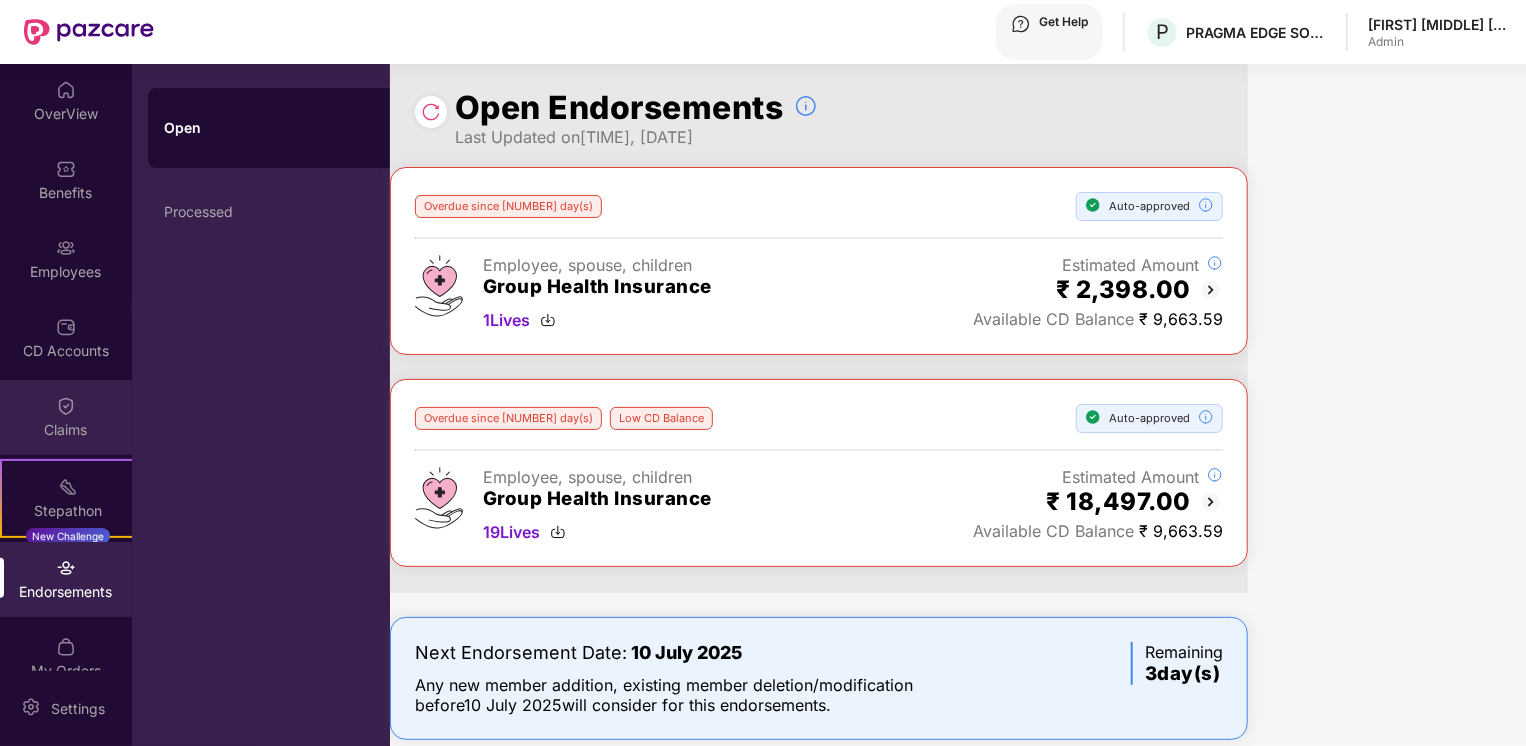 click on "Claims" at bounding box center (66, 114) 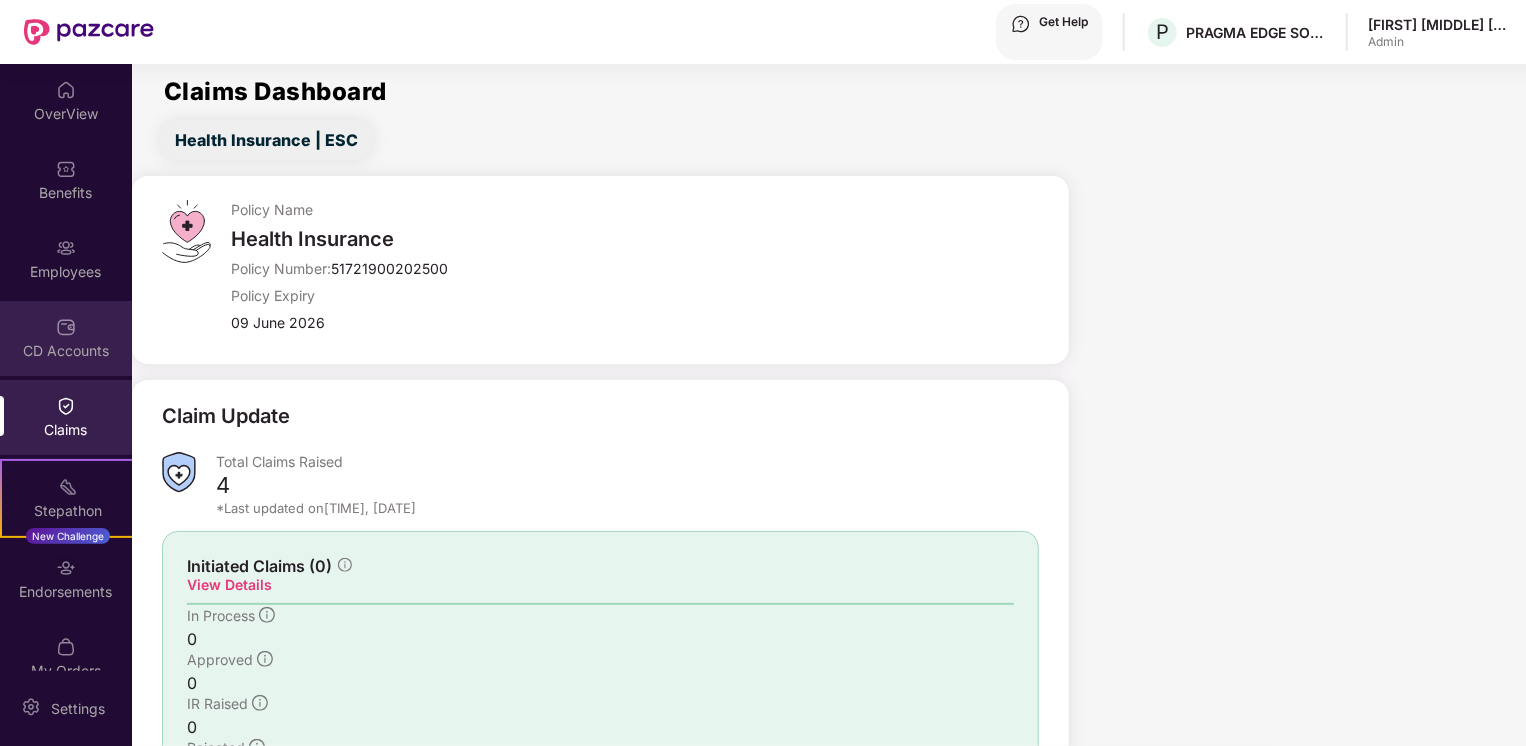 click on "CD Accounts" at bounding box center (66, 114) 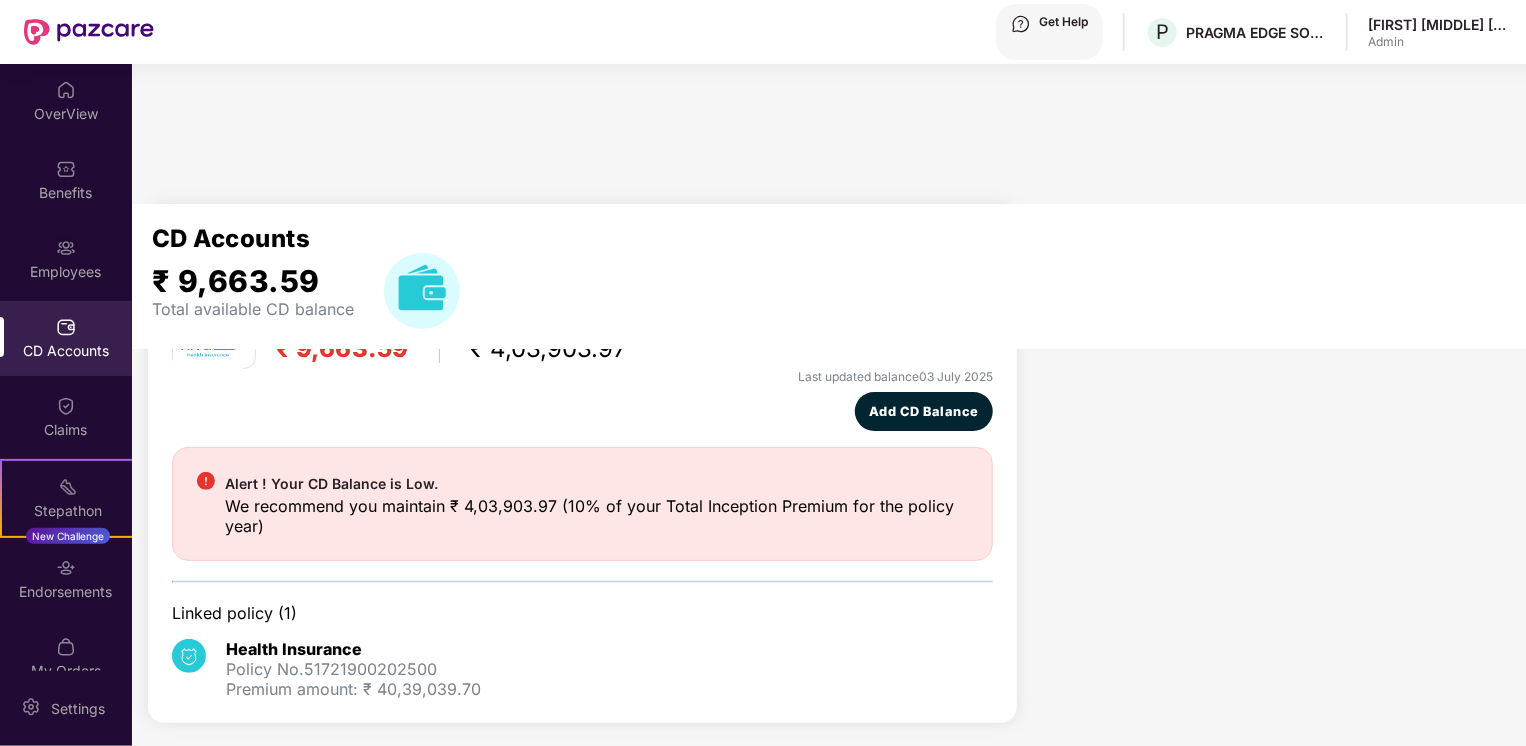 click at bounding box center (190, 290) 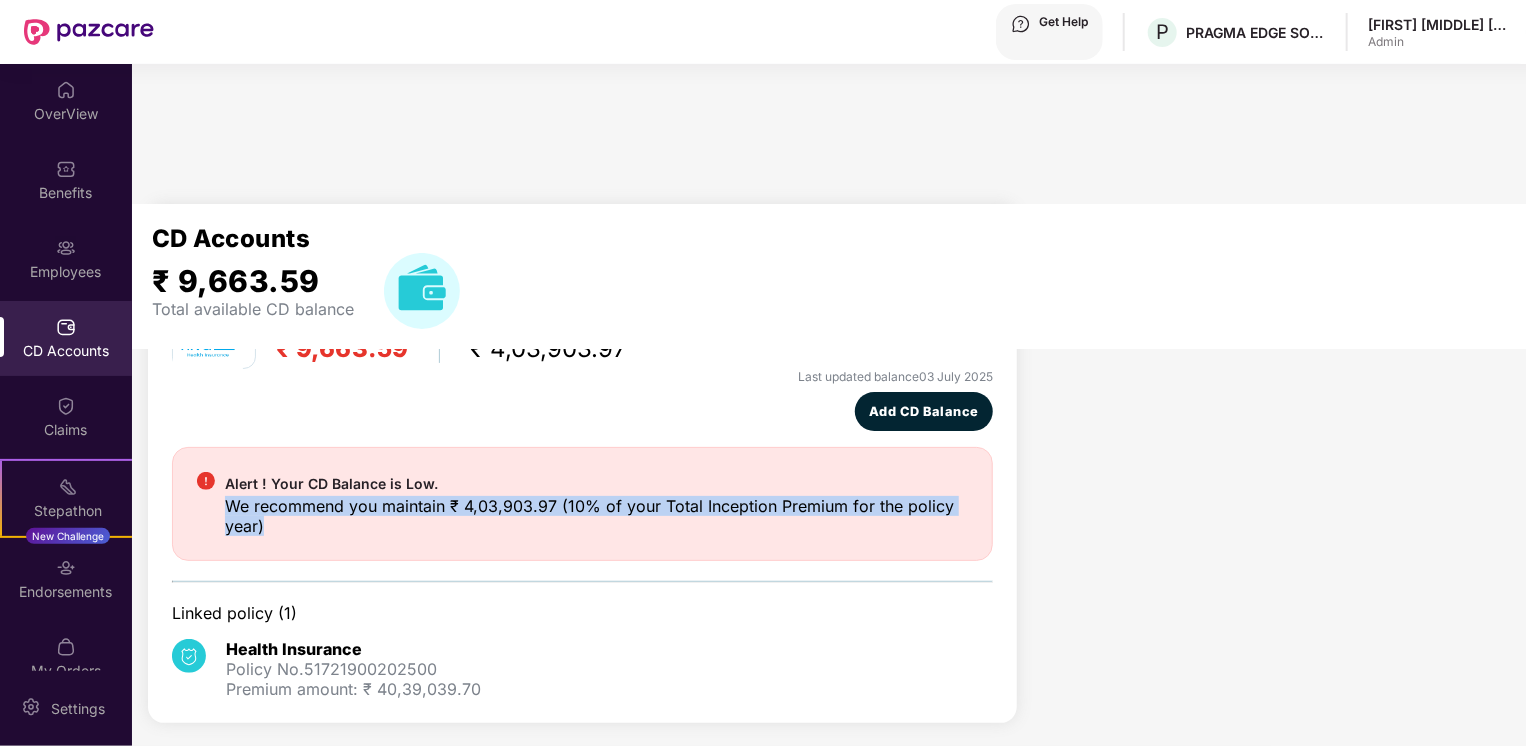 drag, startPoint x: 988, startPoint y: 426, endPoint x: 224, endPoint y: 440, distance: 764.12823 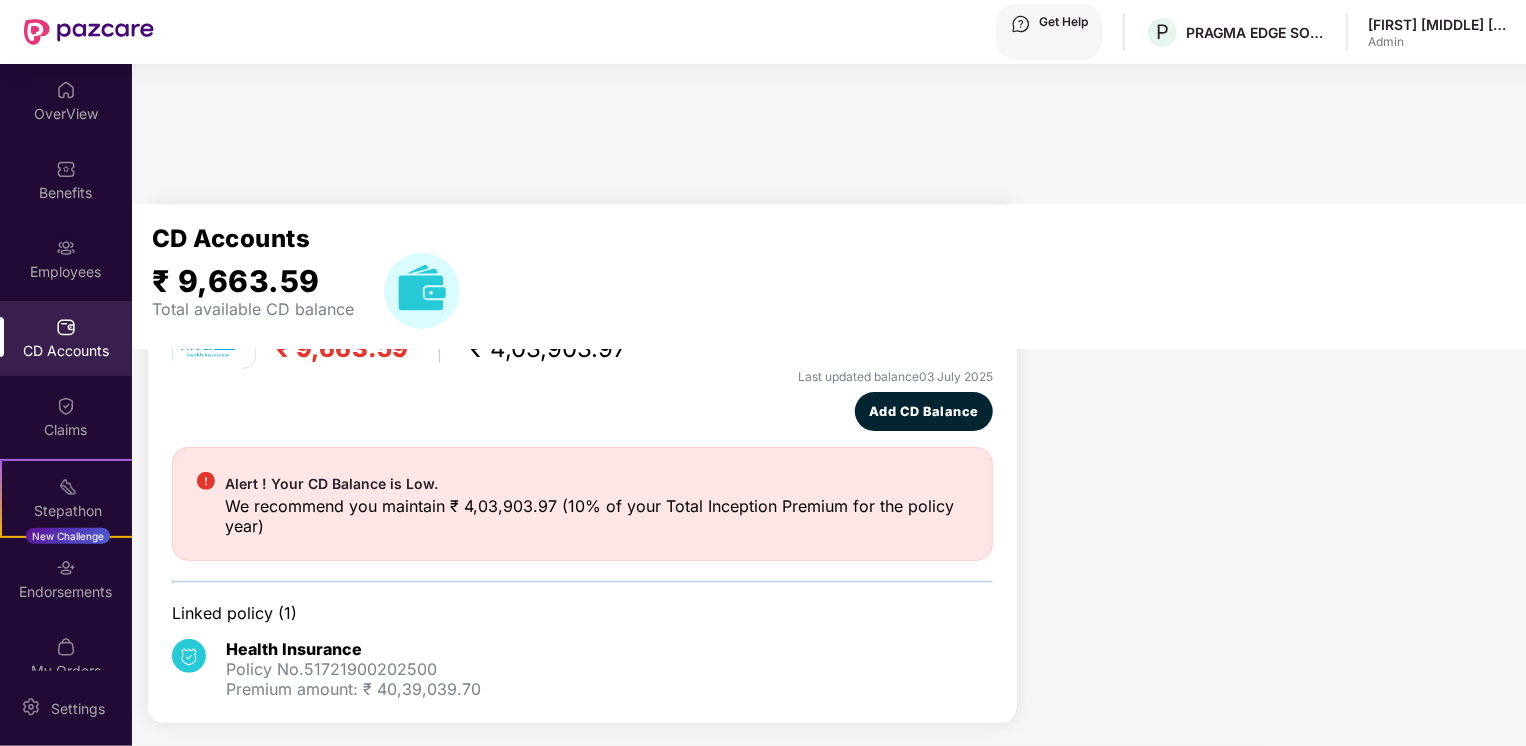 click on "Avail CD balance ₹ [AMOUNT] Min CD balance ₹ [AMOUNT] Last updated balance  [DATE] Add CD Balance" at bounding box center (582, 369) 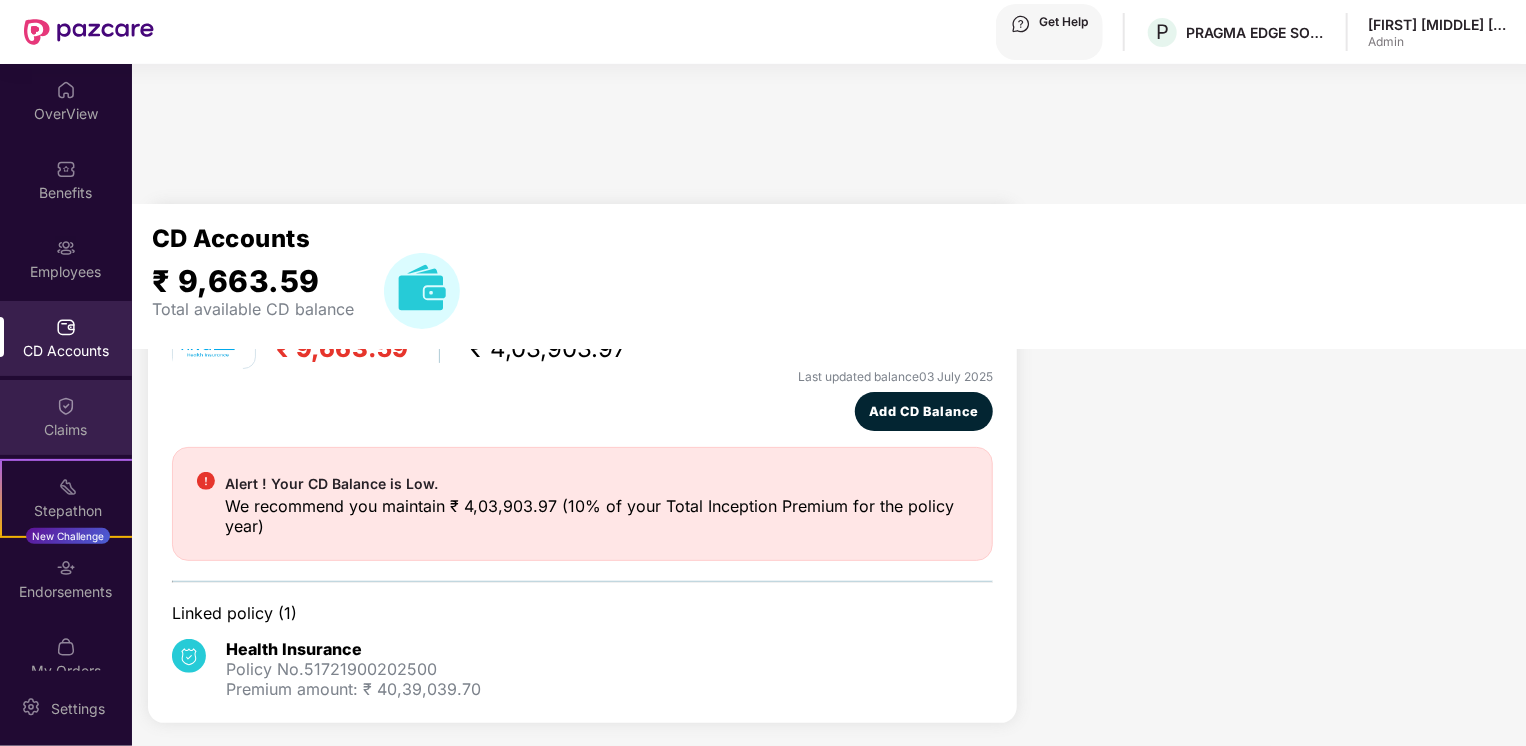 click on "Claims" at bounding box center [66, 114] 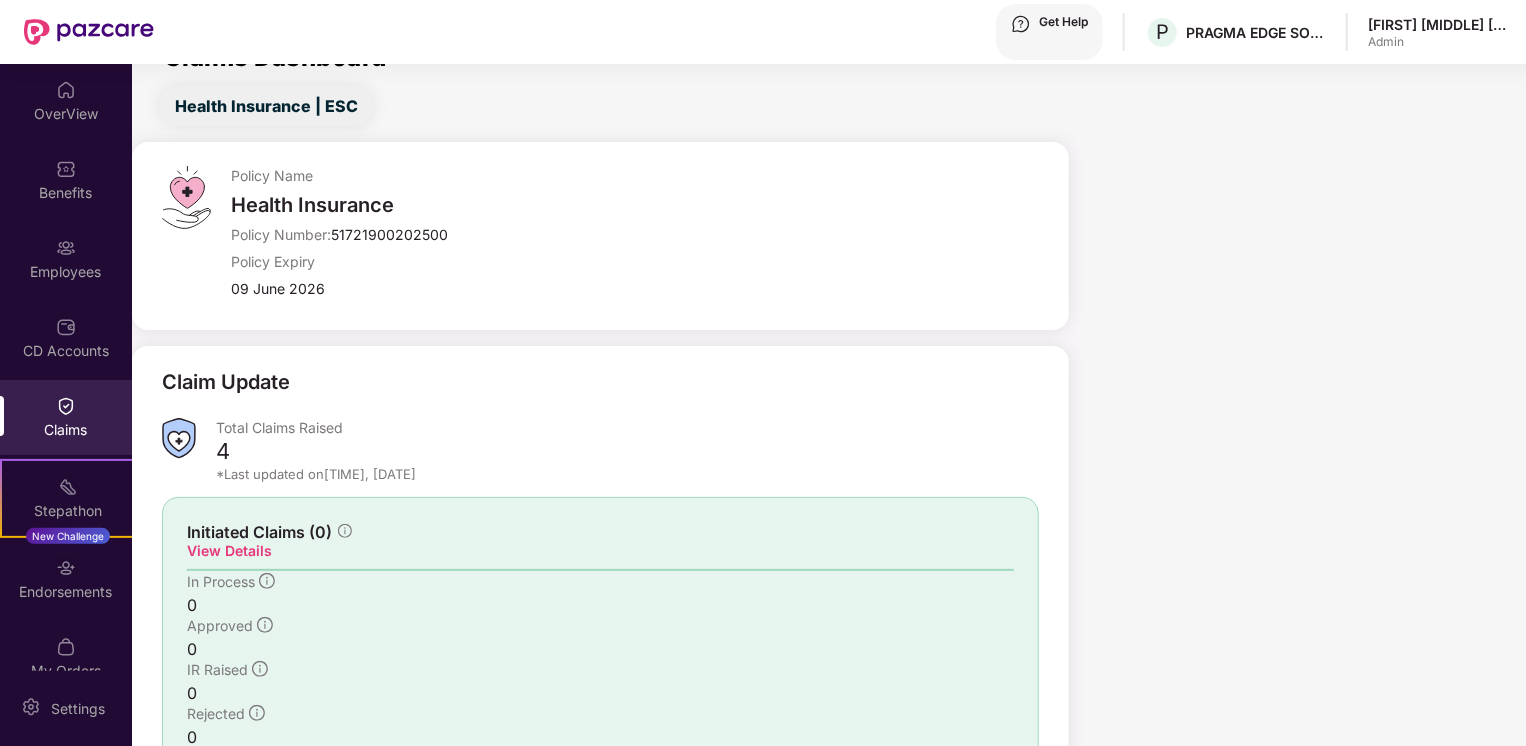 scroll, scrollTop: 36, scrollLeft: 0, axis: vertical 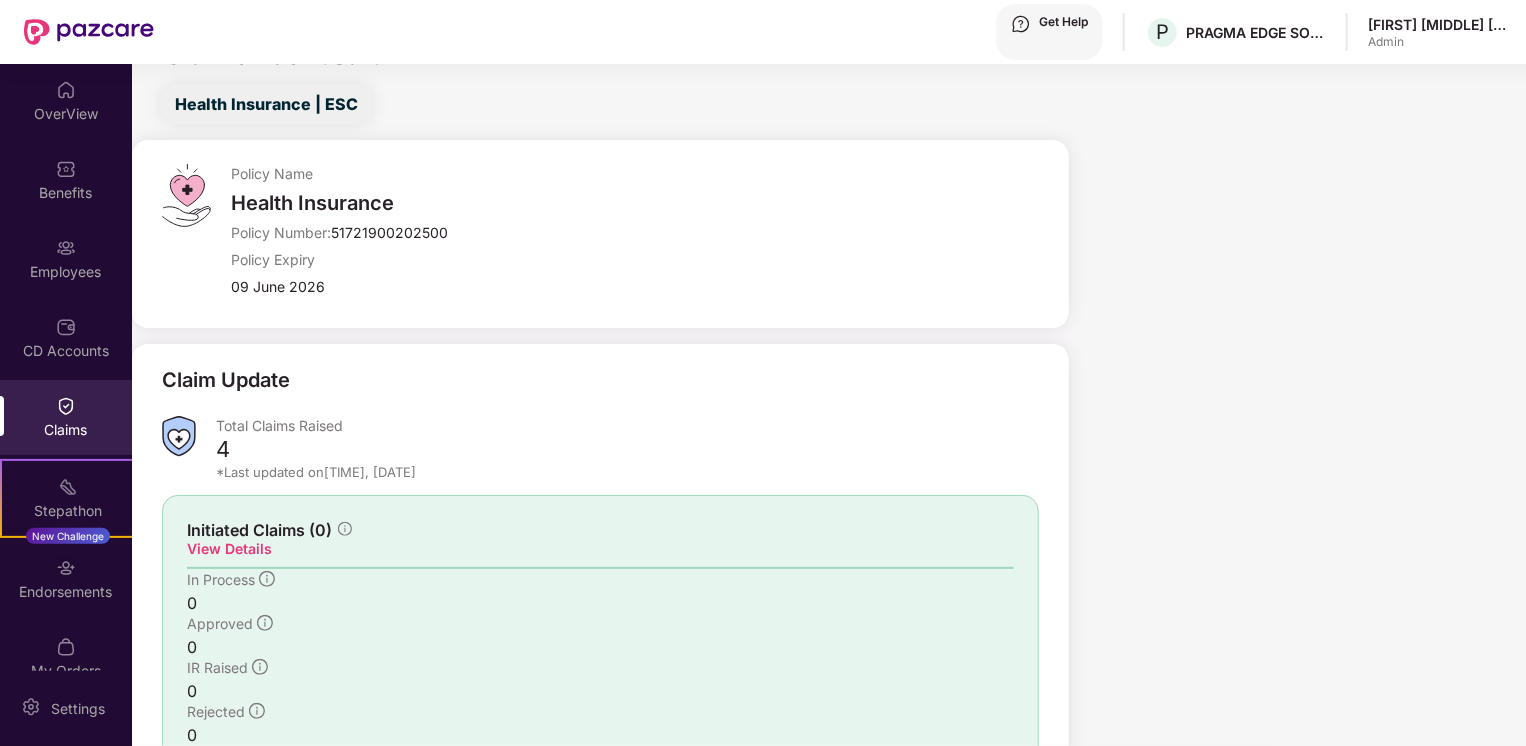click at bounding box center [297, 878] 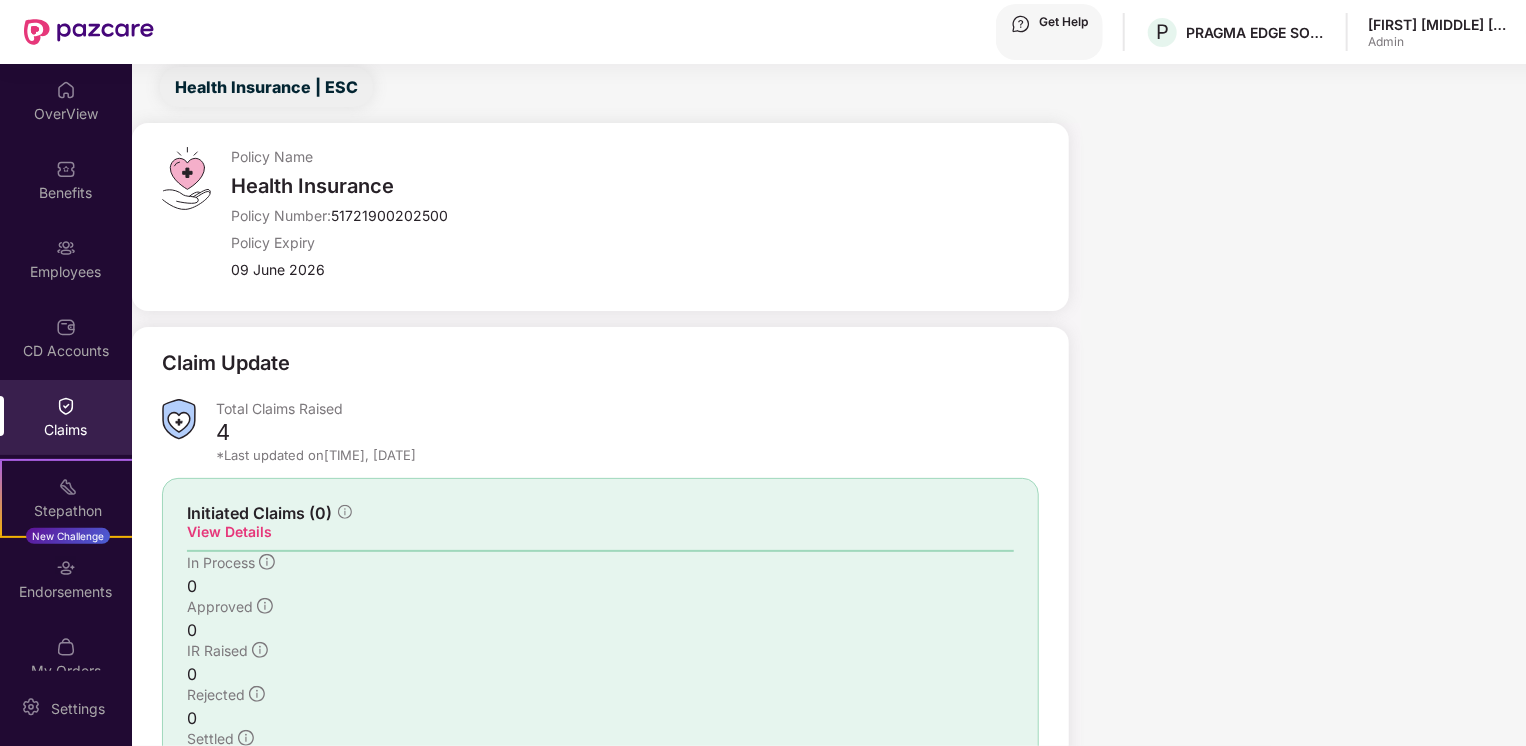 scroll, scrollTop: 68, scrollLeft: 0, axis: vertical 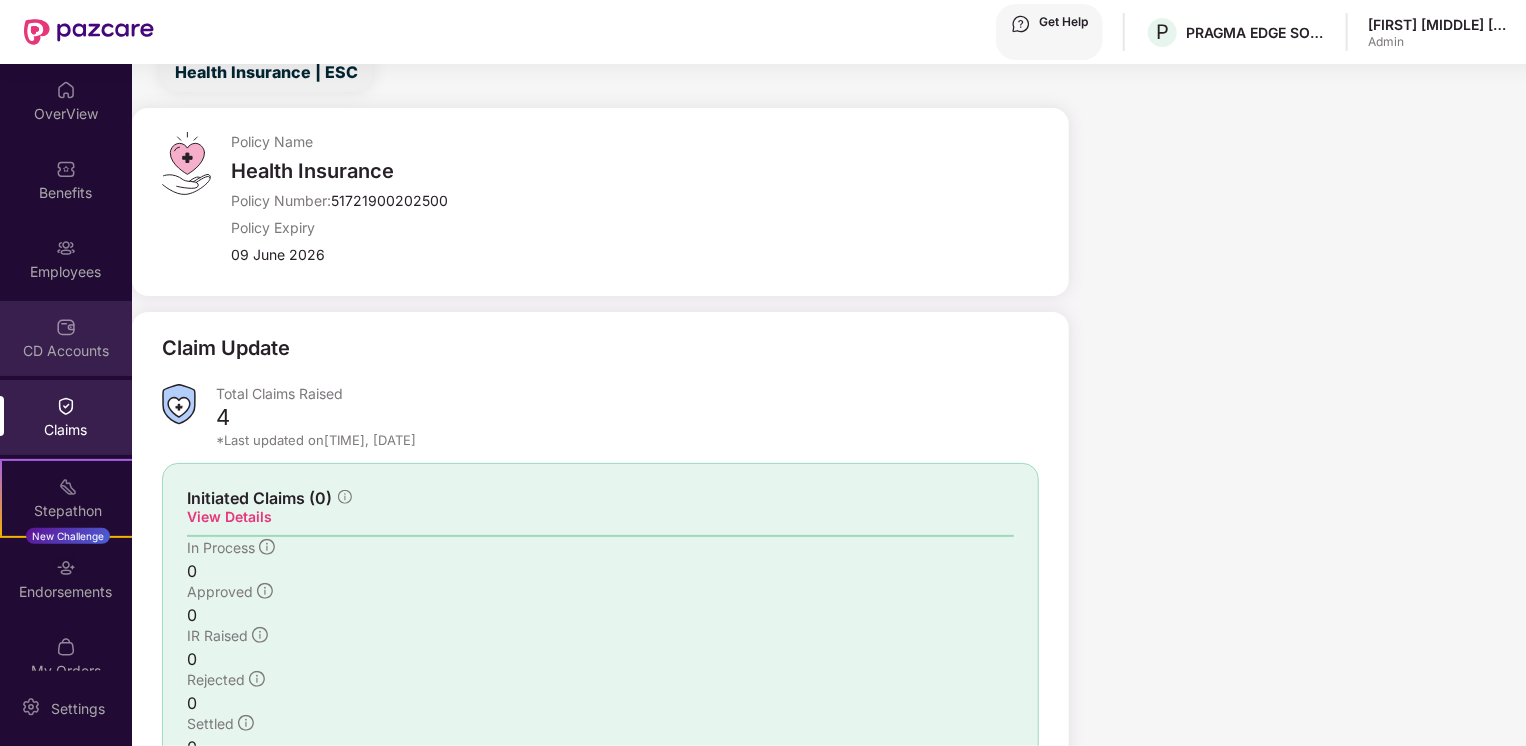 click on "CD Accounts" at bounding box center (66, 114) 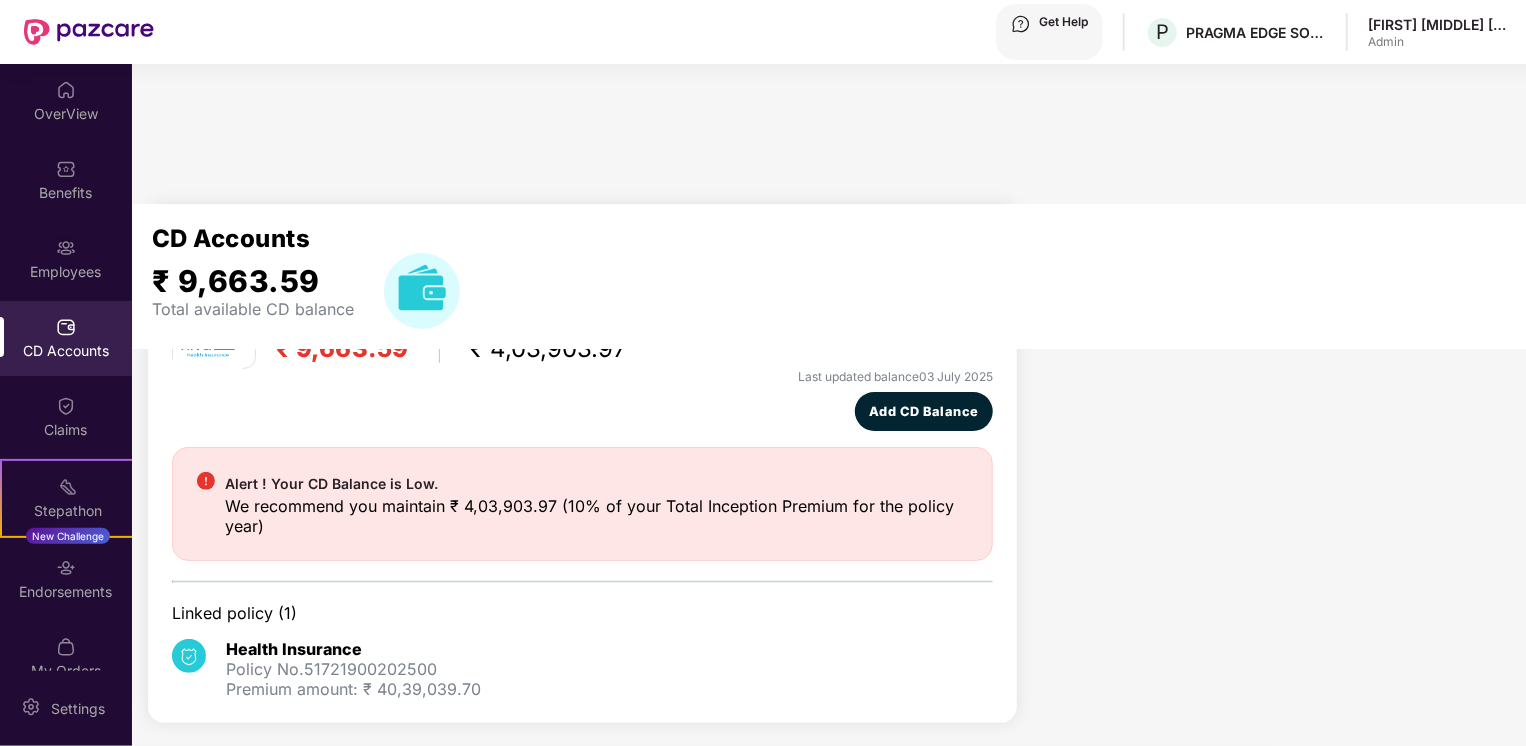 scroll, scrollTop: 0, scrollLeft: 0, axis: both 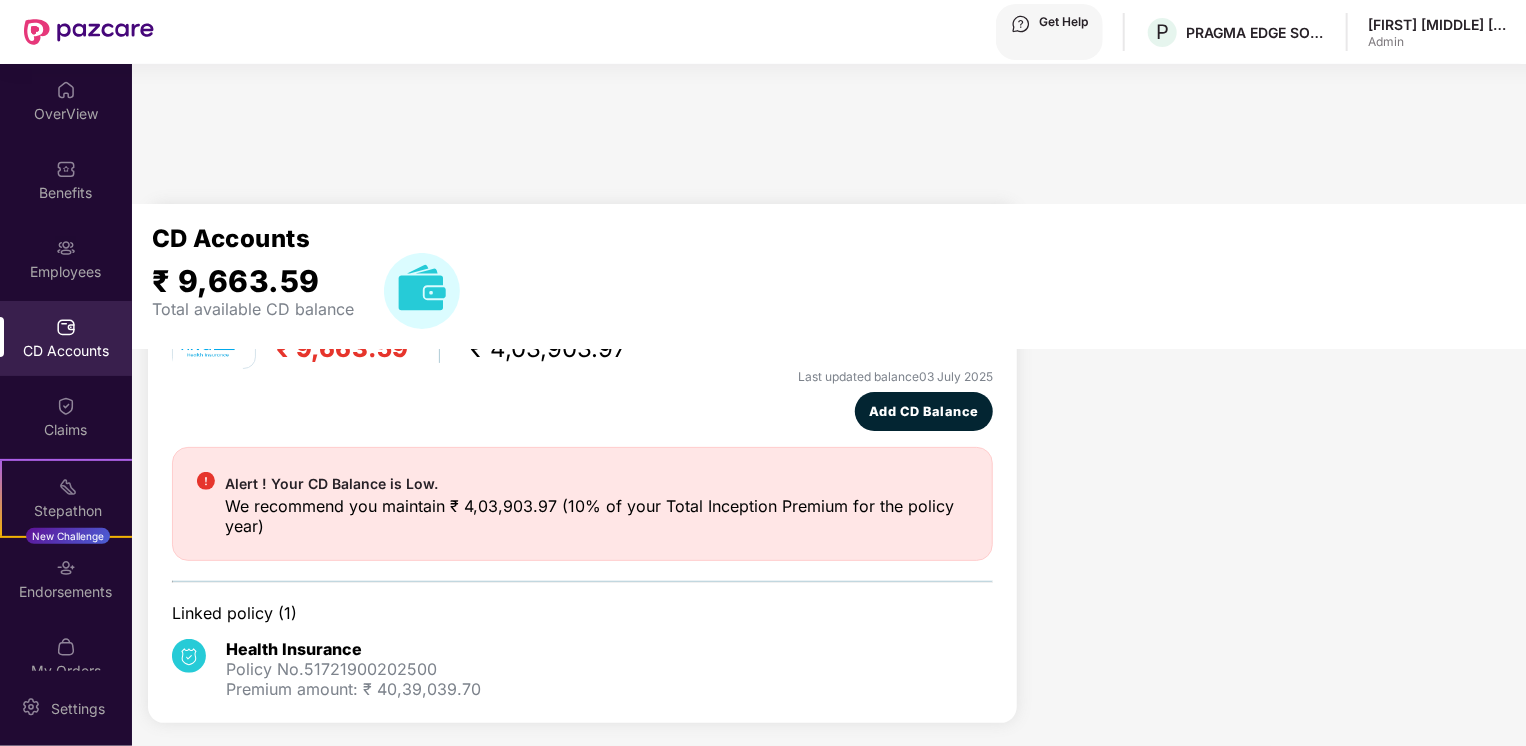 click at bounding box center [190, 290] 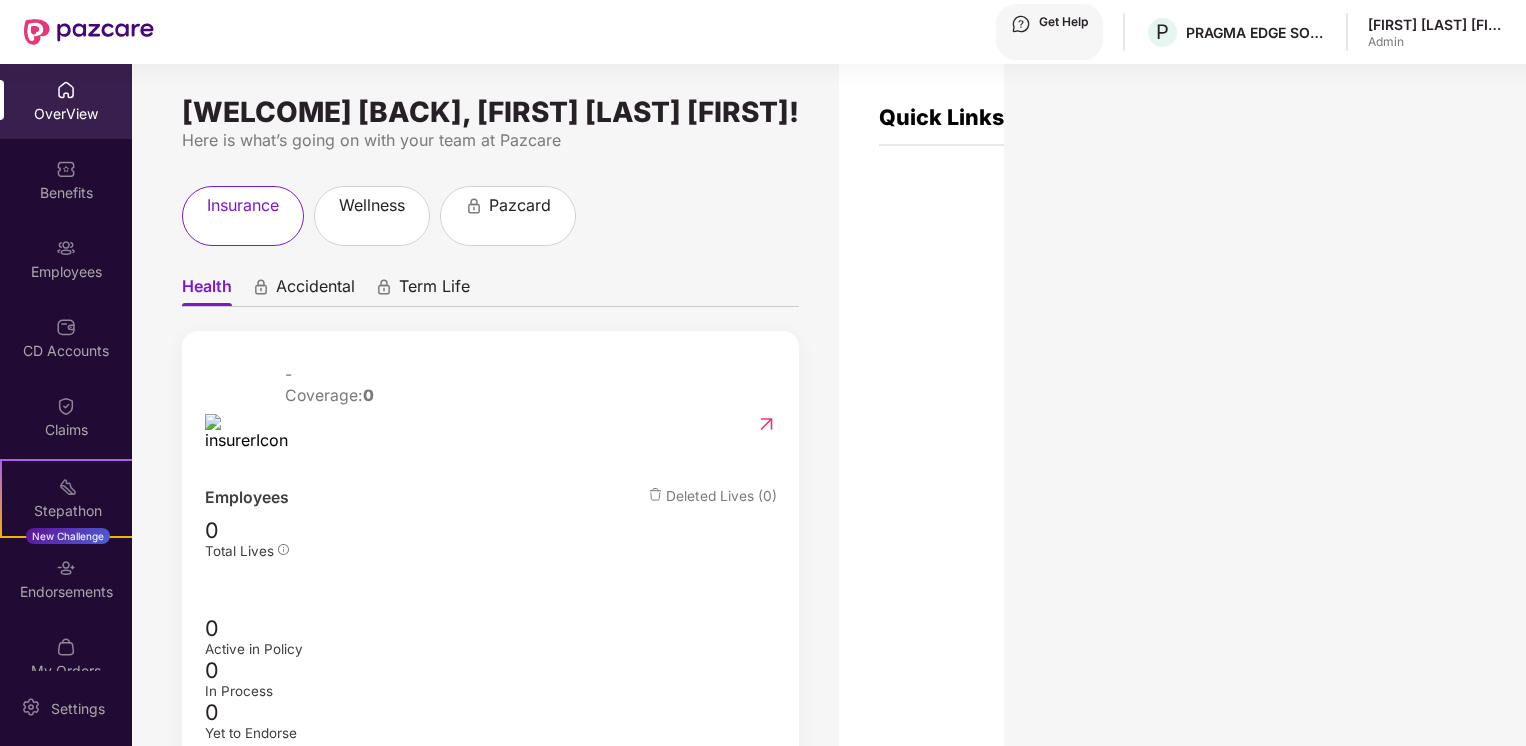 scroll, scrollTop: 0, scrollLeft: 0, axis: both 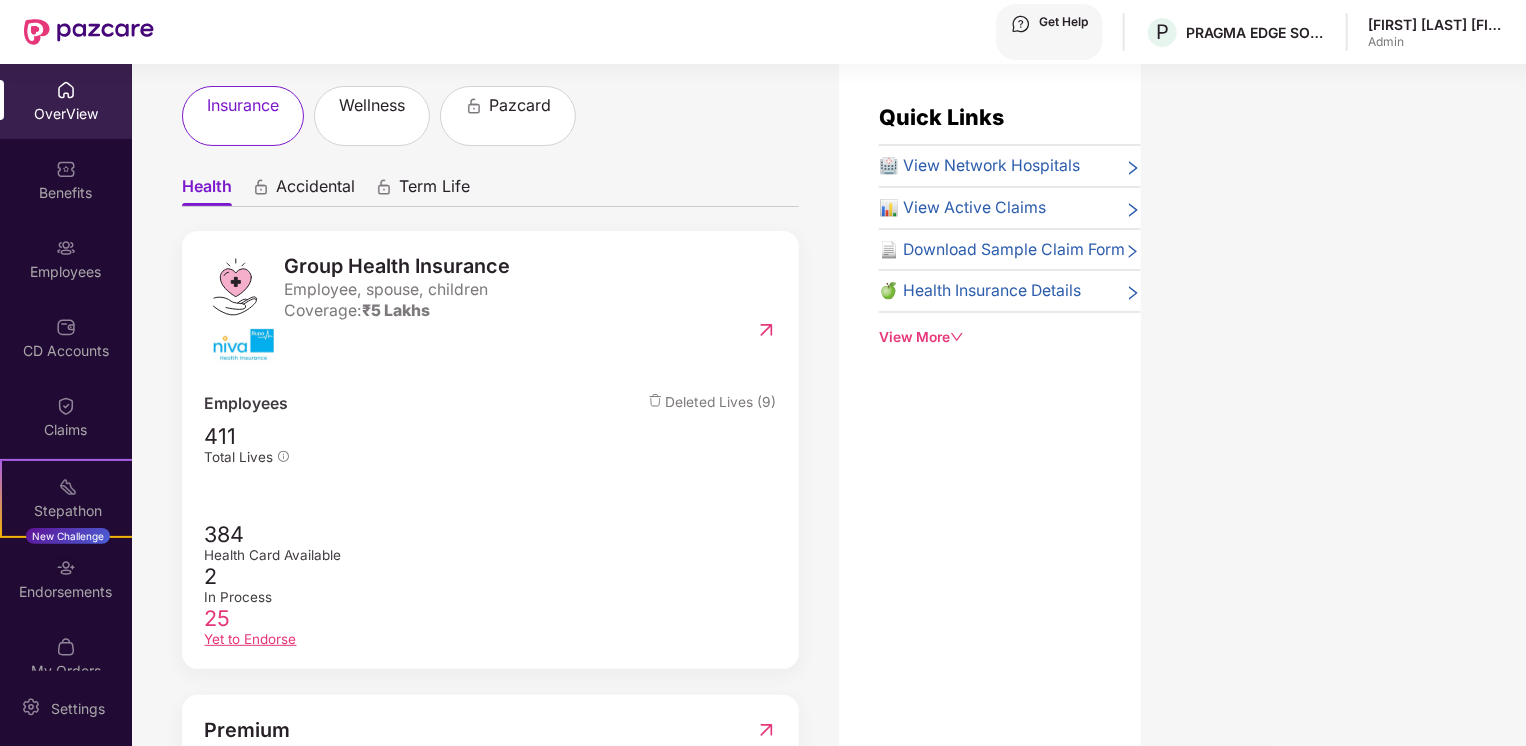 click on "Yet to Endorse" at bounding box center [491, 597] 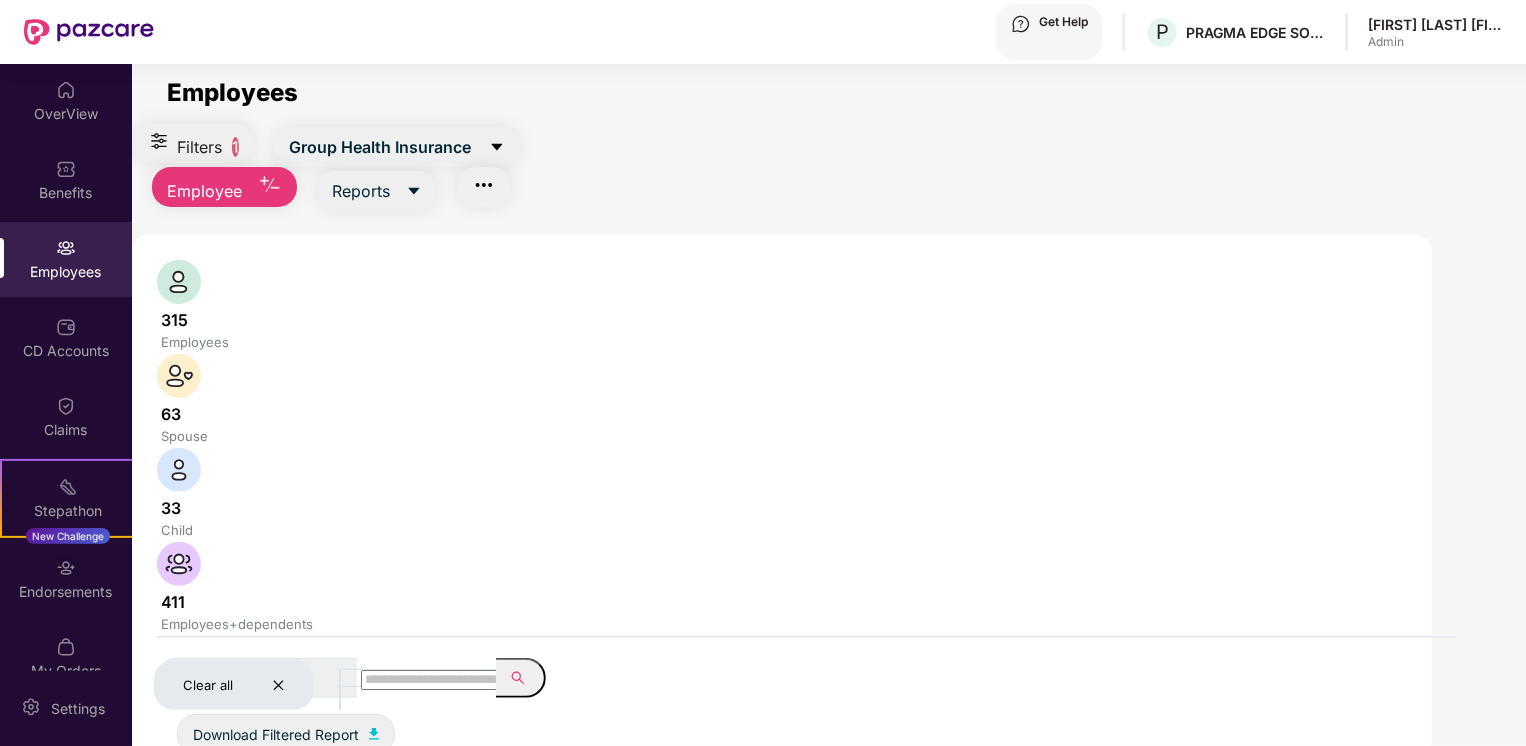 scroll, scrollTop: 0, scrollLeft: 0, axis: both 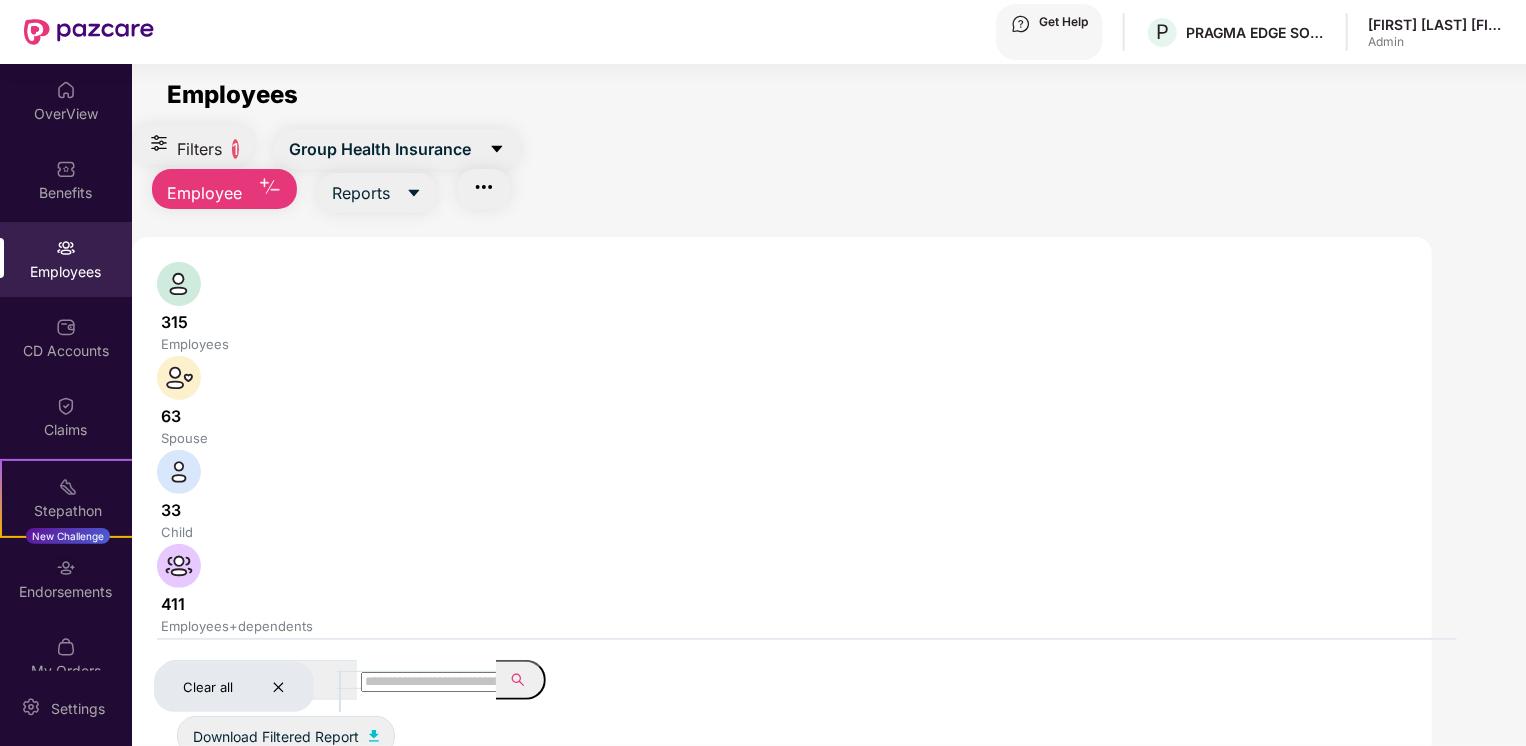 click on "Click to sort ascending" at bounding box center (763, 10) 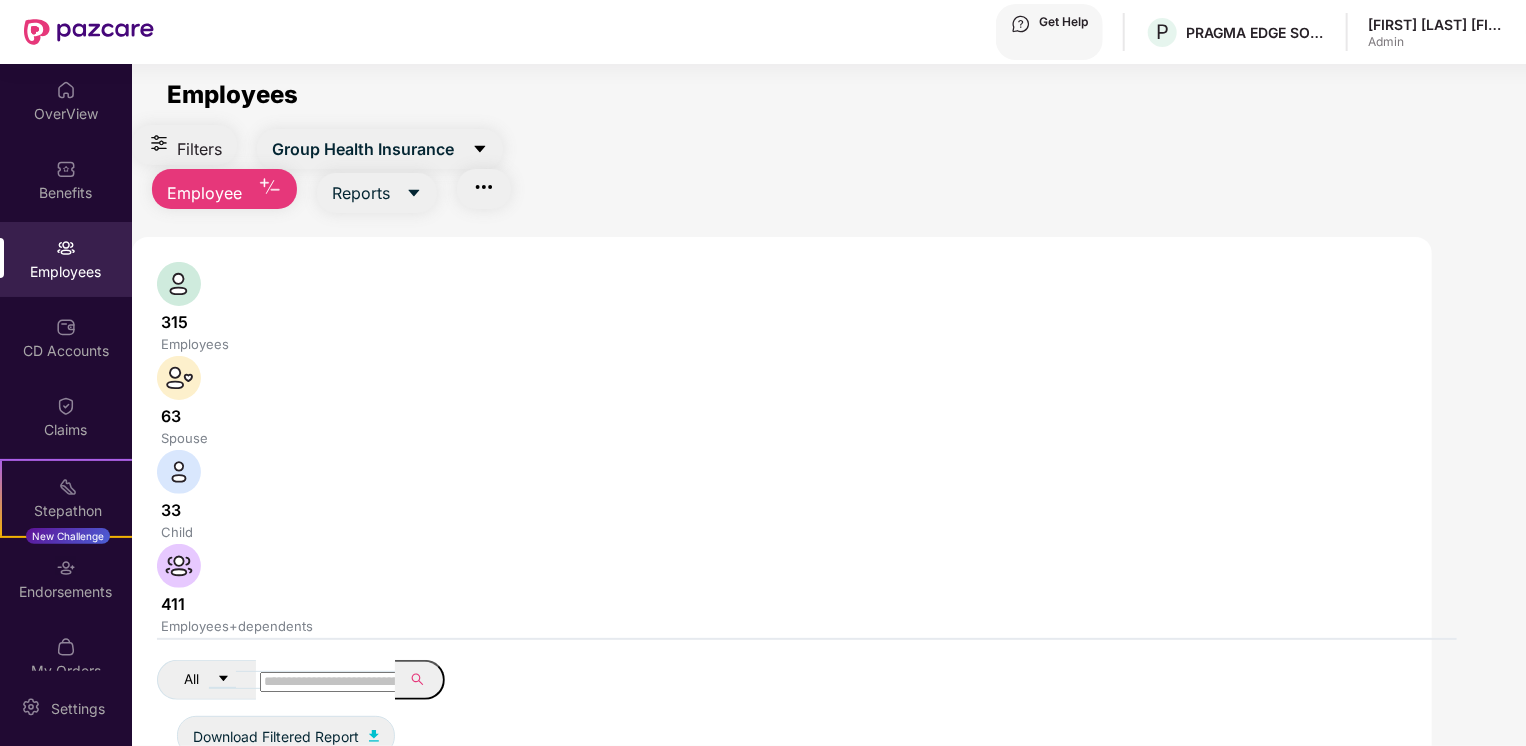 click on "Employees" at bounding box center (775, 344) 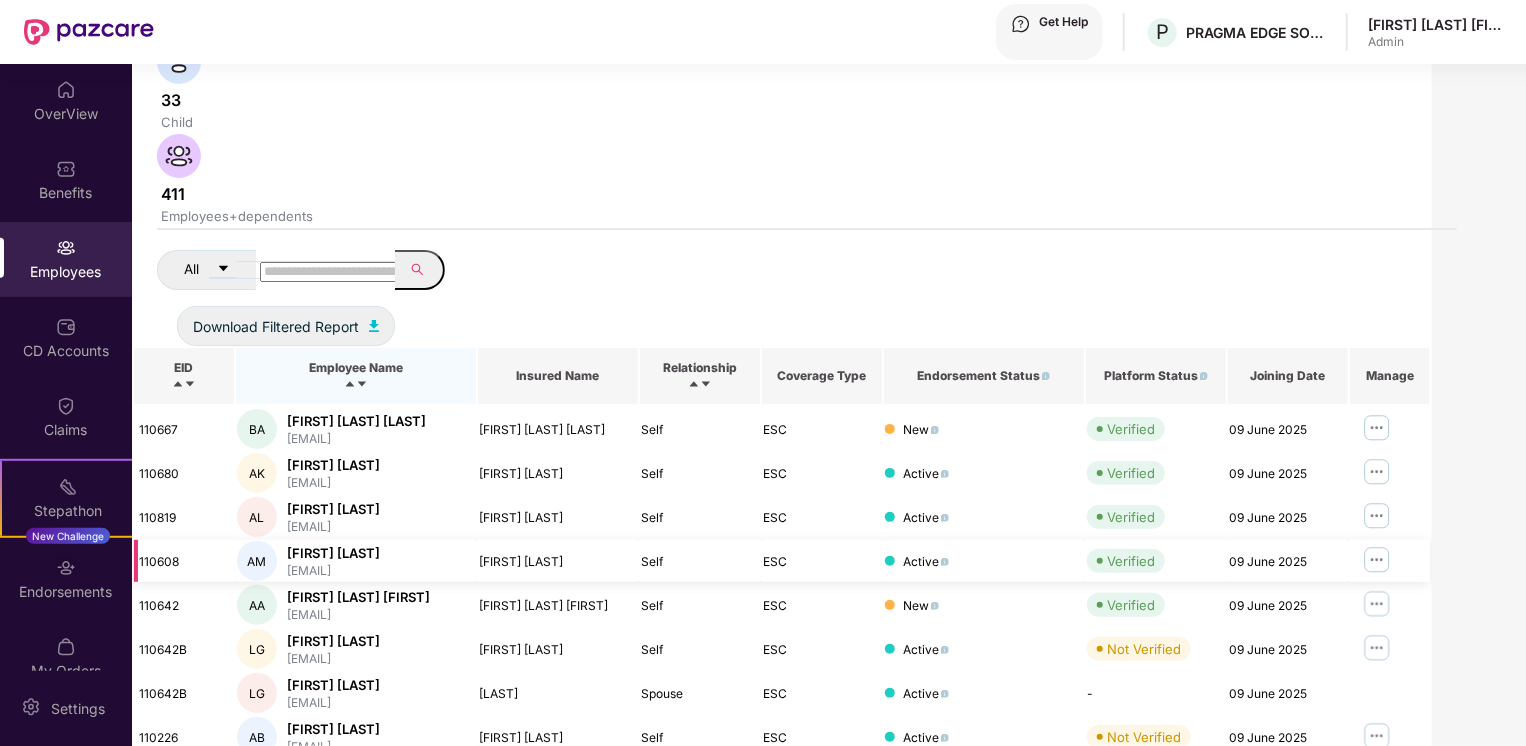 scroll, scrollTop: 180, scrollLeft: 0, axis: vertical 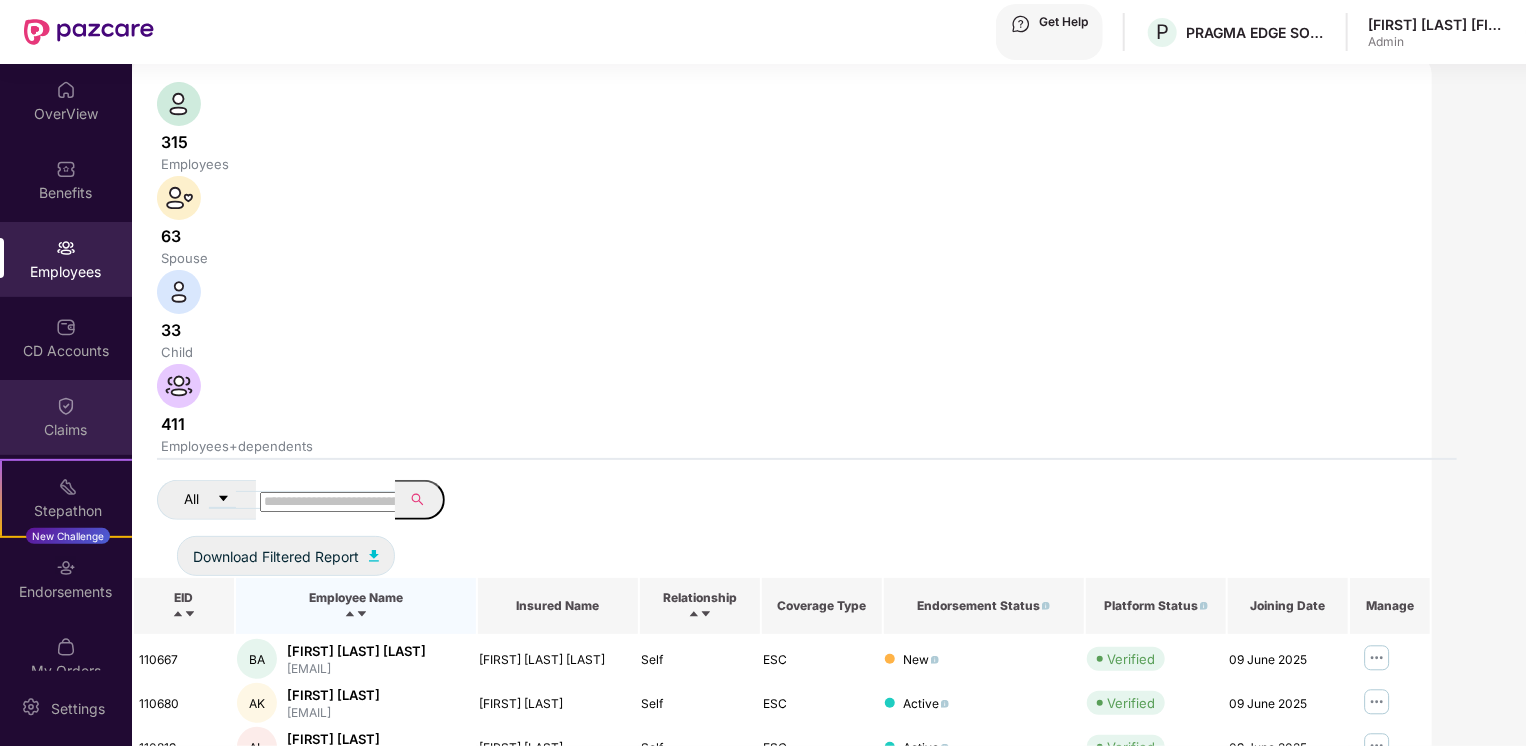 click on "Claims" at bounding box center (66, 417) 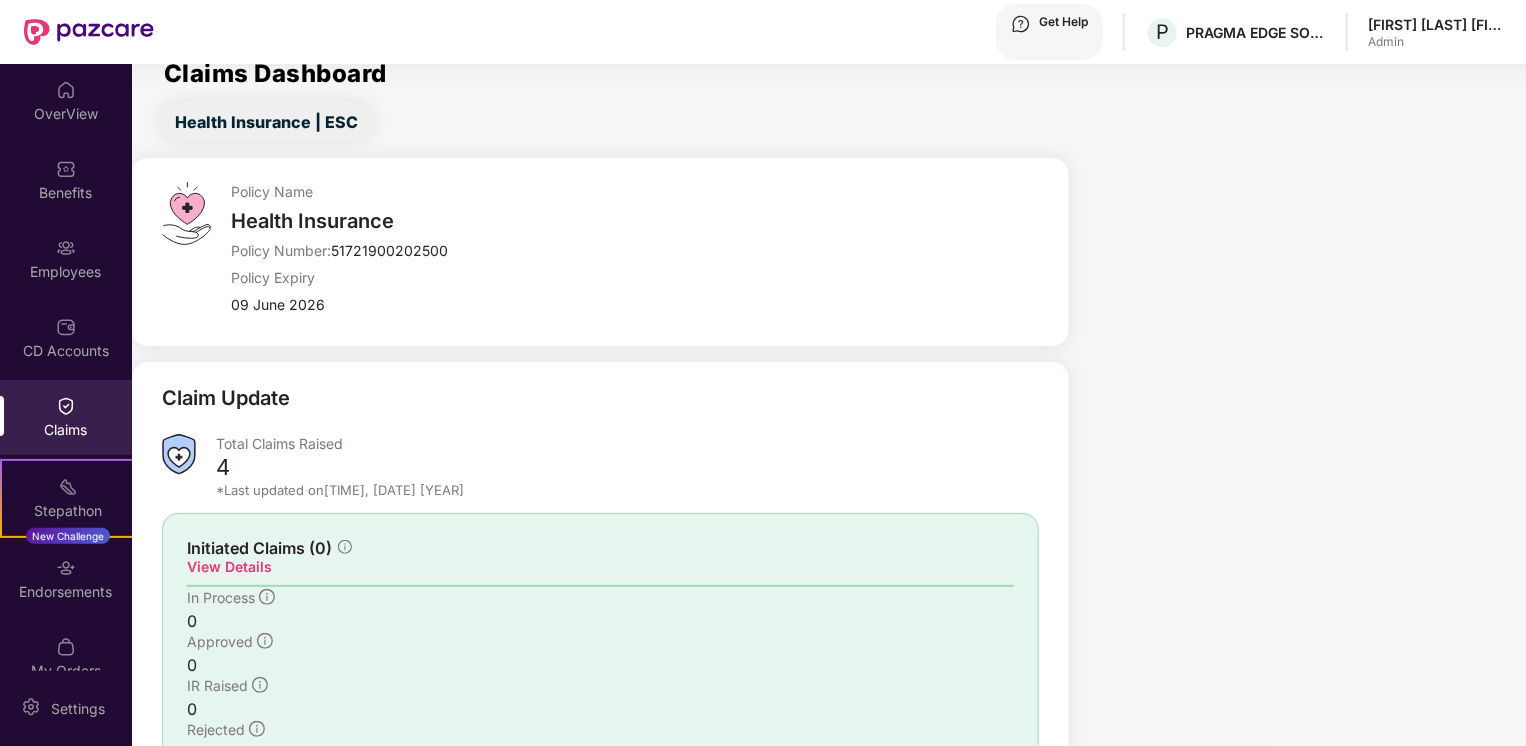 scroll, scrollTop: 36, scrollLeft: 0, axis: vertical 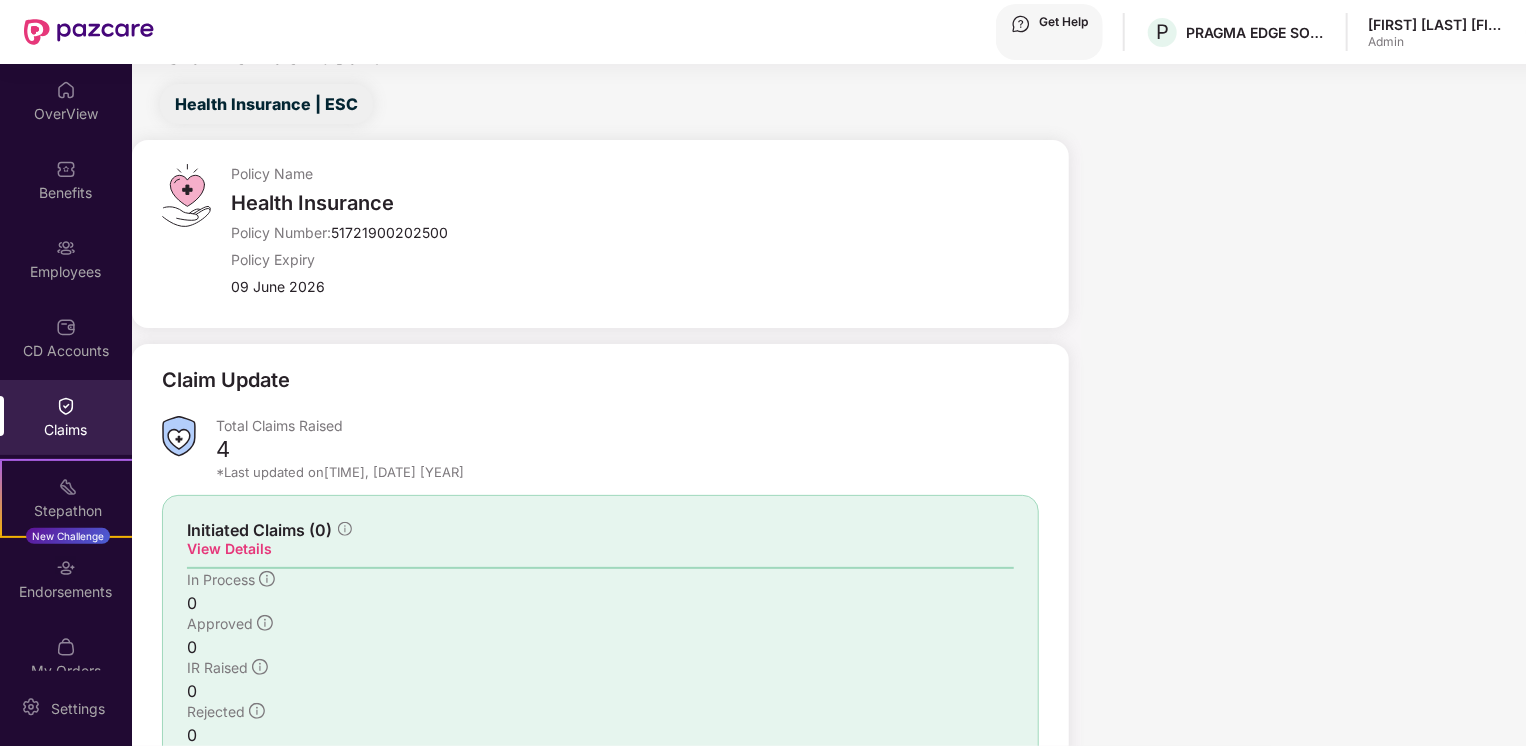 click on "View Details" at bounding box center (229, 880) 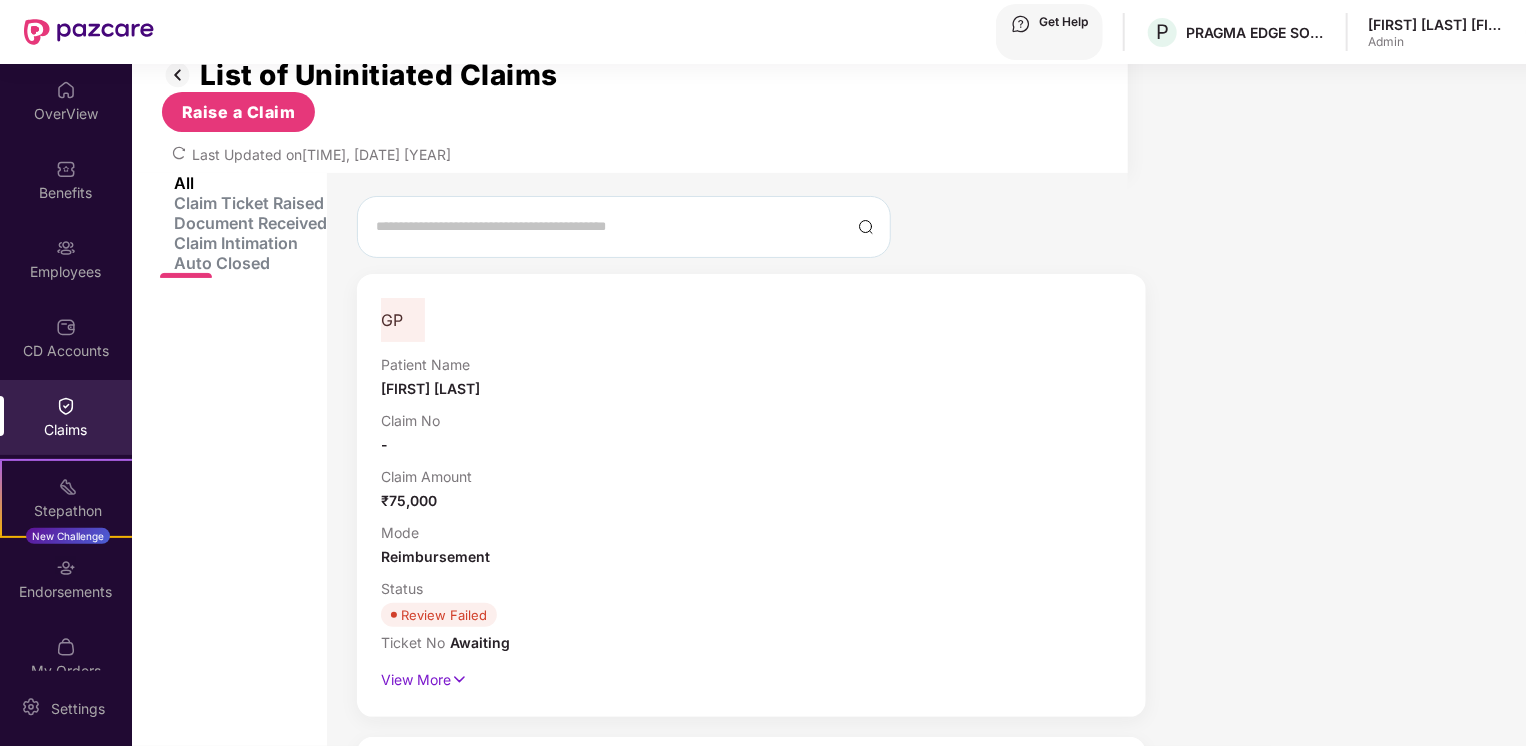 scroll, scrollTop: 136, scrollLeft: 0, axis: vertical 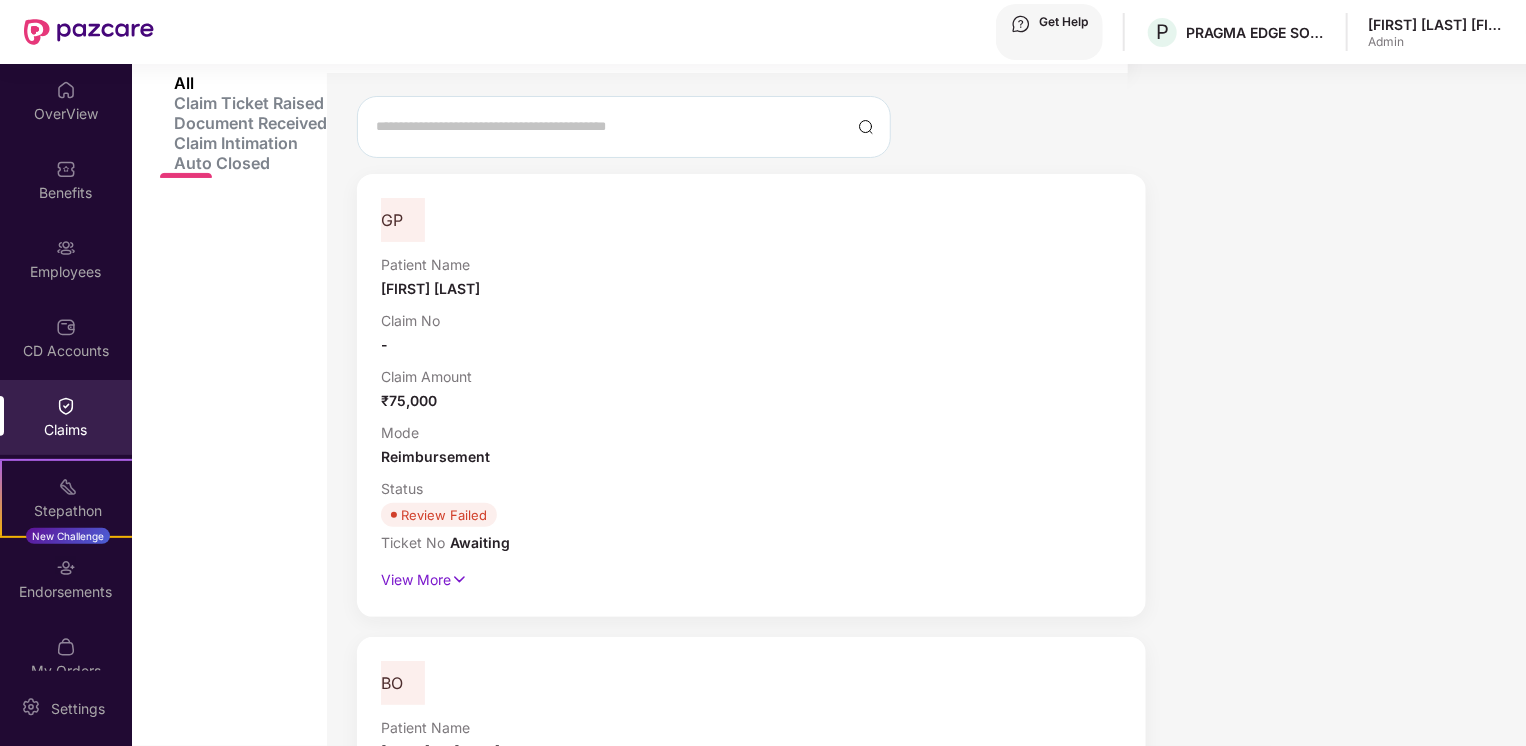 click on "View More" at bounding box center (751, 577) 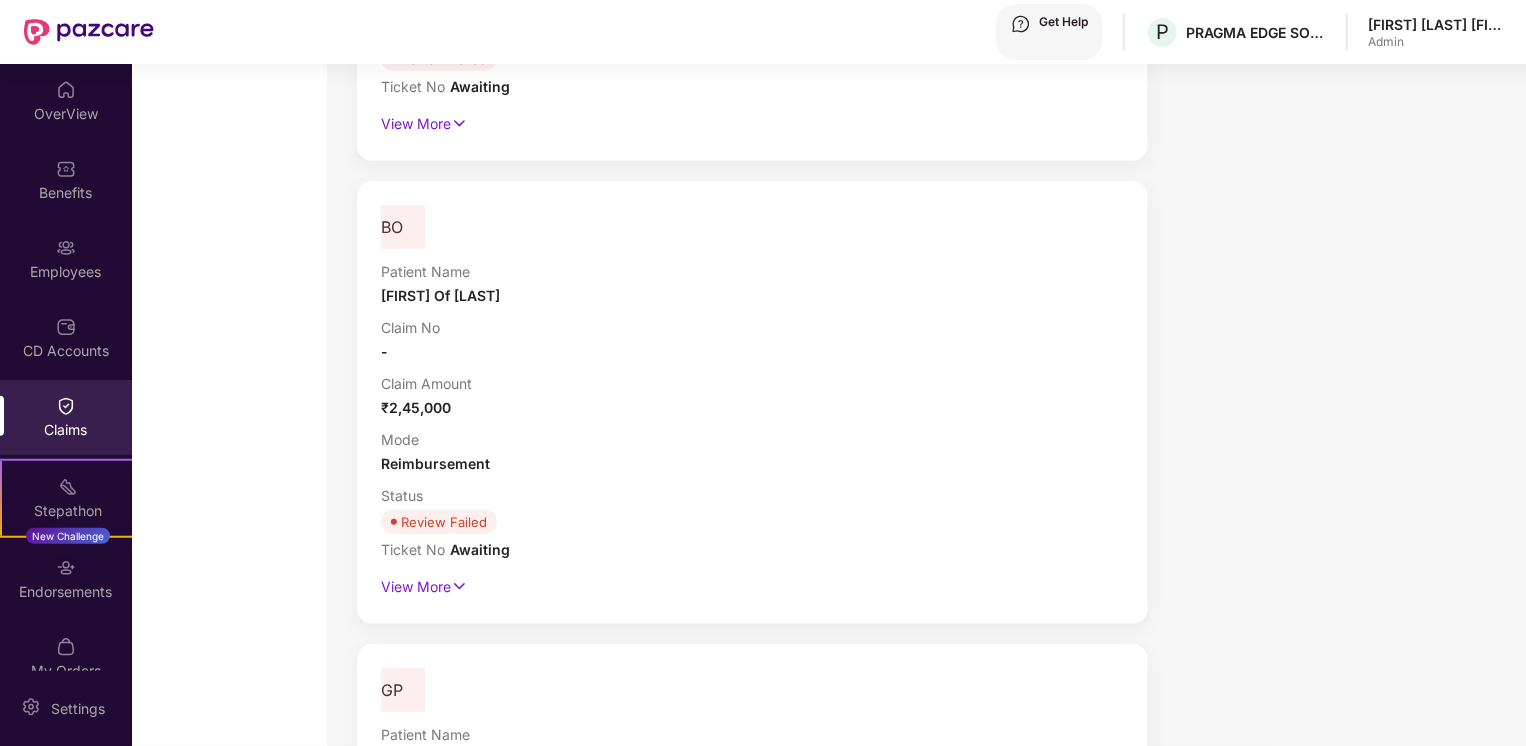 scroll, scrollTop: 0, scrollLeft: 0, axis: both 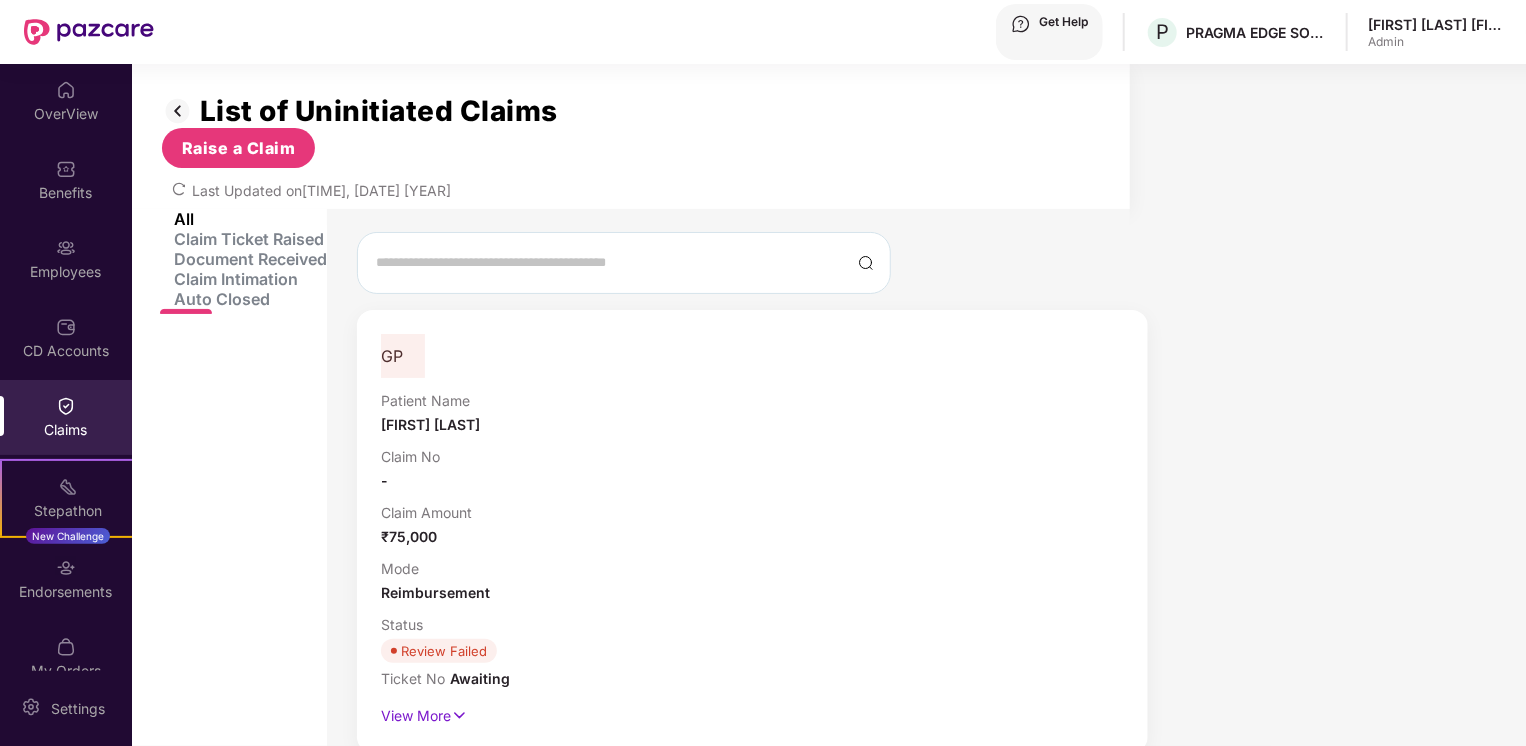 click on "Auto Closed" at bounding box center [250, 299] 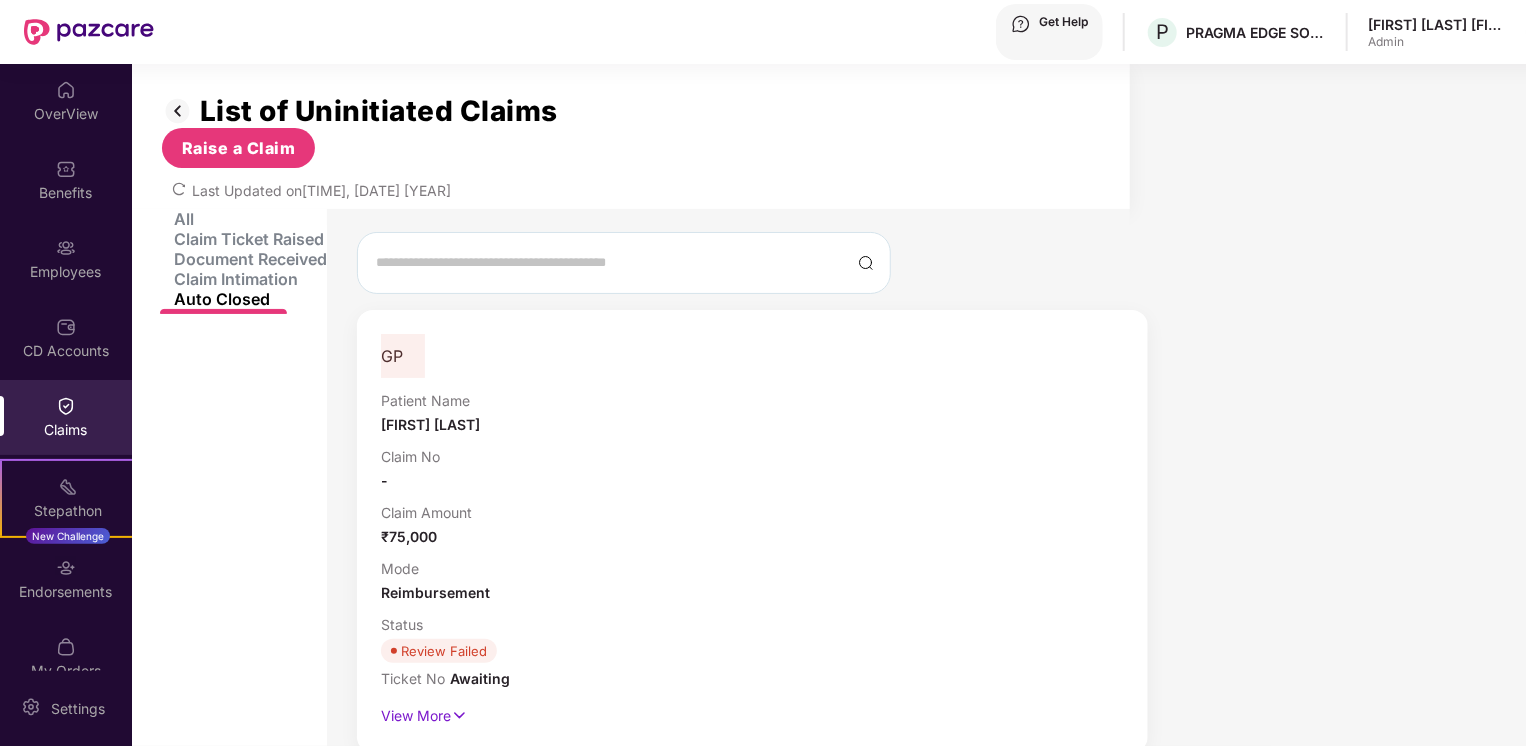 click on "Claim Intimation" at bounding box center (250, 279) 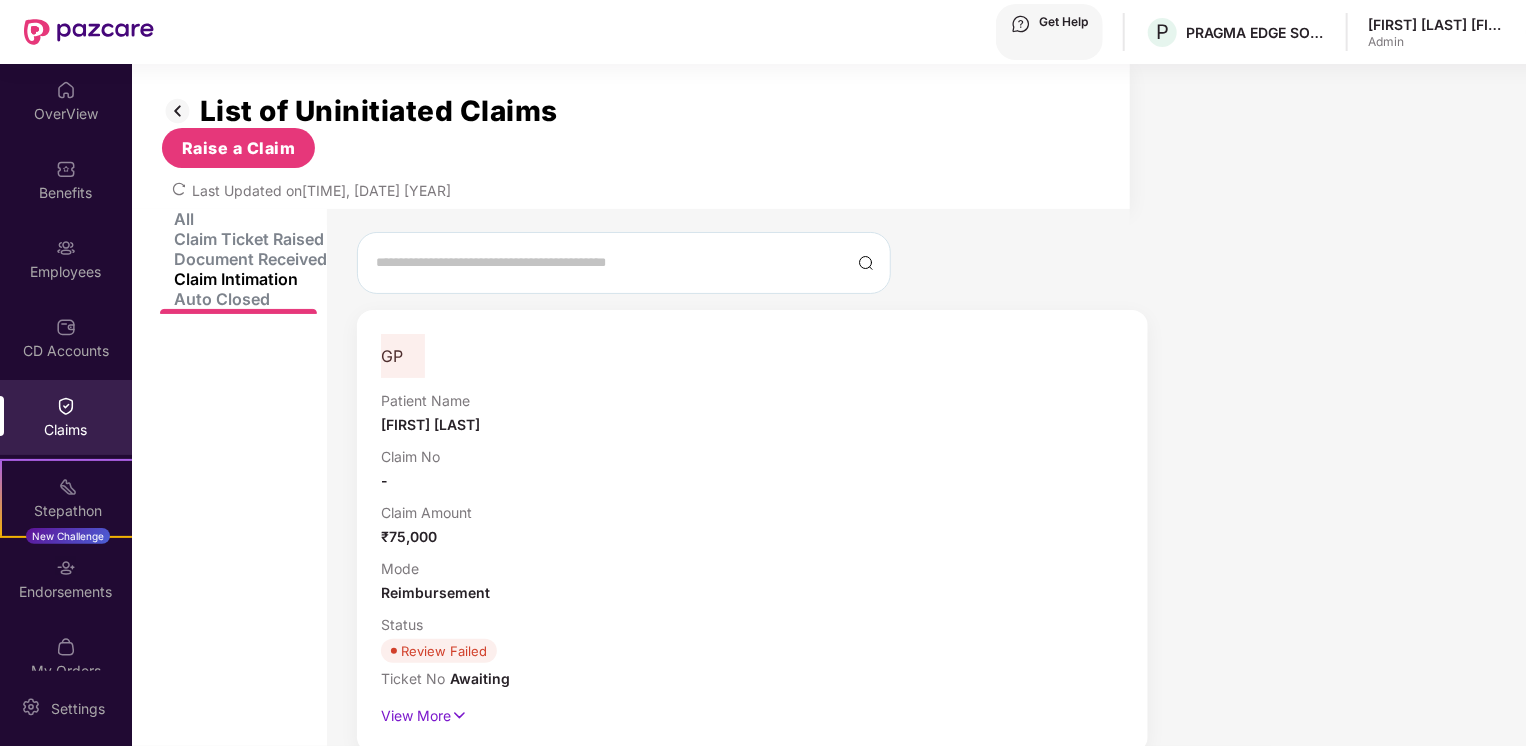click on "Document Received" at bounding box center (250, 259) 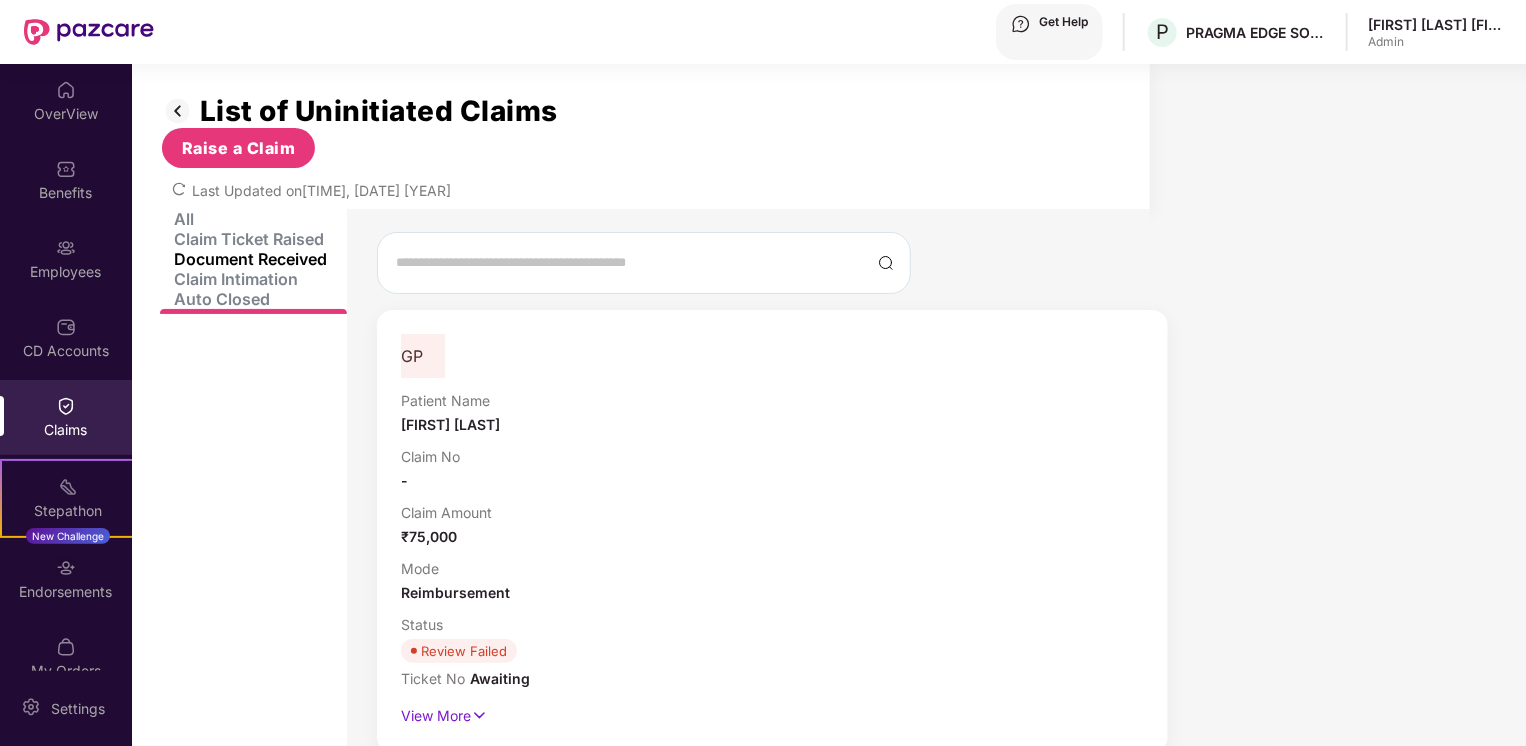 click on "Claim Ticket Raised" at bounding box center [260, 239] 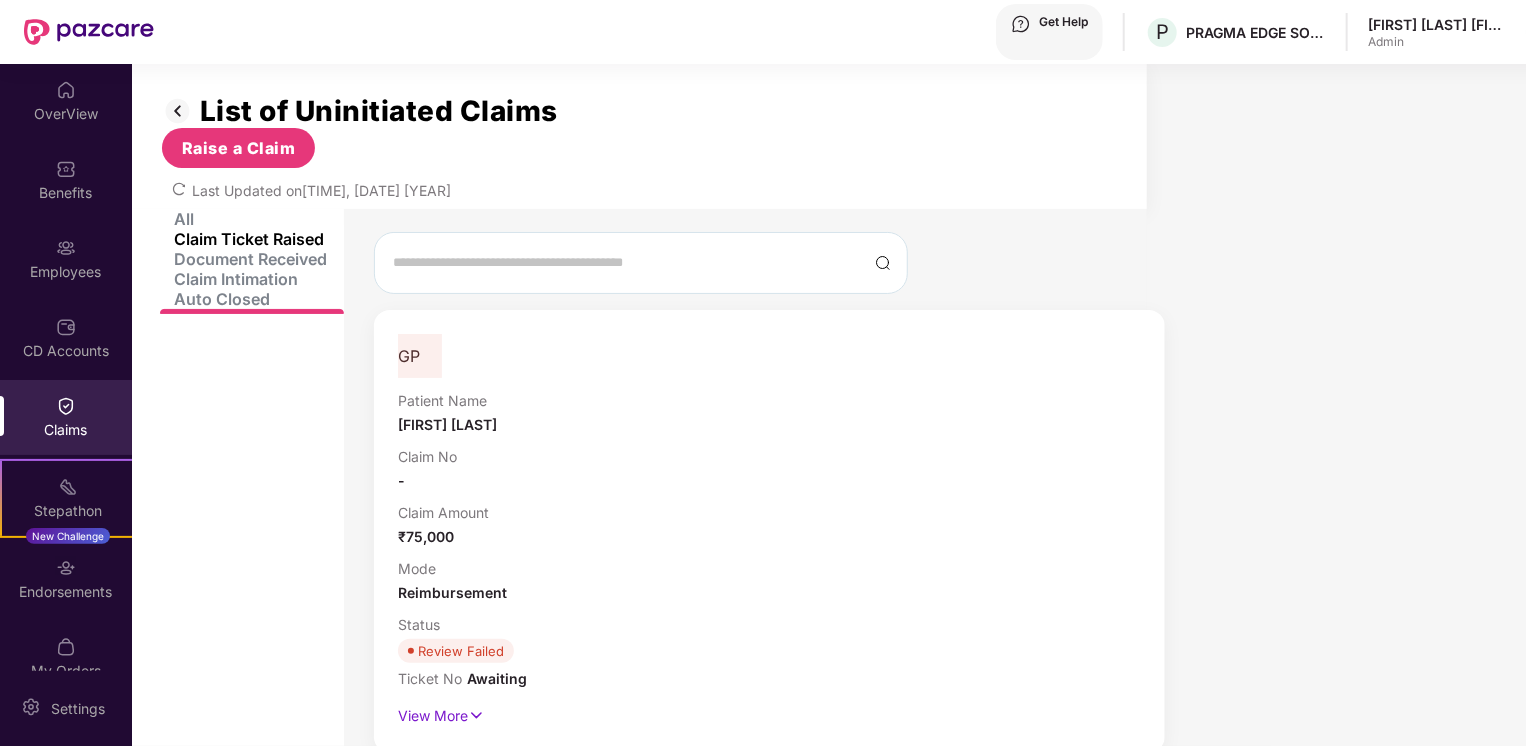 click on "All" at bounding box center (244, 219) 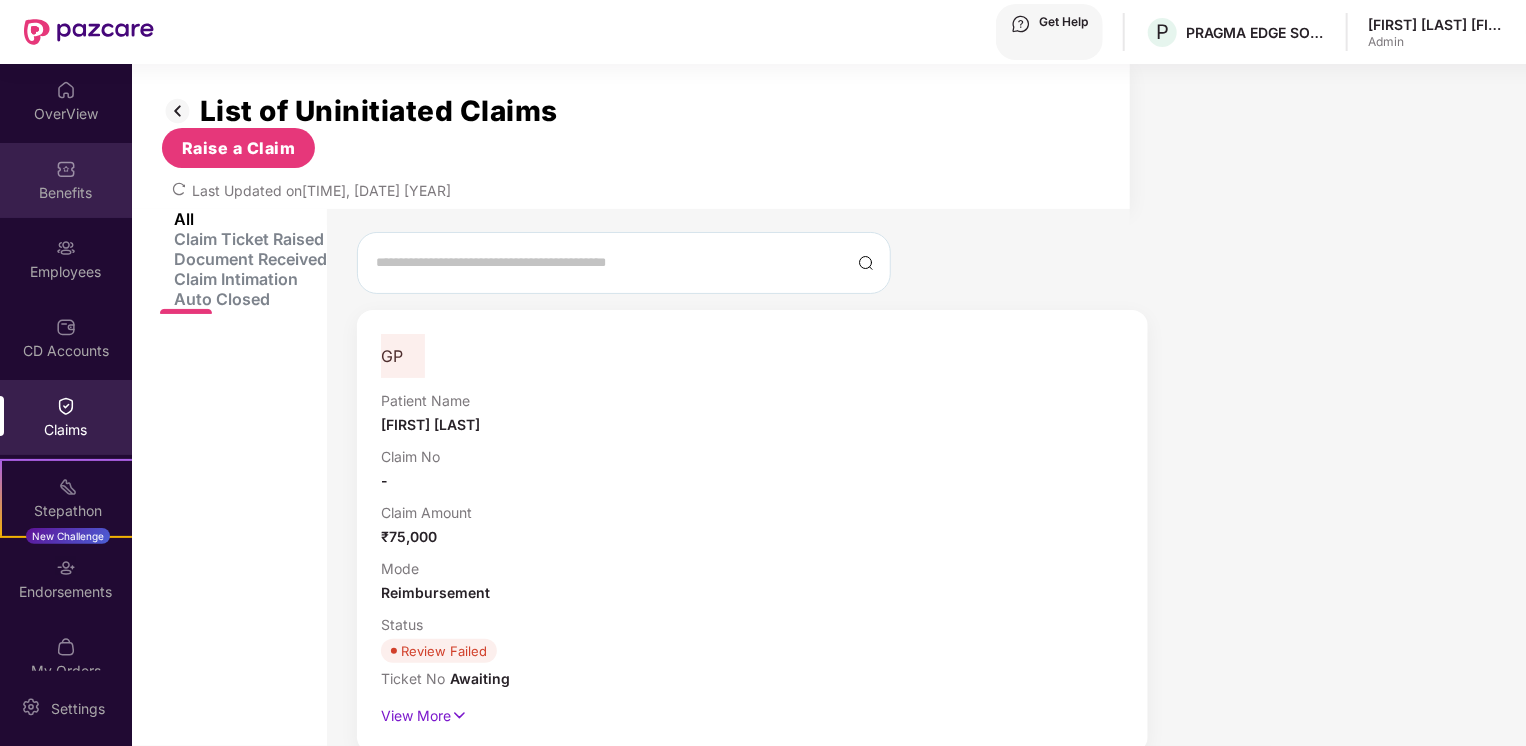 click on "Benefits" at bounding box center (66, 180) 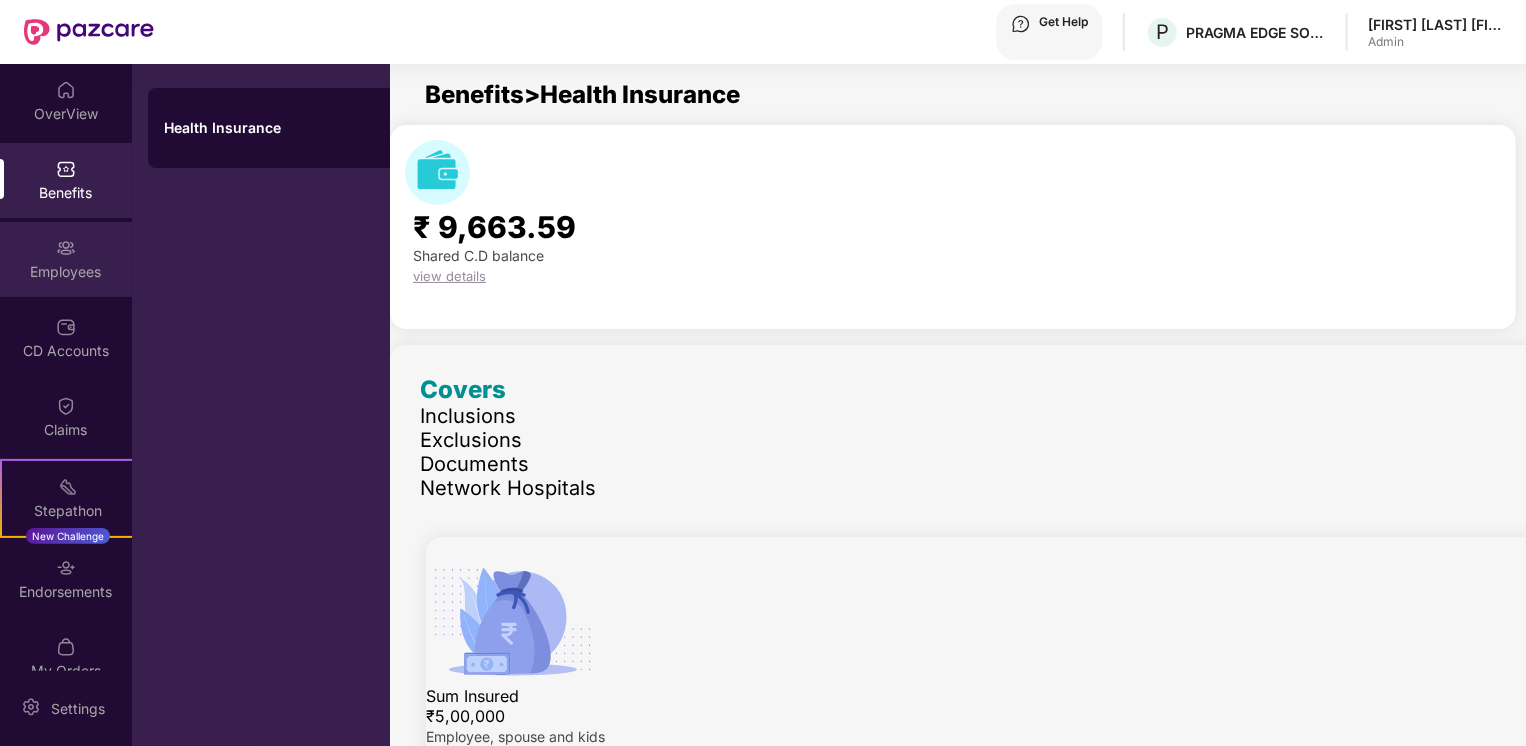 click on "Employees" at bounding box center [66, 114] 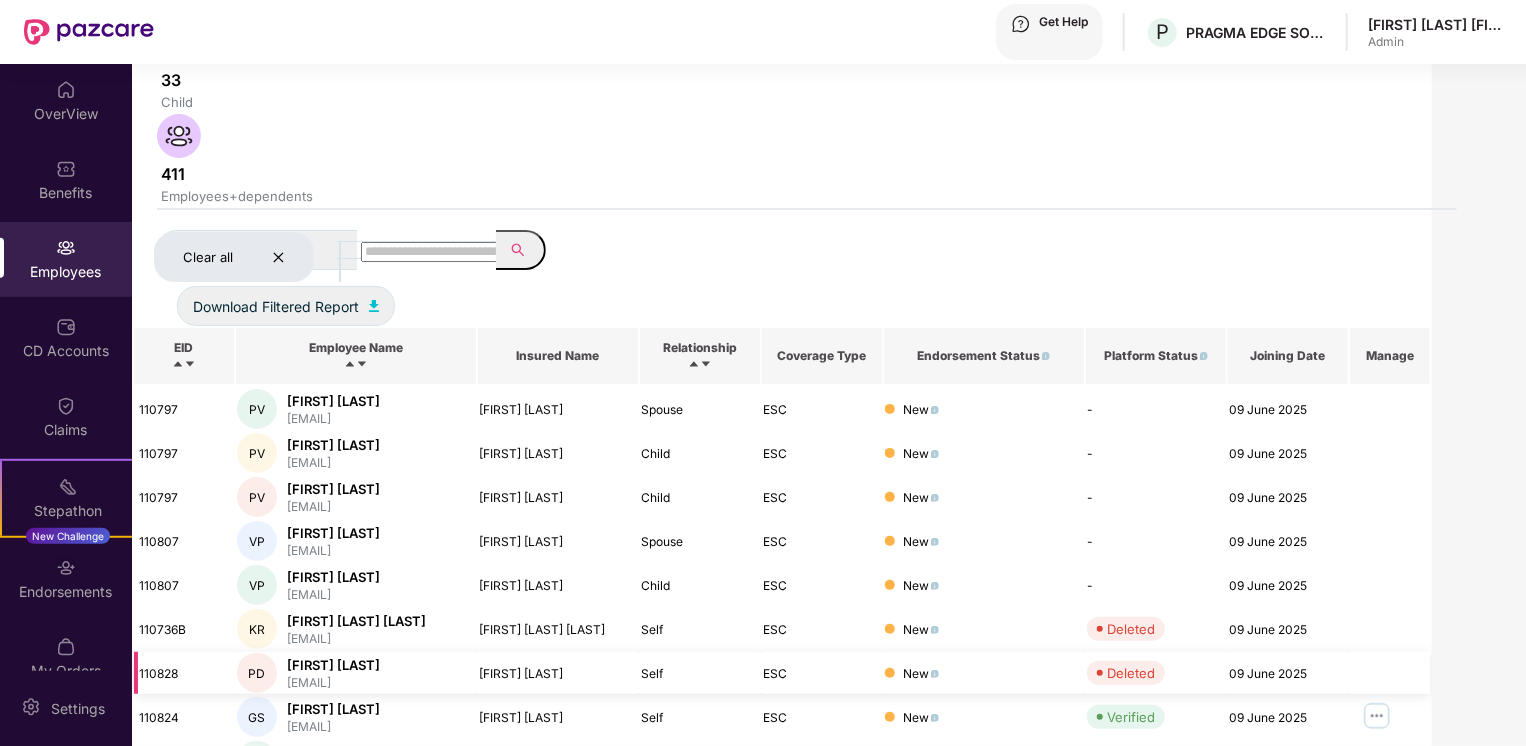 scroll, scrollTop: 480, scrollLeft: 0, axis: vertical 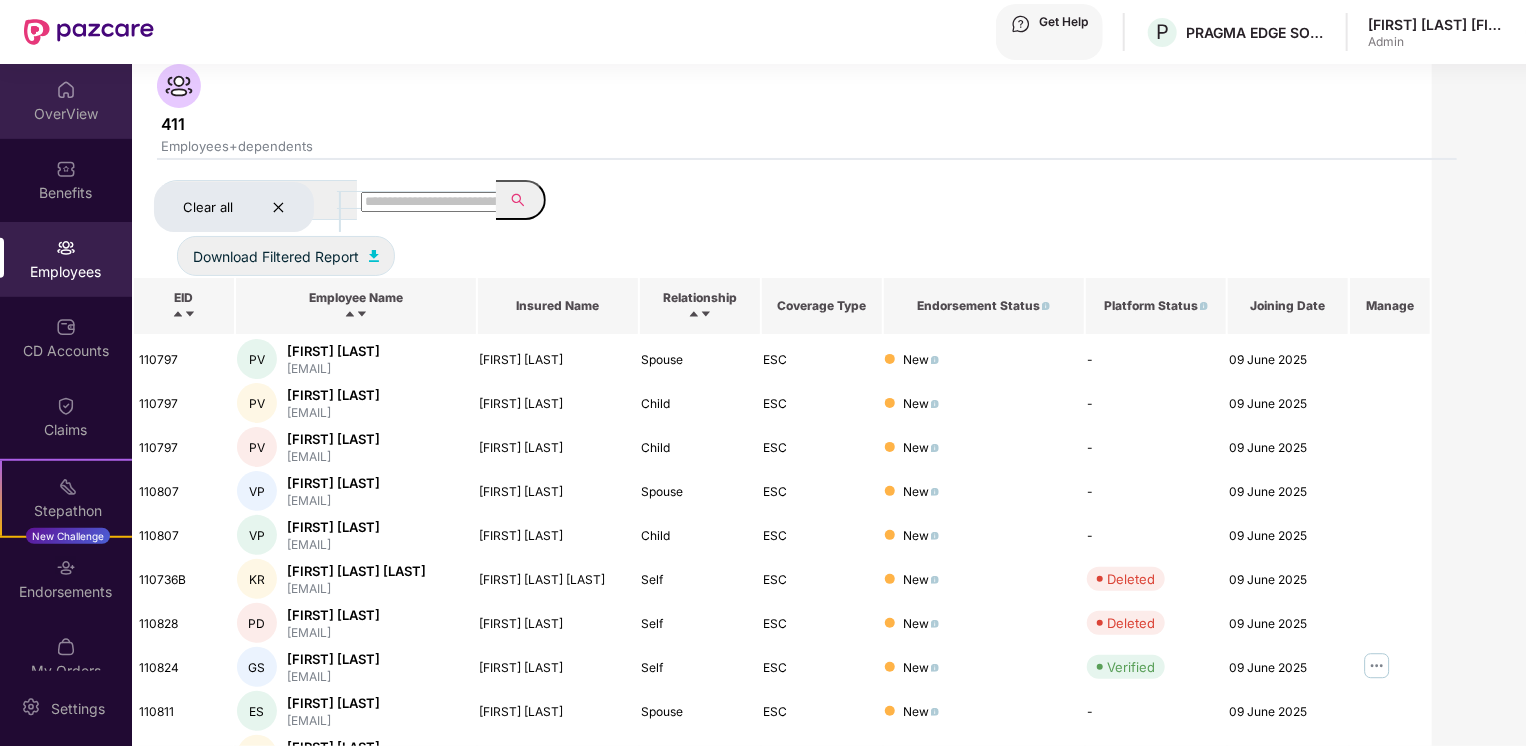 click on "OverView" at bounding box center [66, 114] 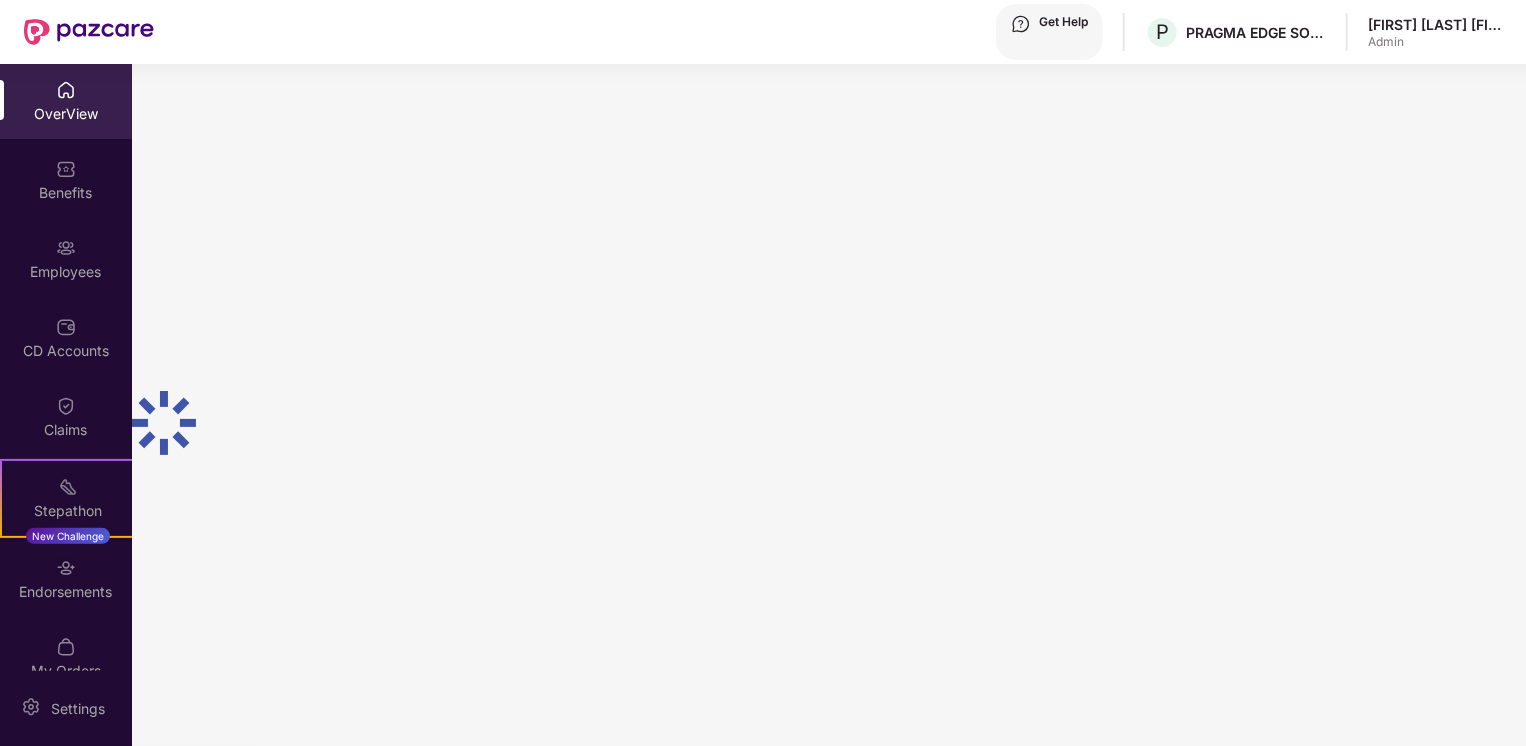 scroll, scrollTop: 0, scrollLeft: 0, axis: both 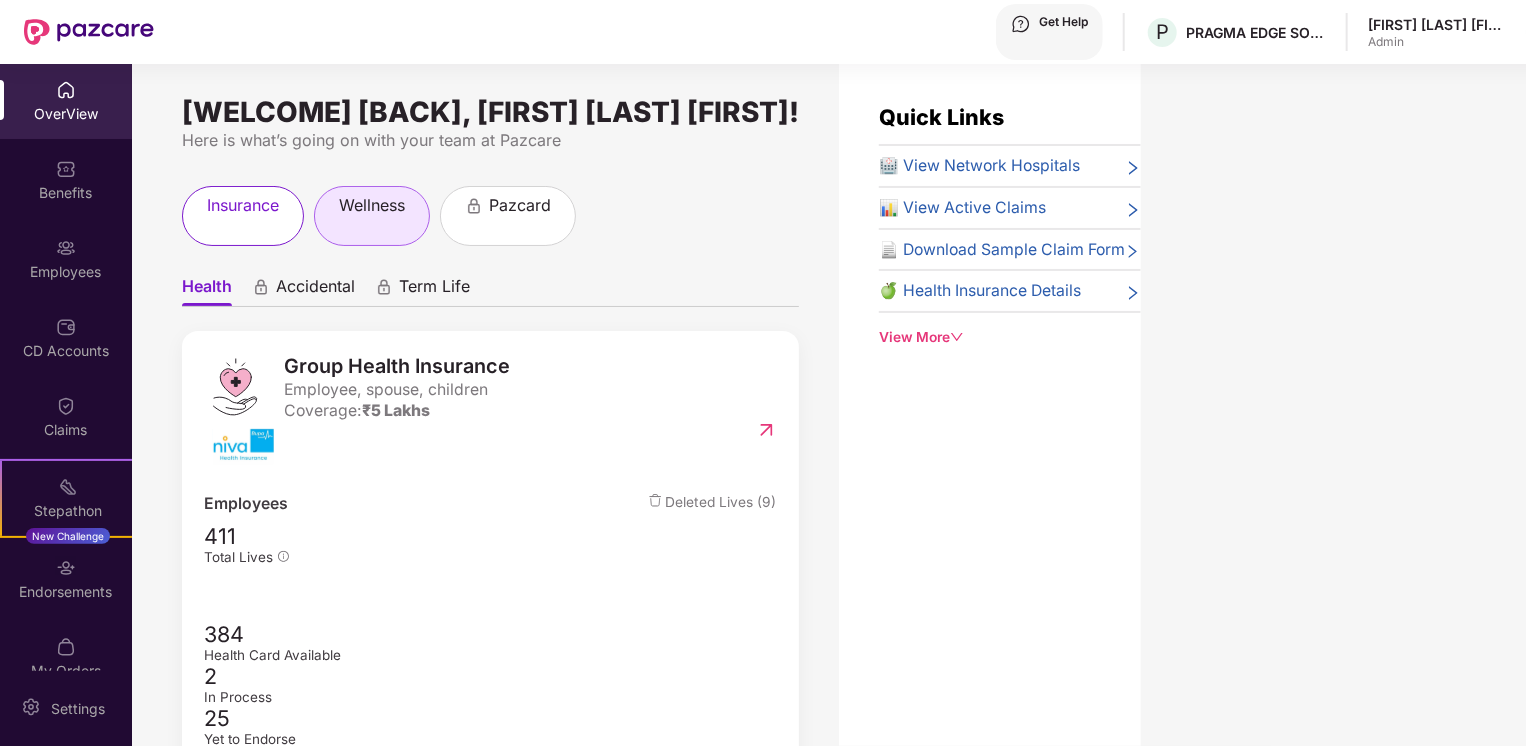 click on "wellness" at bounding box center [243, 205] 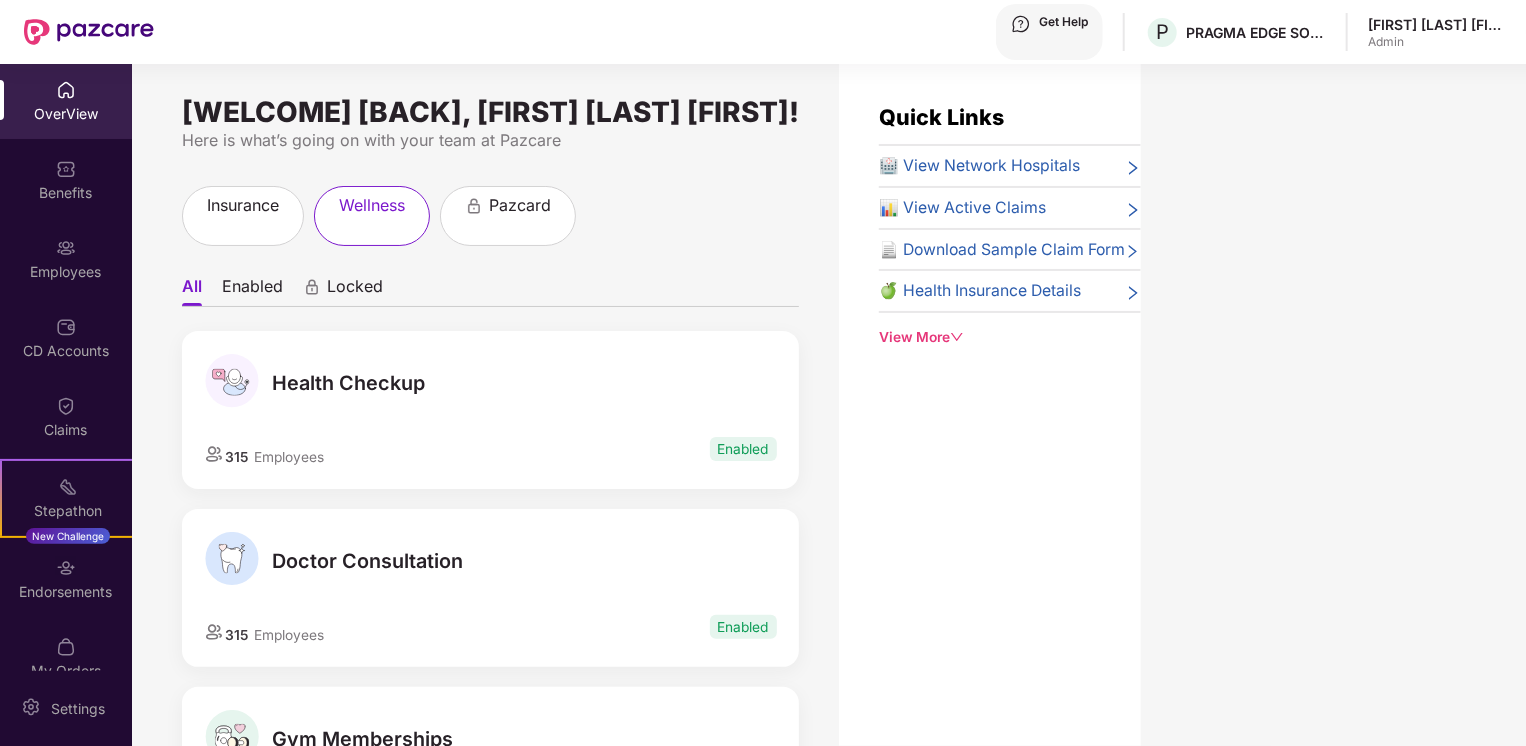 click on "Doctor Consultation   315  Employees Enabled" at bounding box center (490, 410) 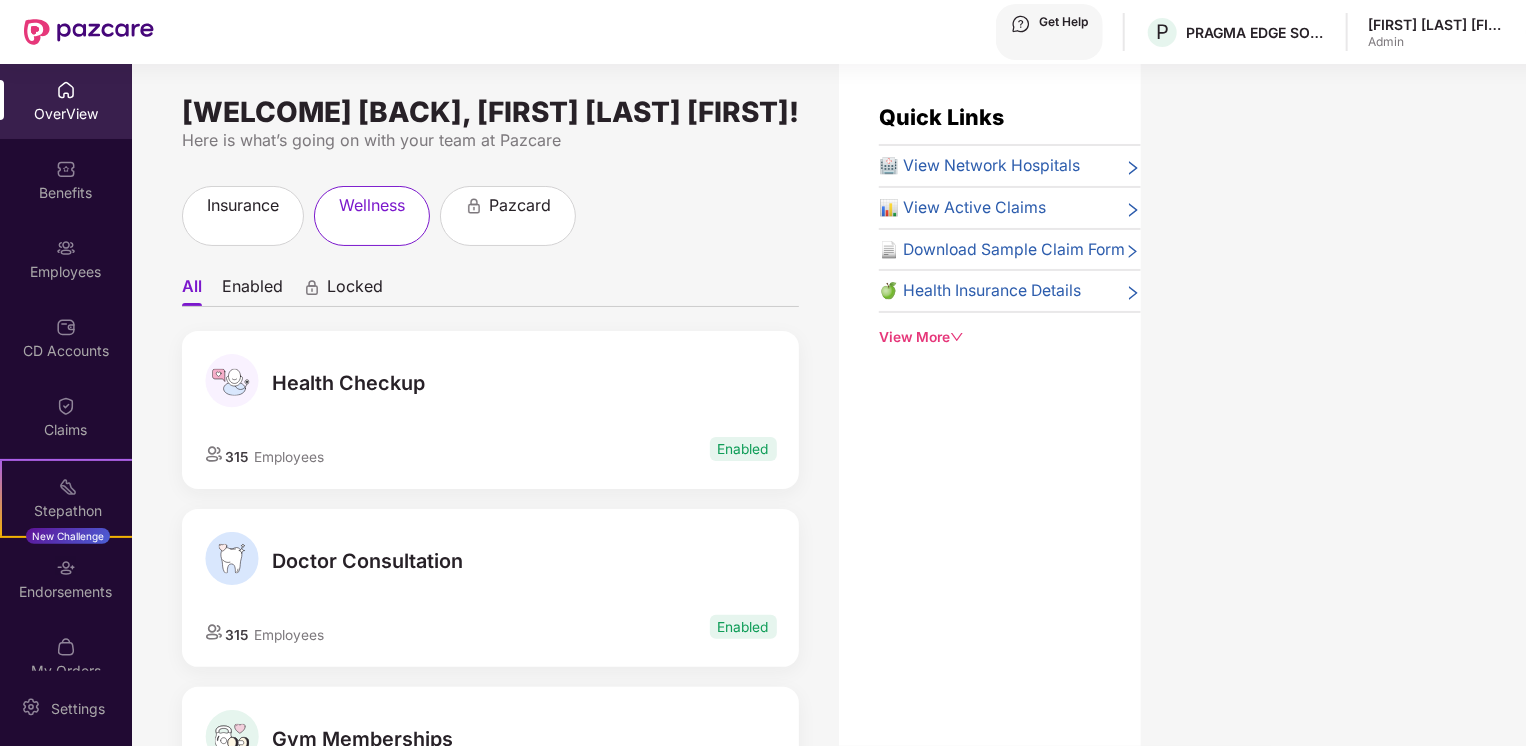 click at bounding box center (232, 381) 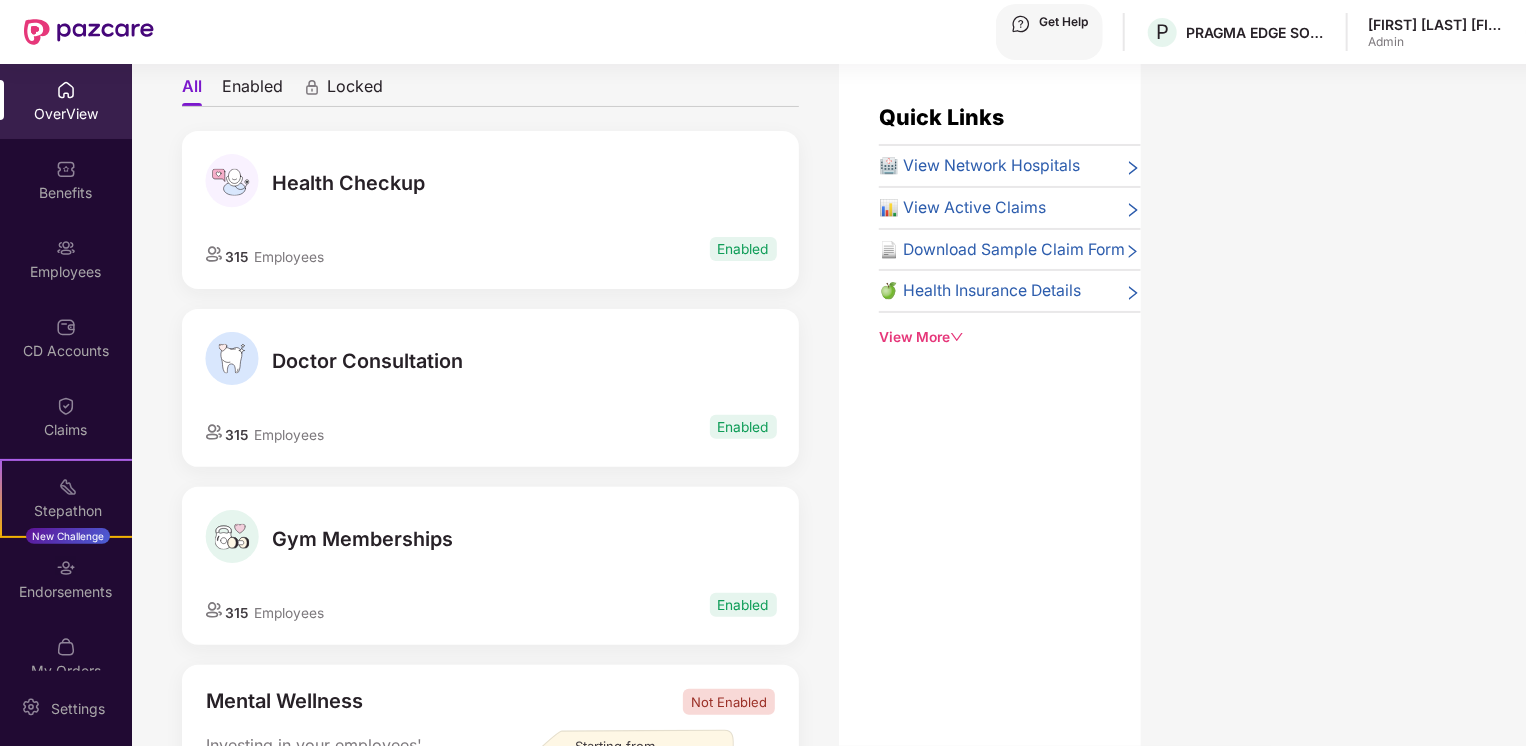 scroll, scrollTop: 0, scrollLeft: 0, axis: both 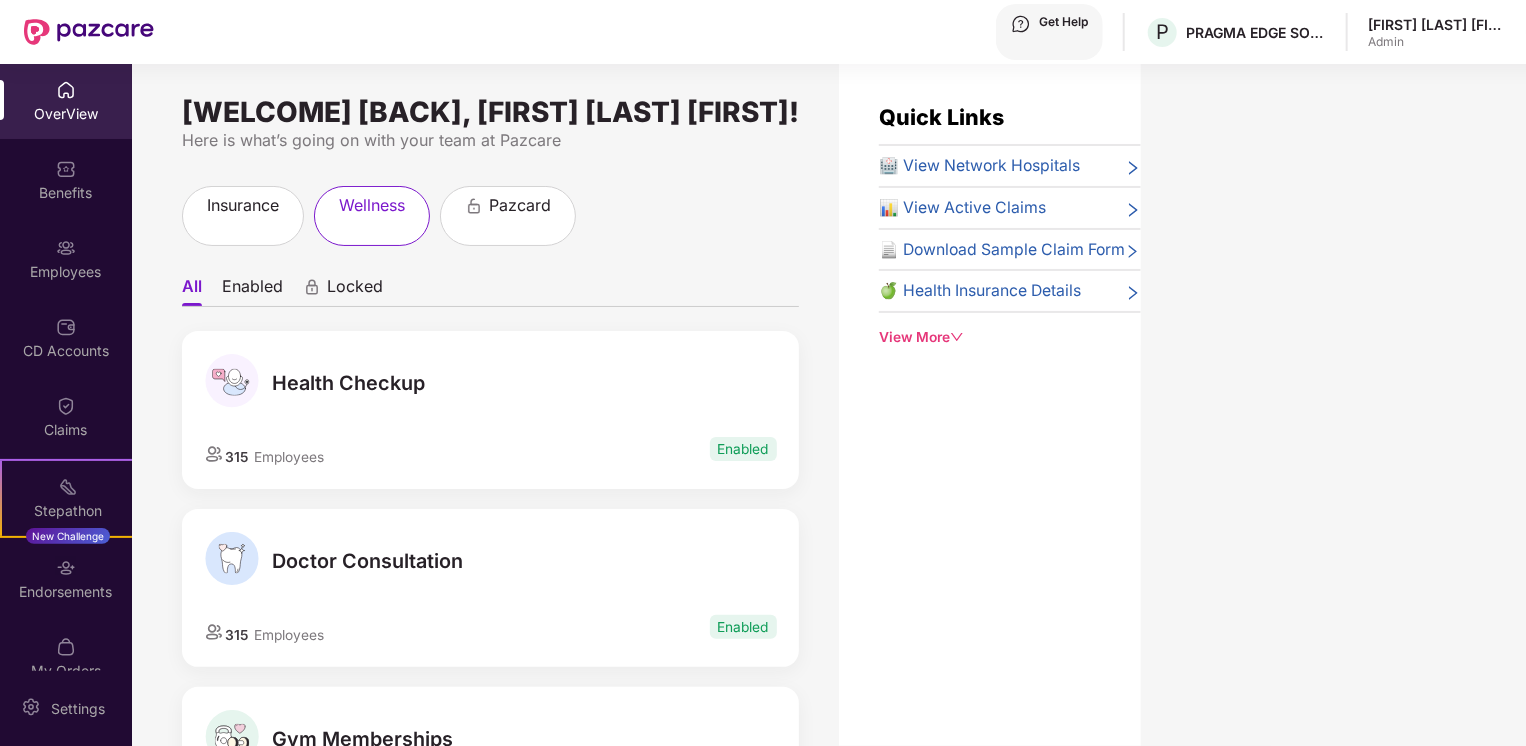 click on "Enabled" at bounding box center (743, 449) 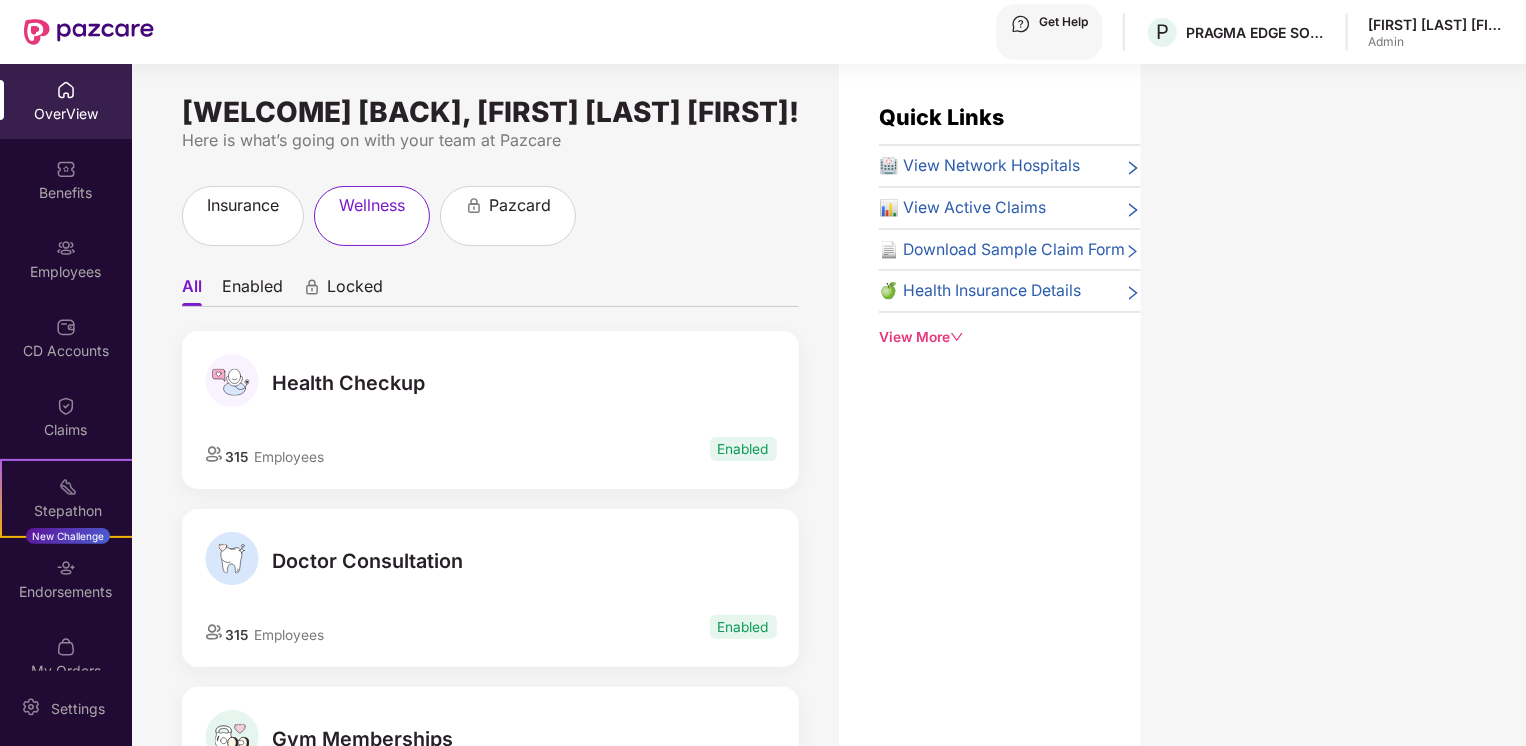 click on "315  Employees Enabled" at bounding box center [491, 449] 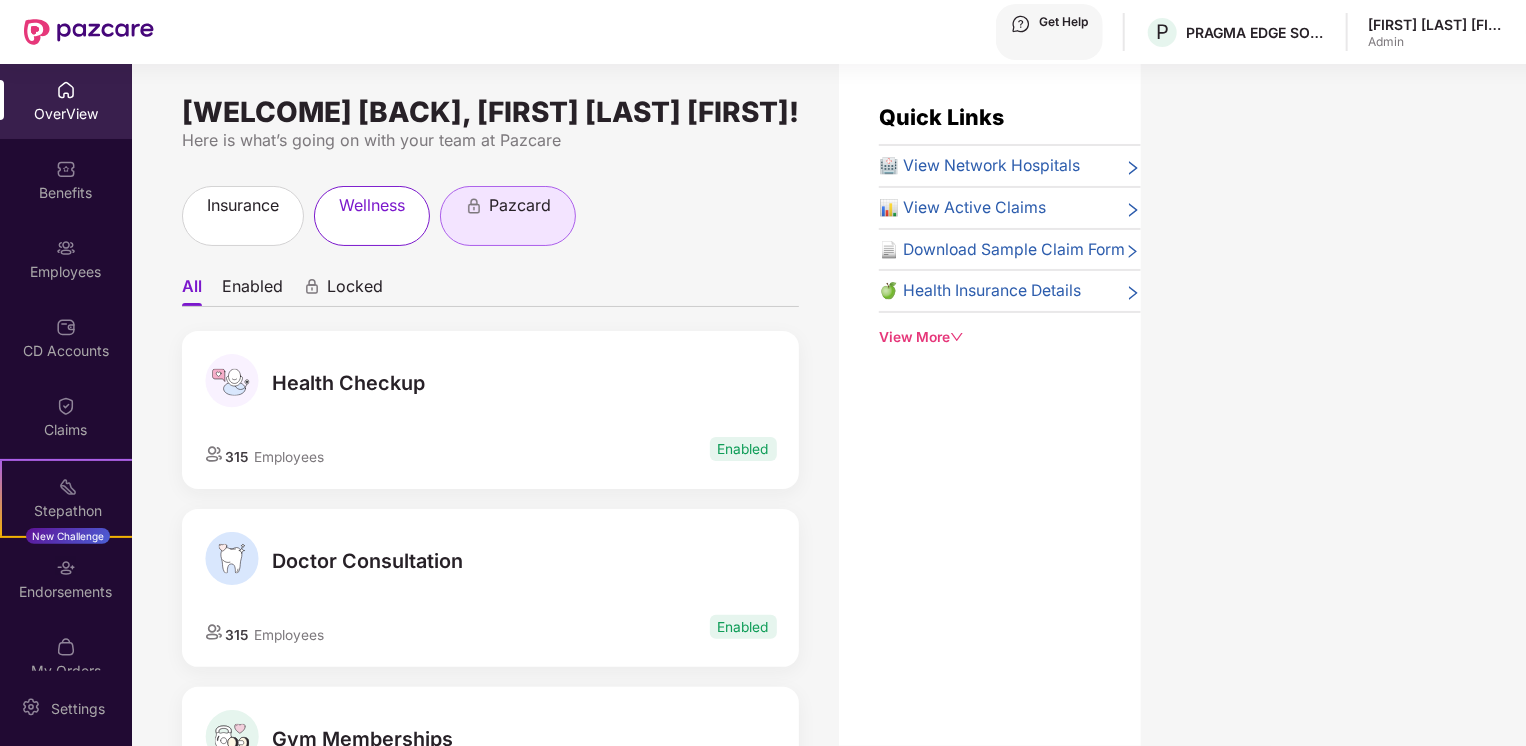click on "pazcard" at bounding box center [520, 205] 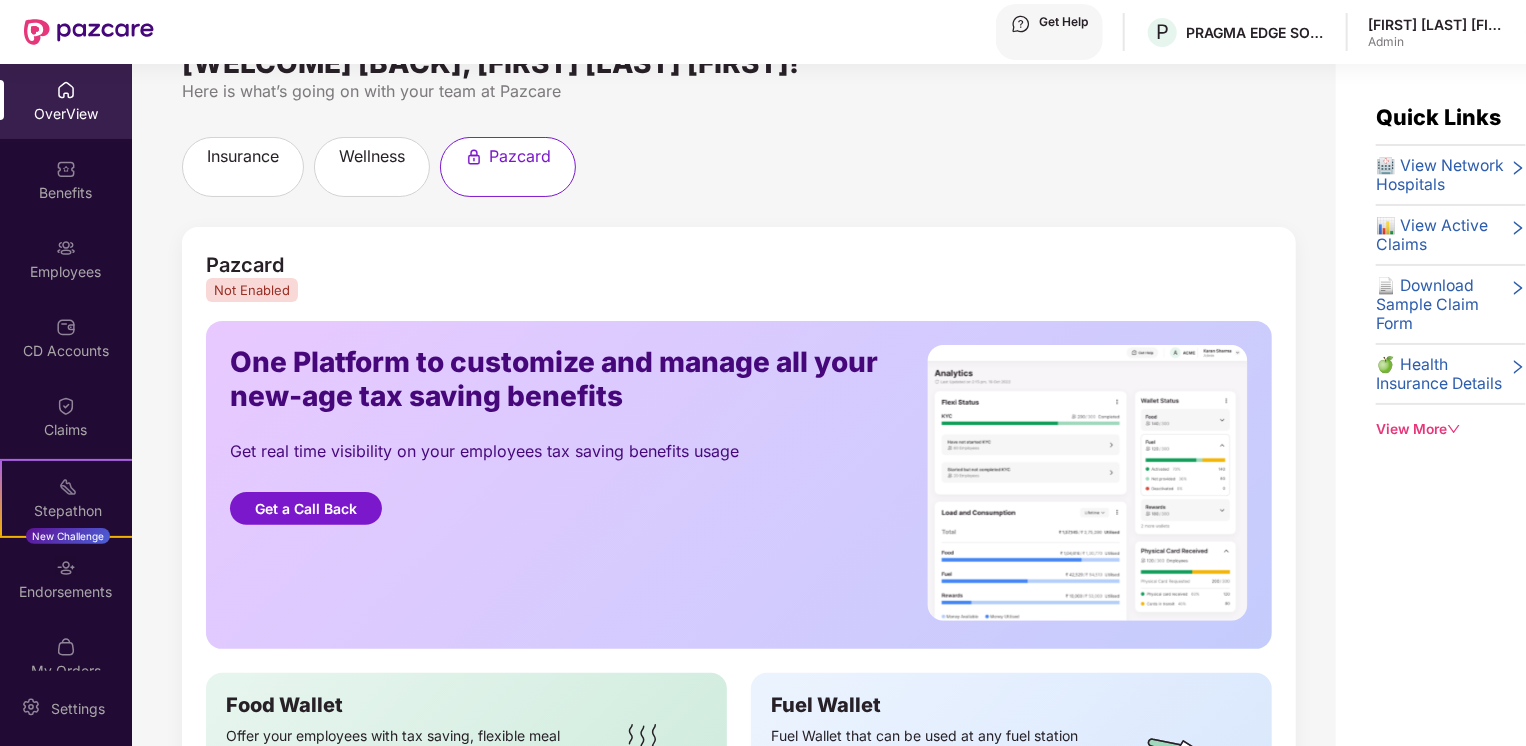 scroll, scrollTop: 0, scrollLeft: 0, axis: both 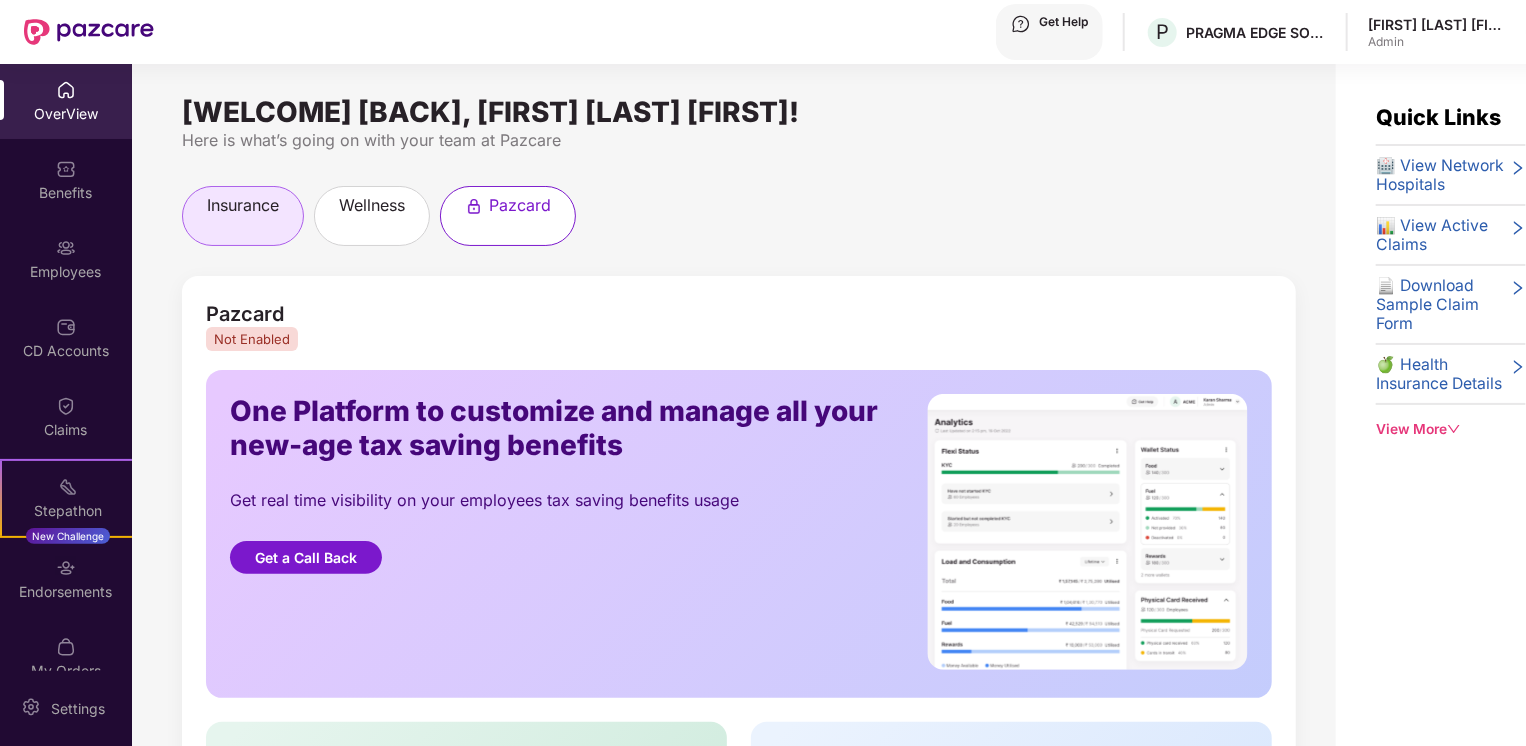 click on "insurance" at bounding box center (243, 205) 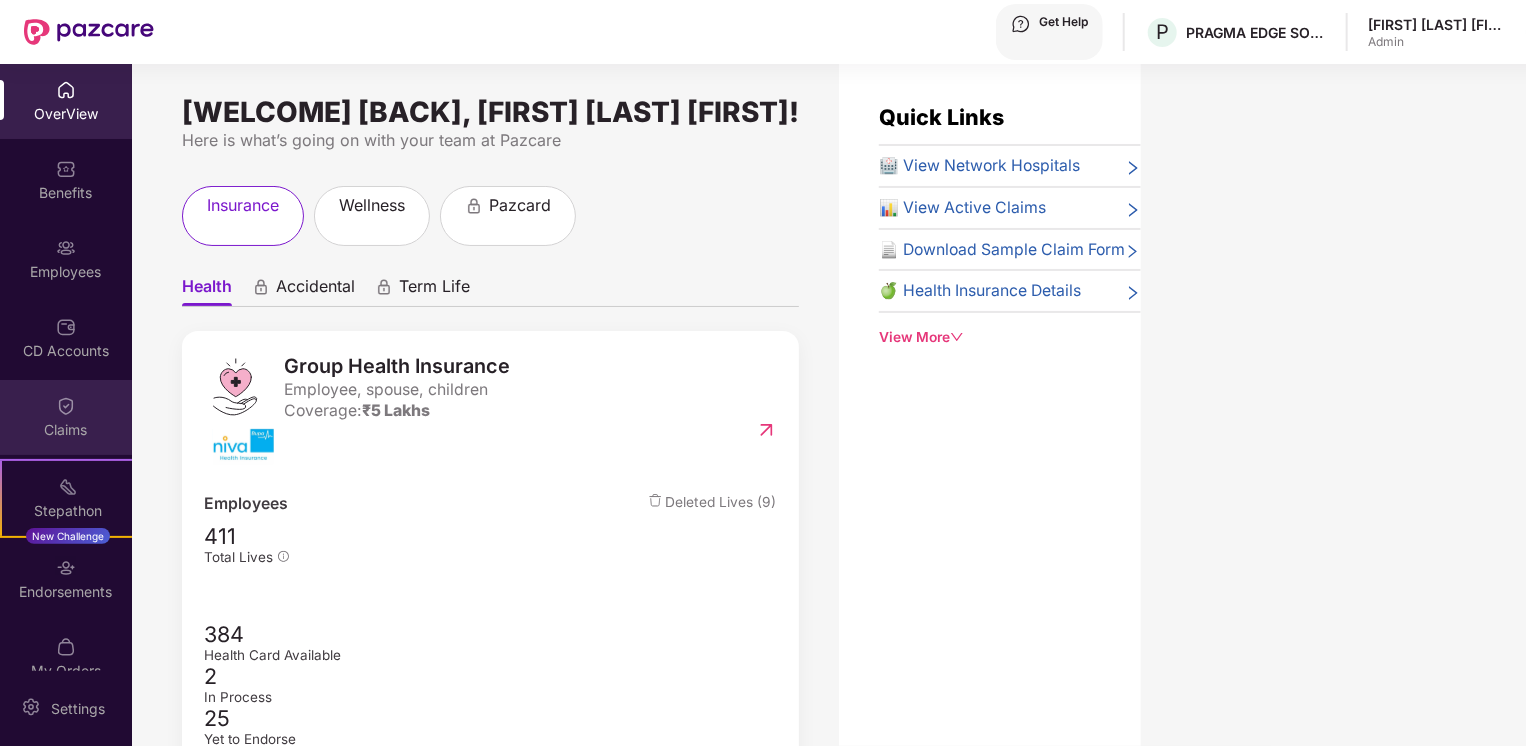 click on "Claims" at bounding box center (66, 114) 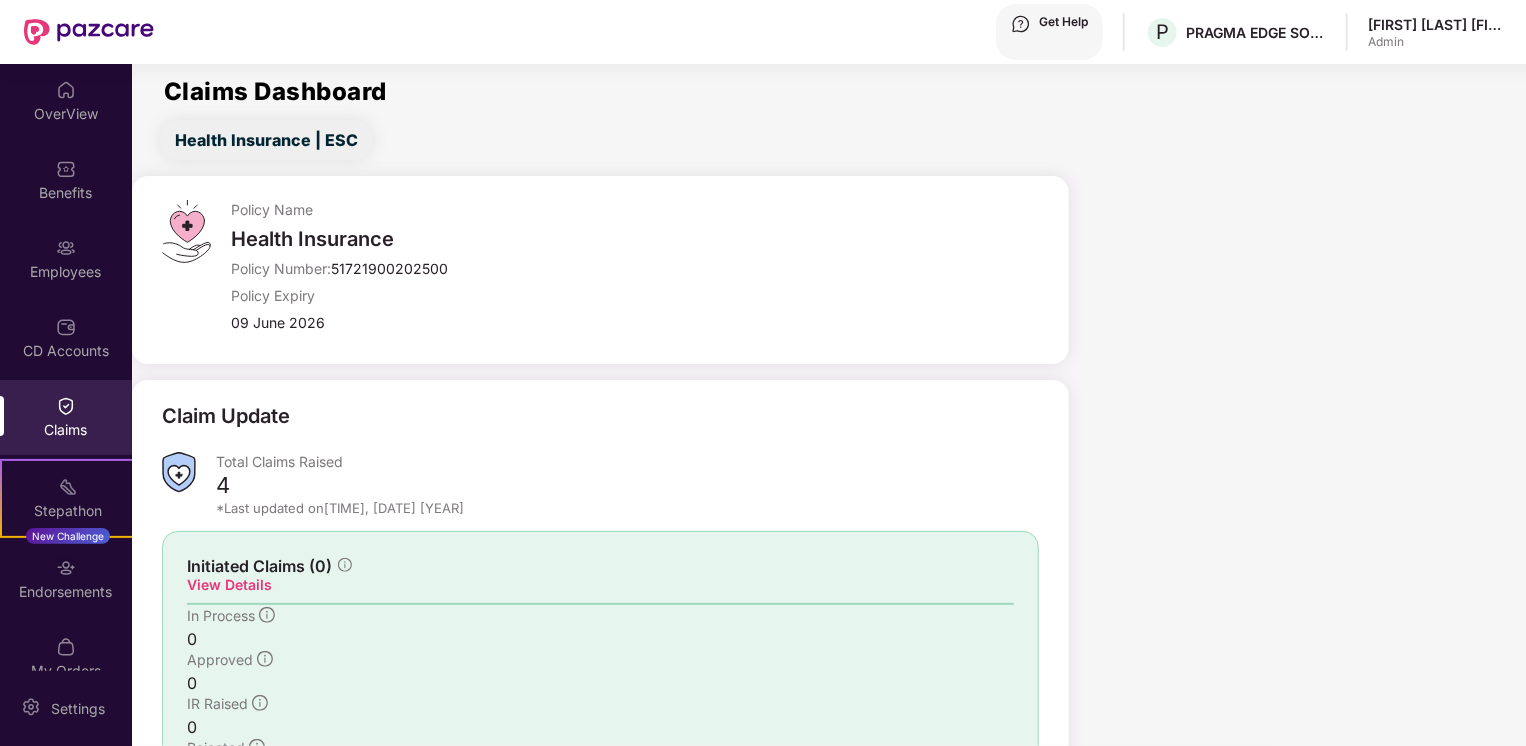 click on "My Orders" at bounding box center [66, 658] 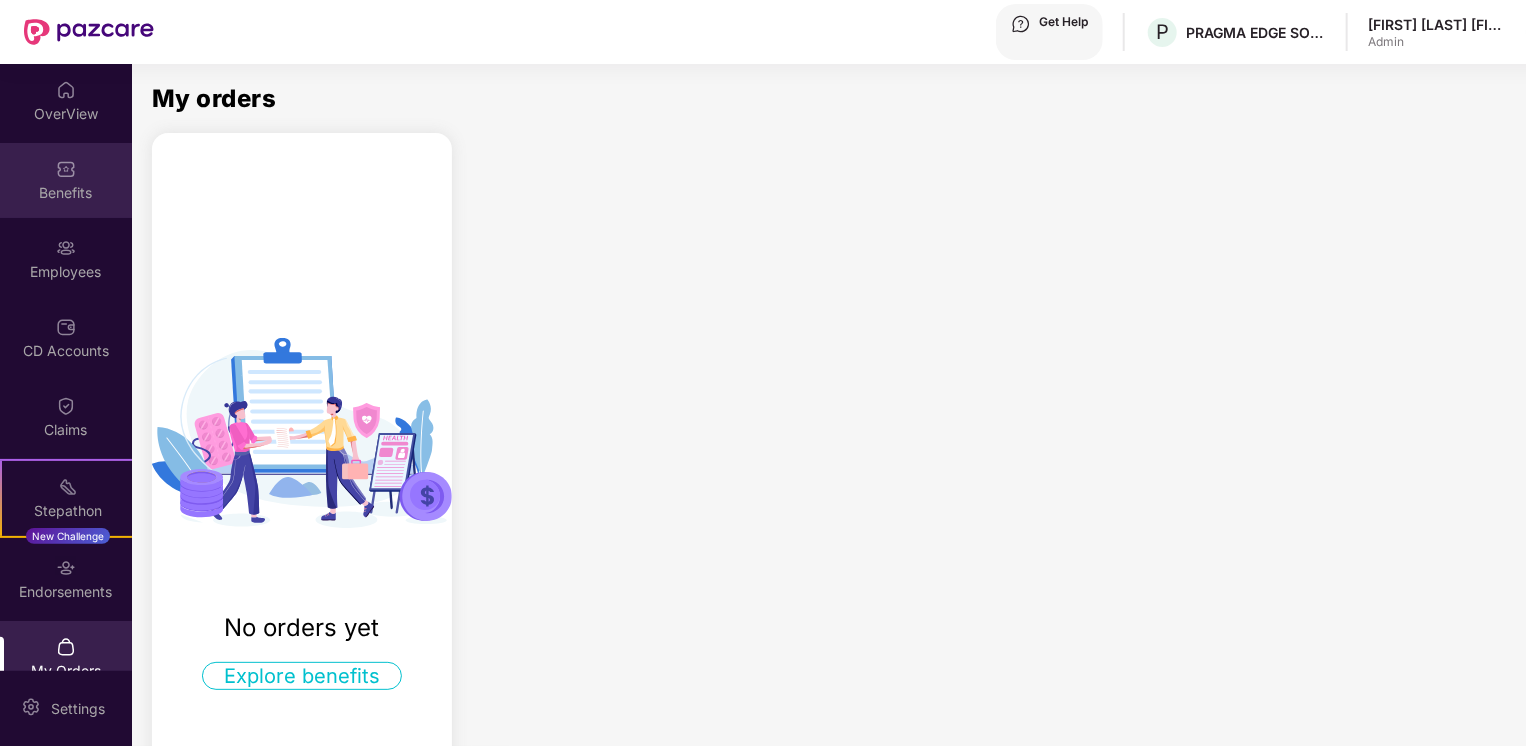 click at bounding box center [66, 90] 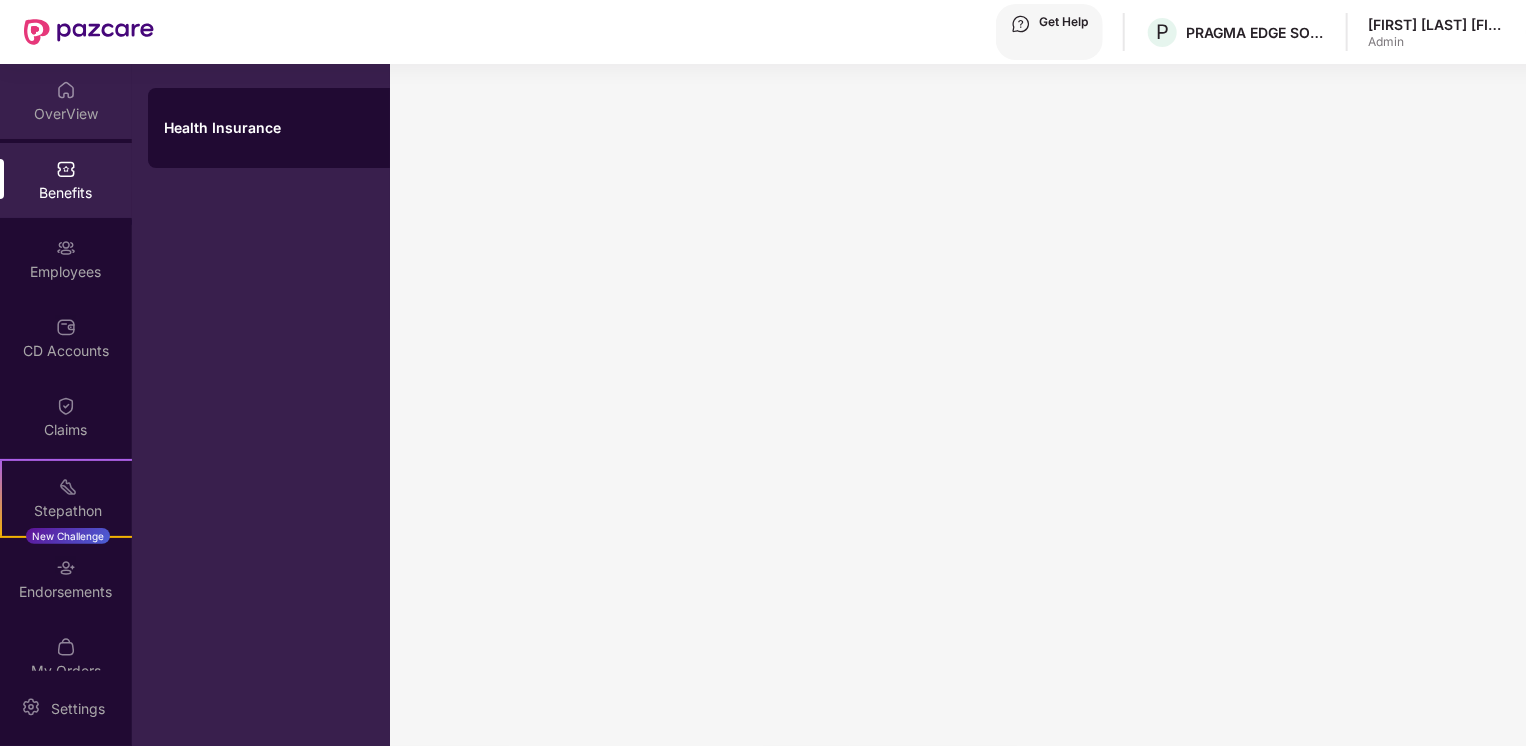 click on "OverView" at bounding box center [66, 101] 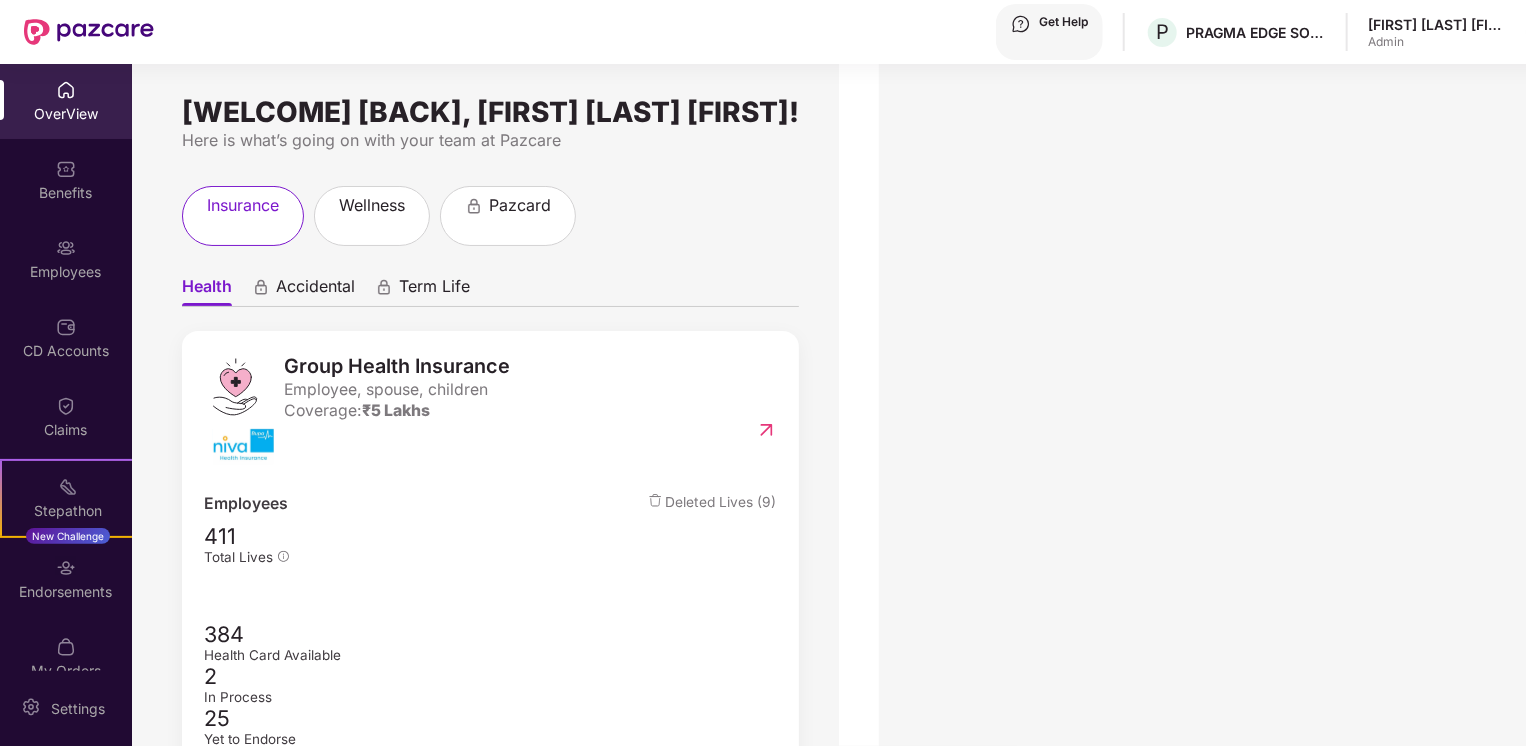 click on "Benefits" at bounding box center (66, 114) 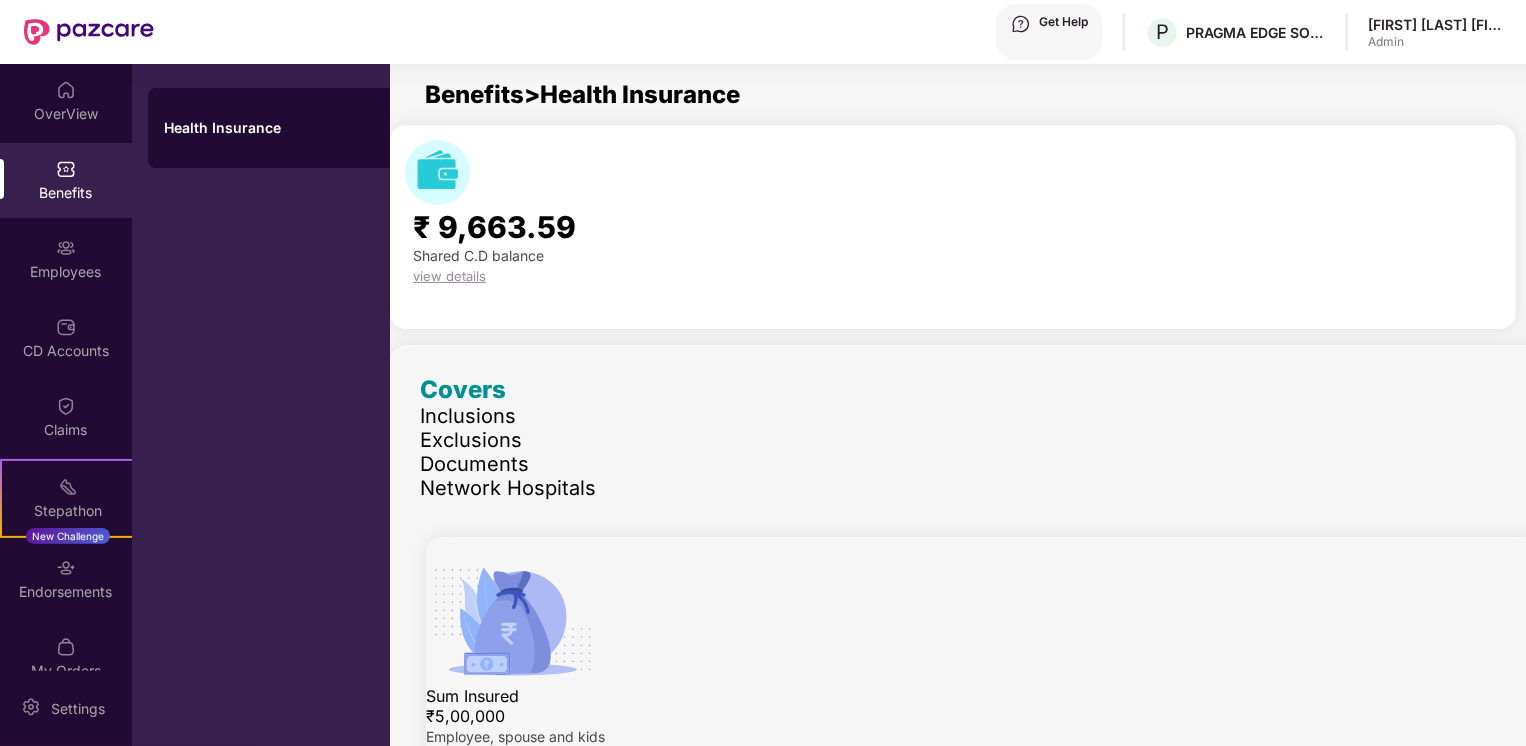 click on "Health Insurance" at bounding box center (277, 128) 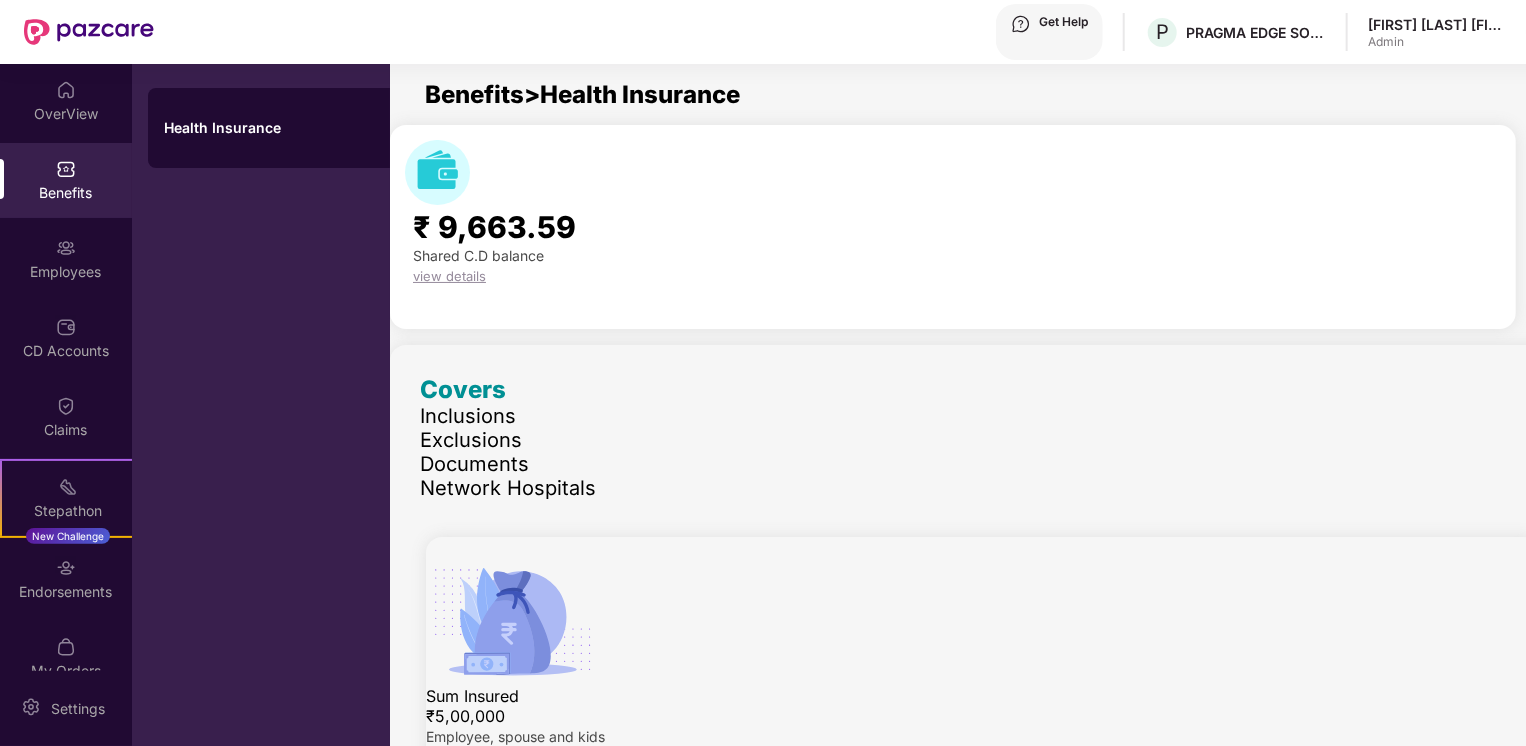 click on "Documents" at bounding box center (983, 464) 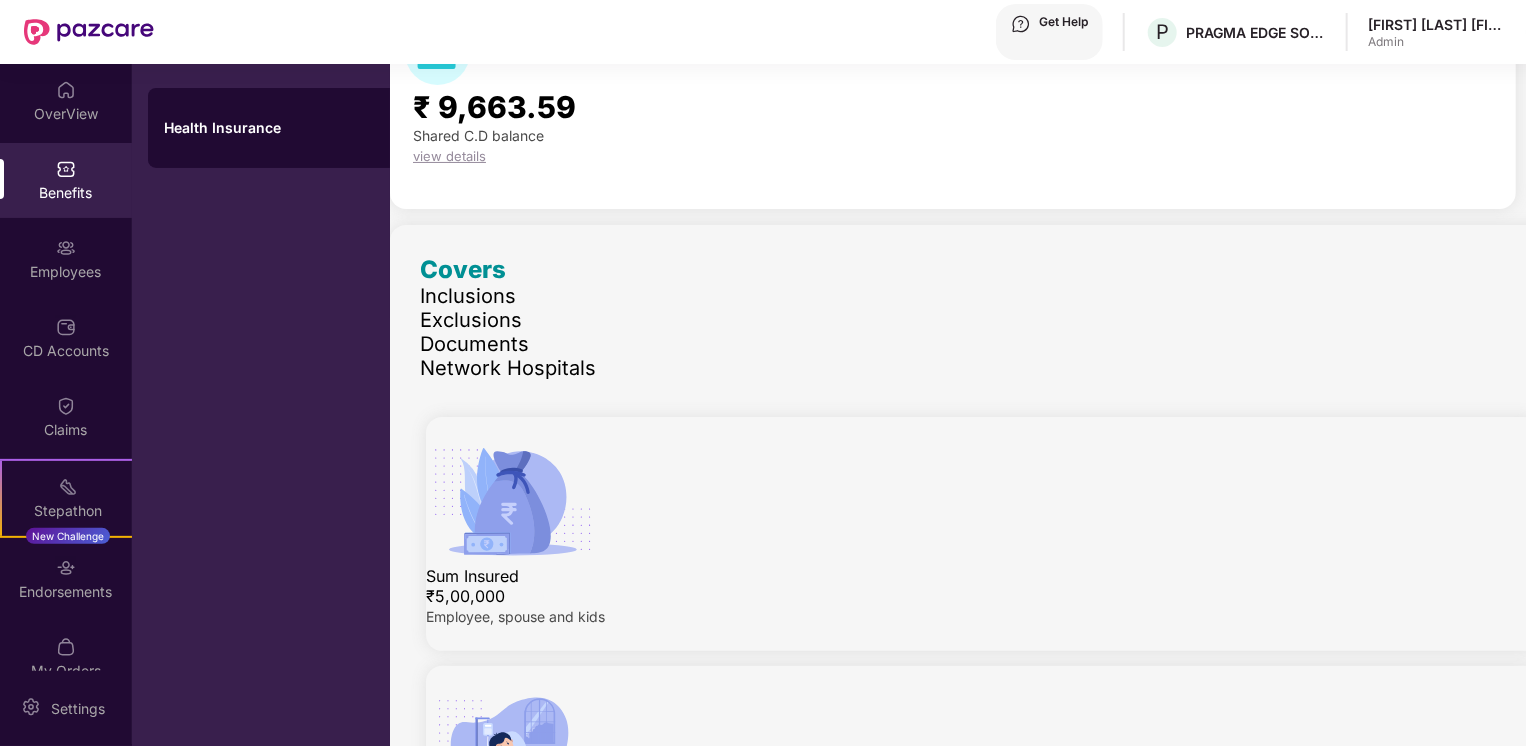 scroll, scrollTop: 139, scrollLeft: 0, axis: vertical 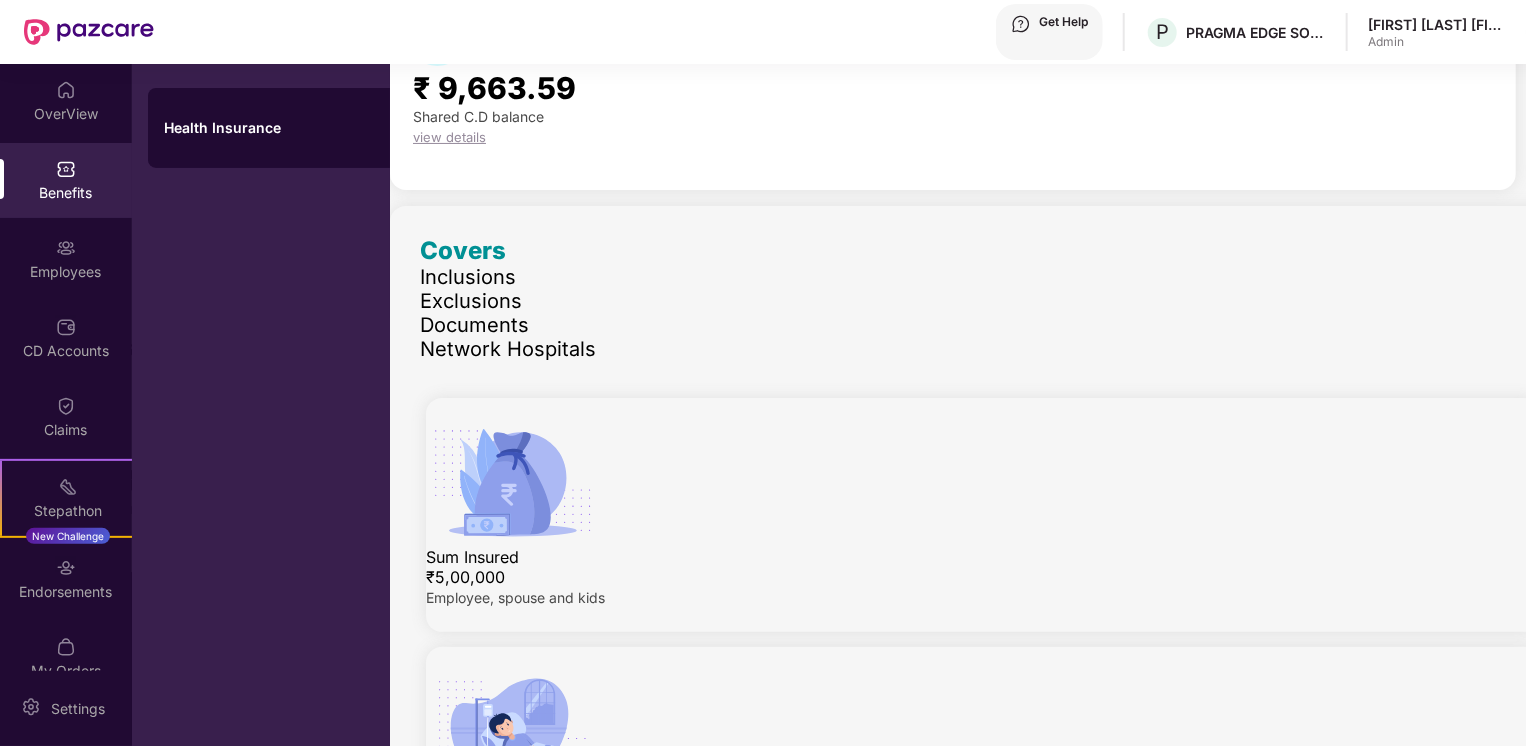 click at bounding box center (1556, 5487) 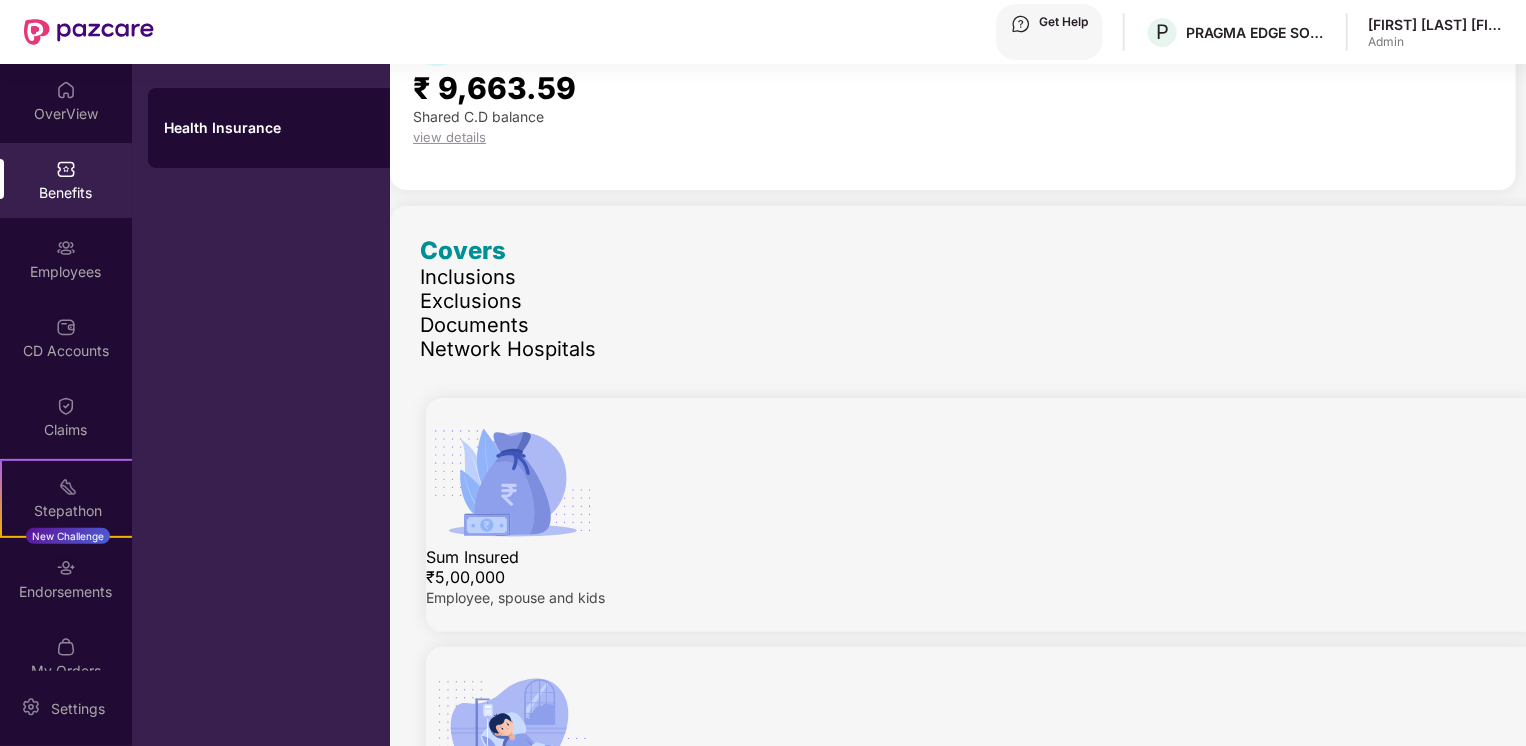 click at bounding box center (1556, 5487) 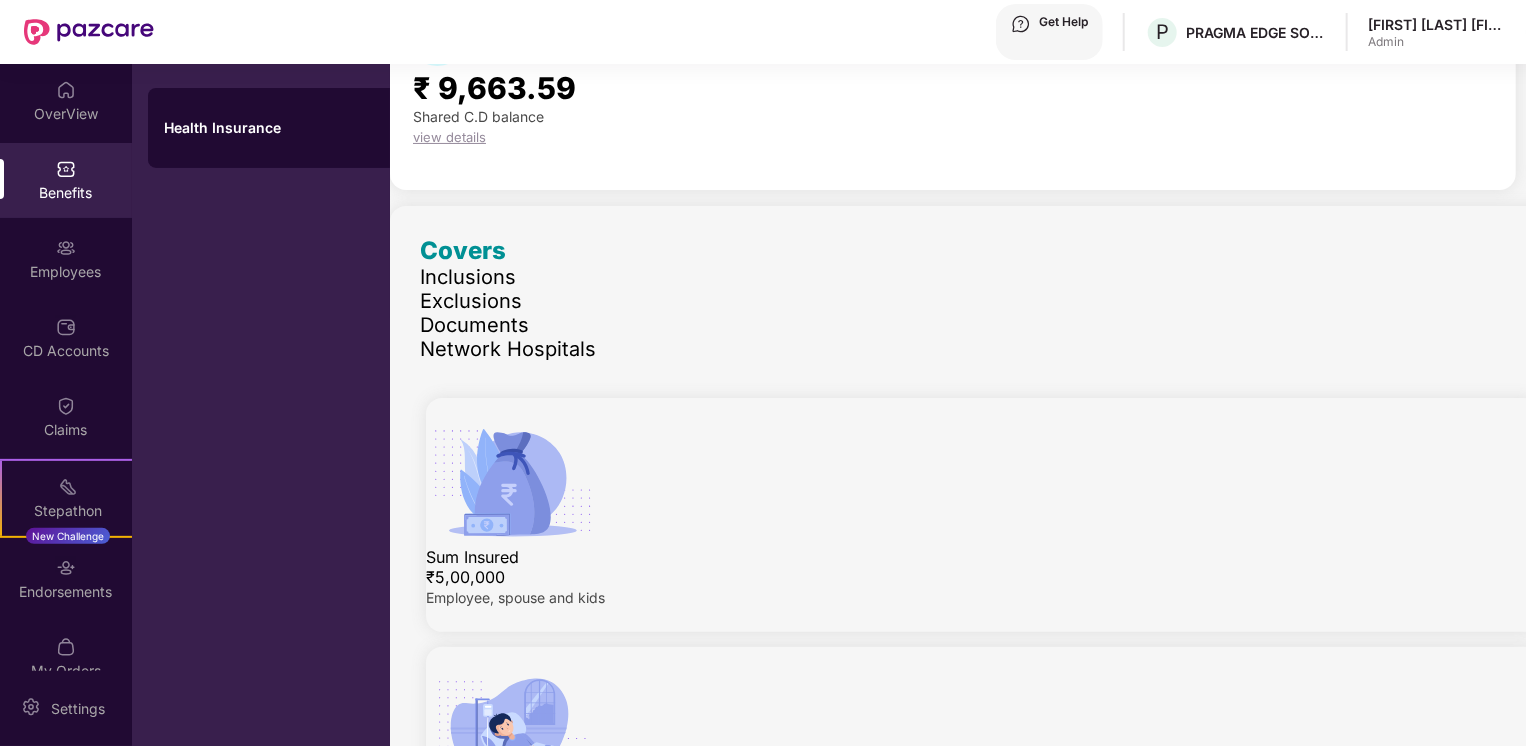 click at bounding box center (1556, 5487) 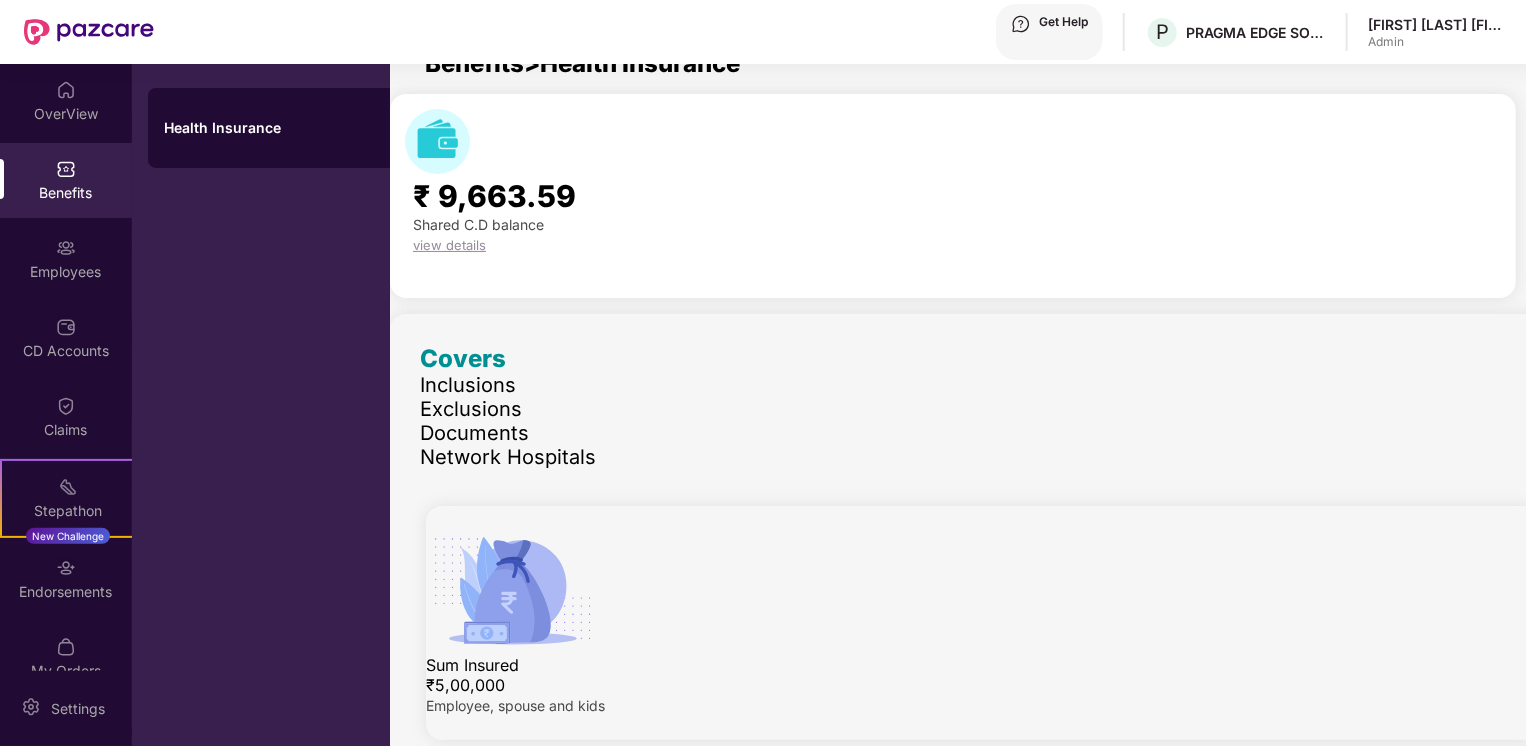 click on "Available here >>" at bounding box center [632, 5837] 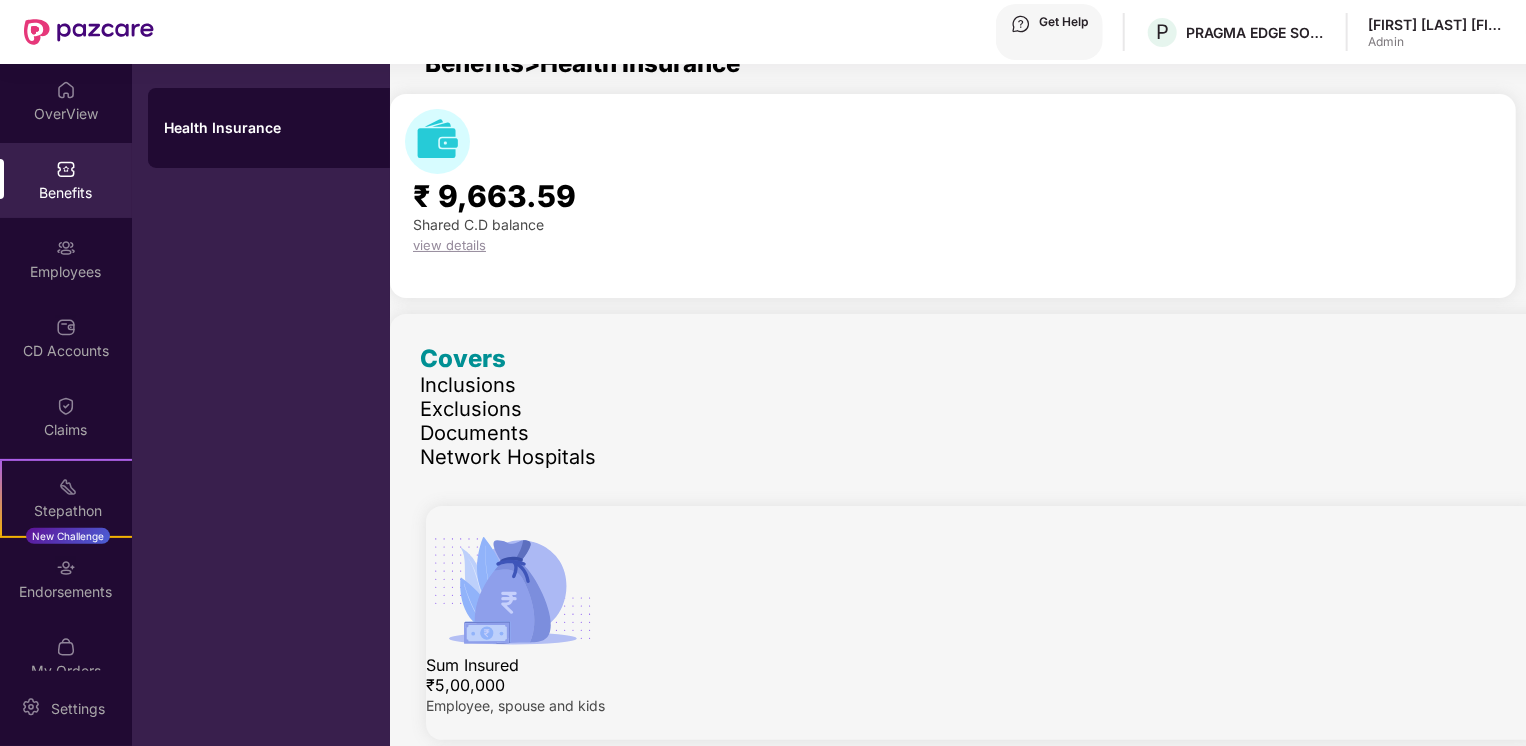 click on "Exclusions" at bounding box center [983, 409] 